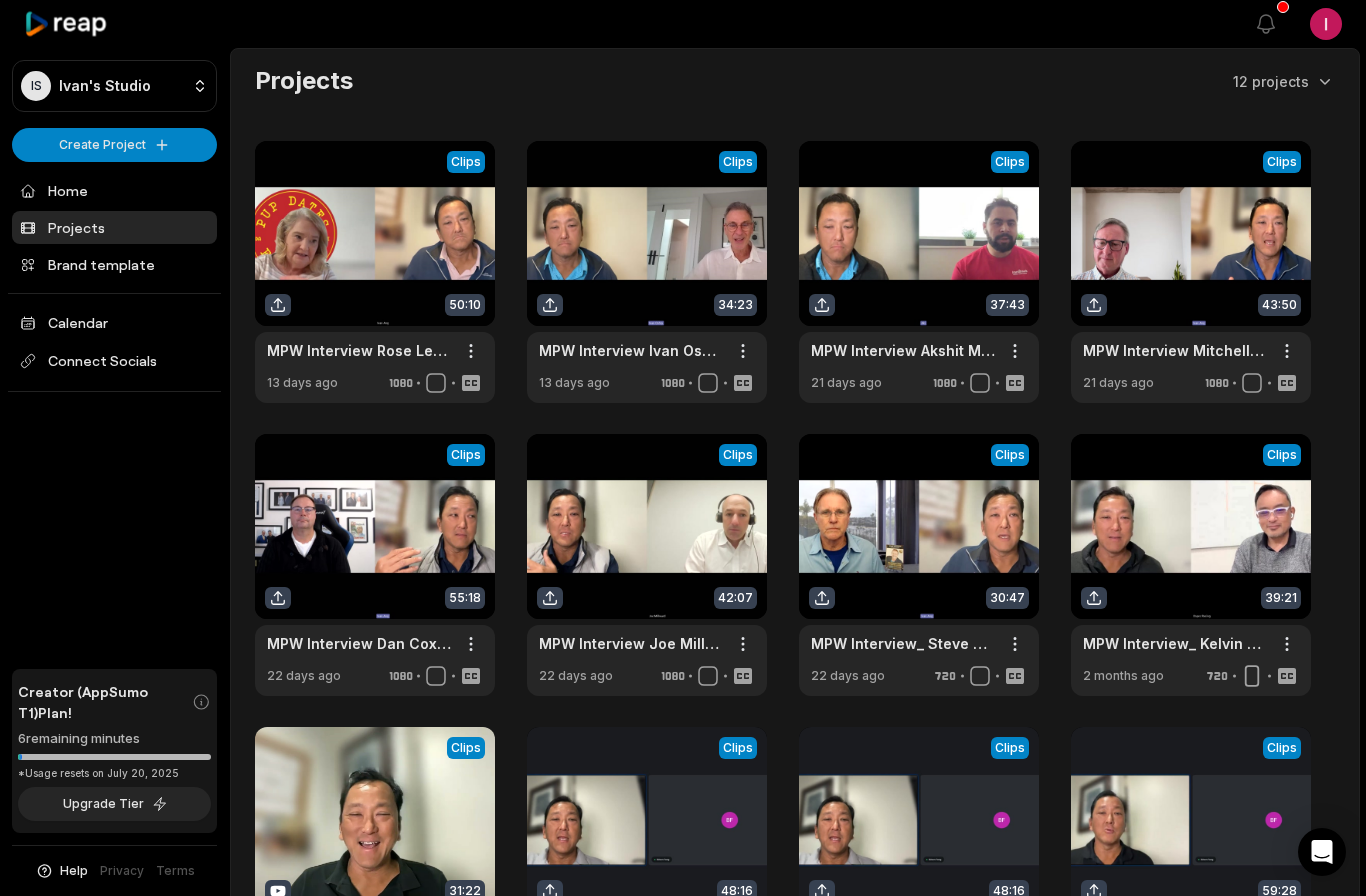 scroll, scrollTop: 28, scrollLeft: 0, axis: vertical 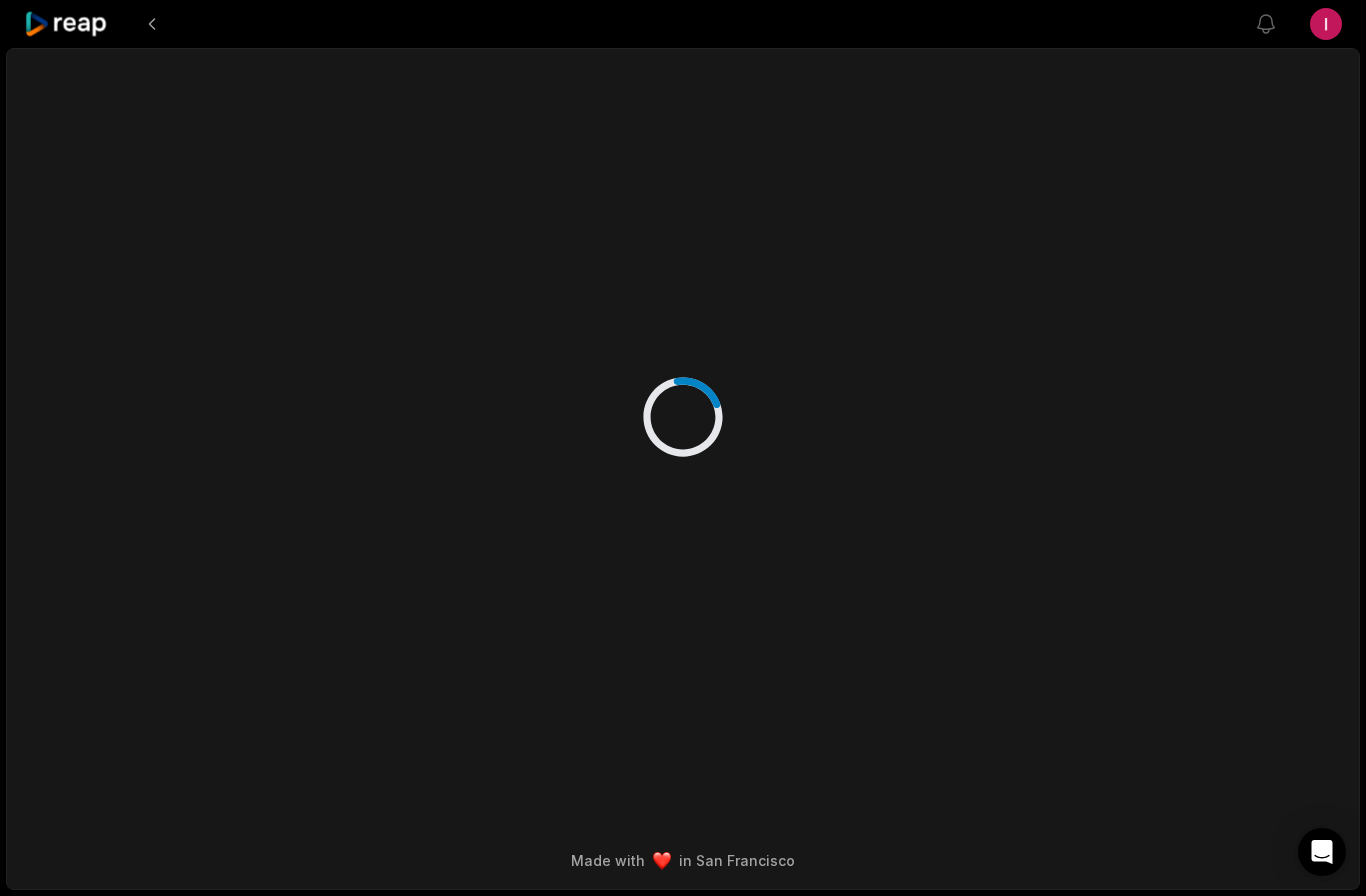 click at bounding box center [683, 397] 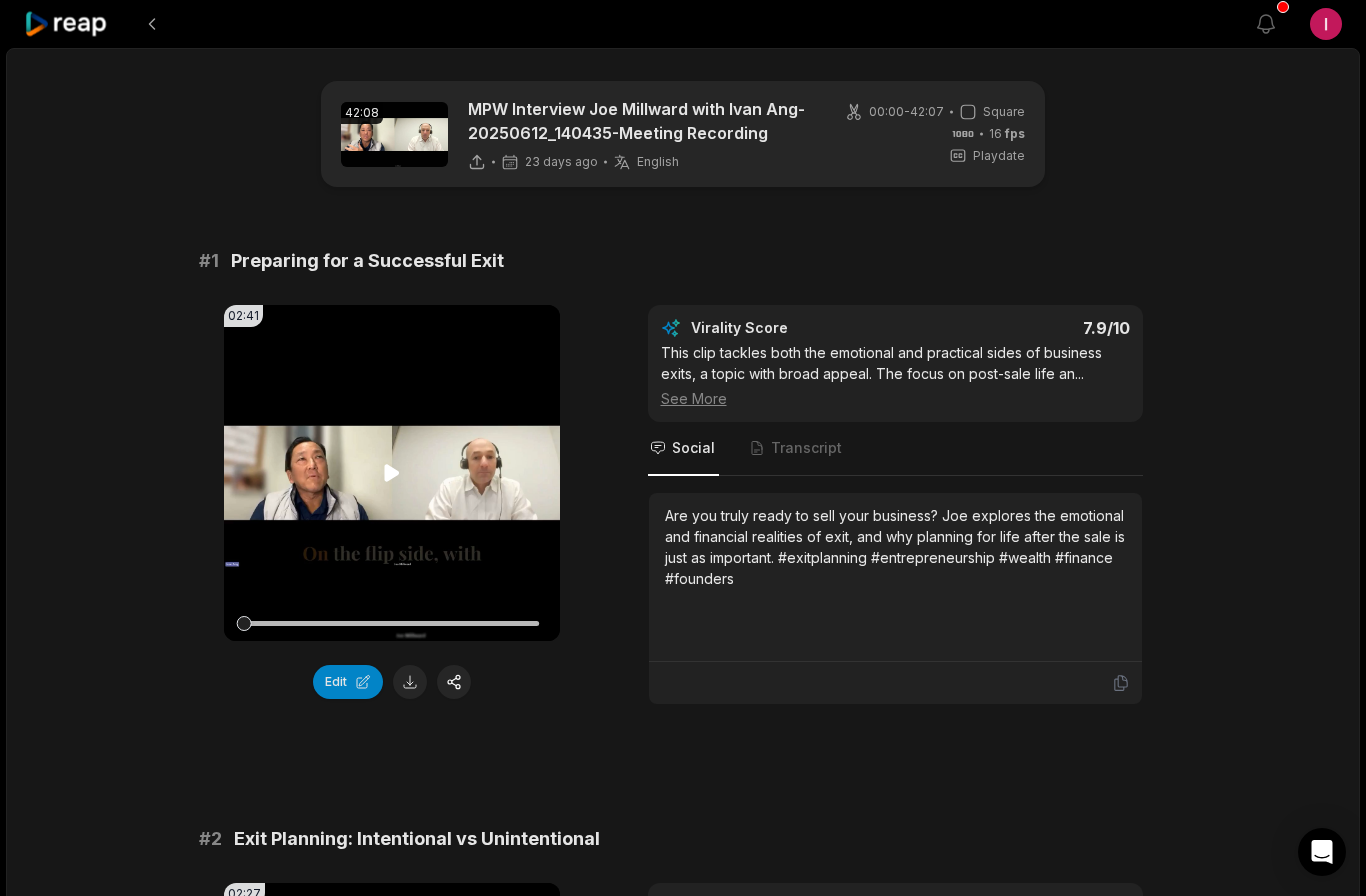 click 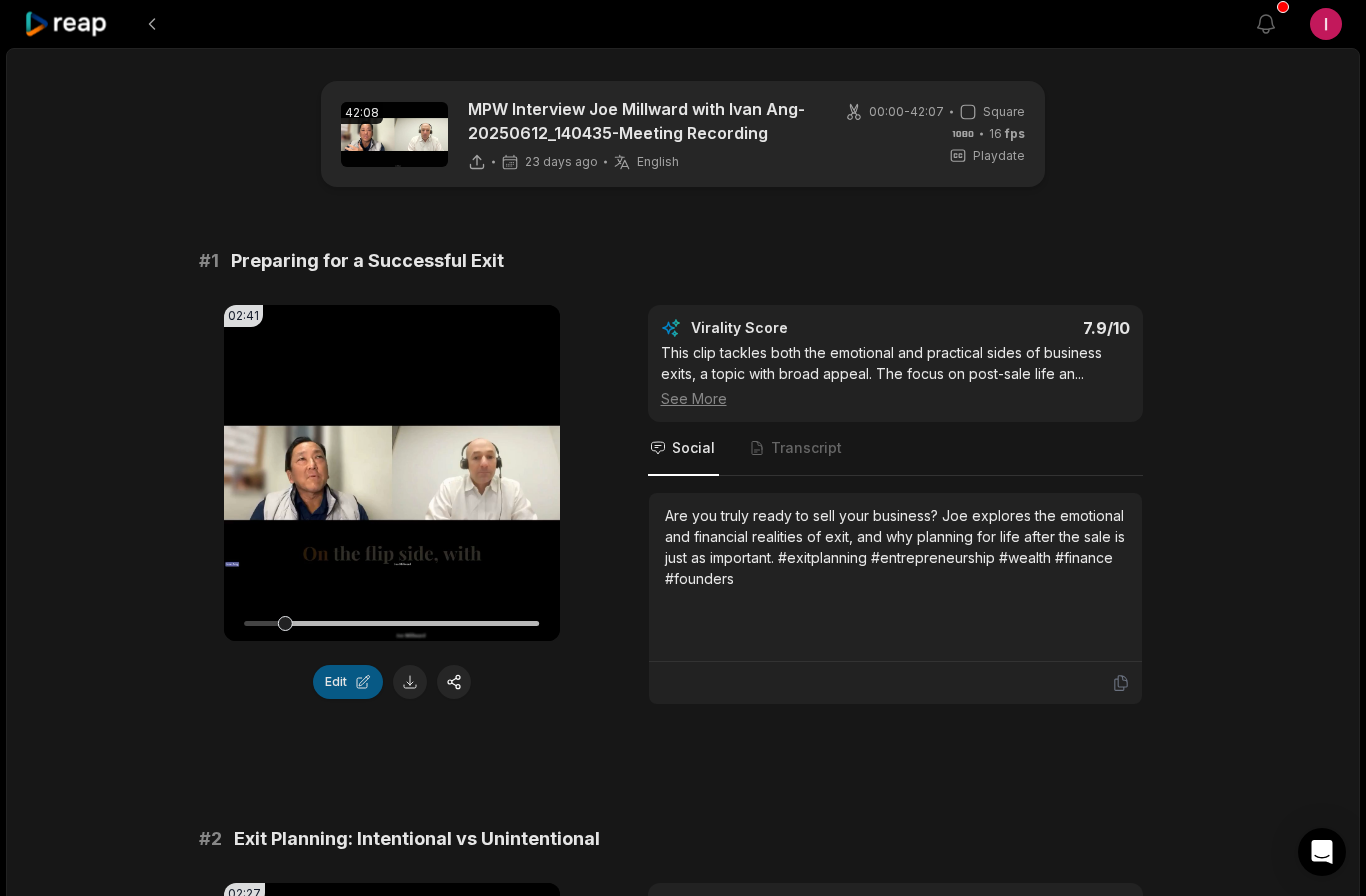 click on "Edit" at bounding box center [348, 682] 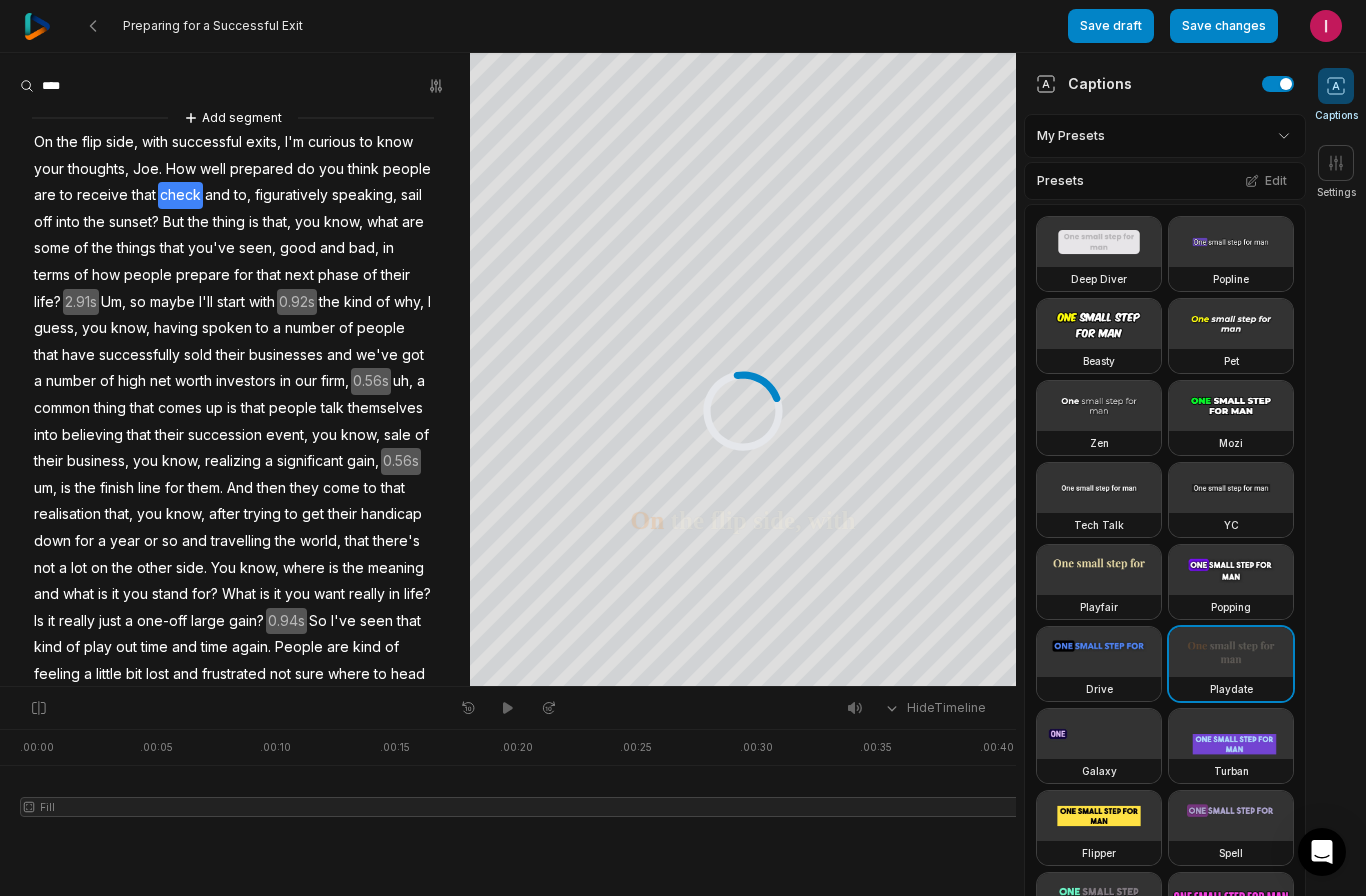 click on "check" at bounding box center [180, 195] 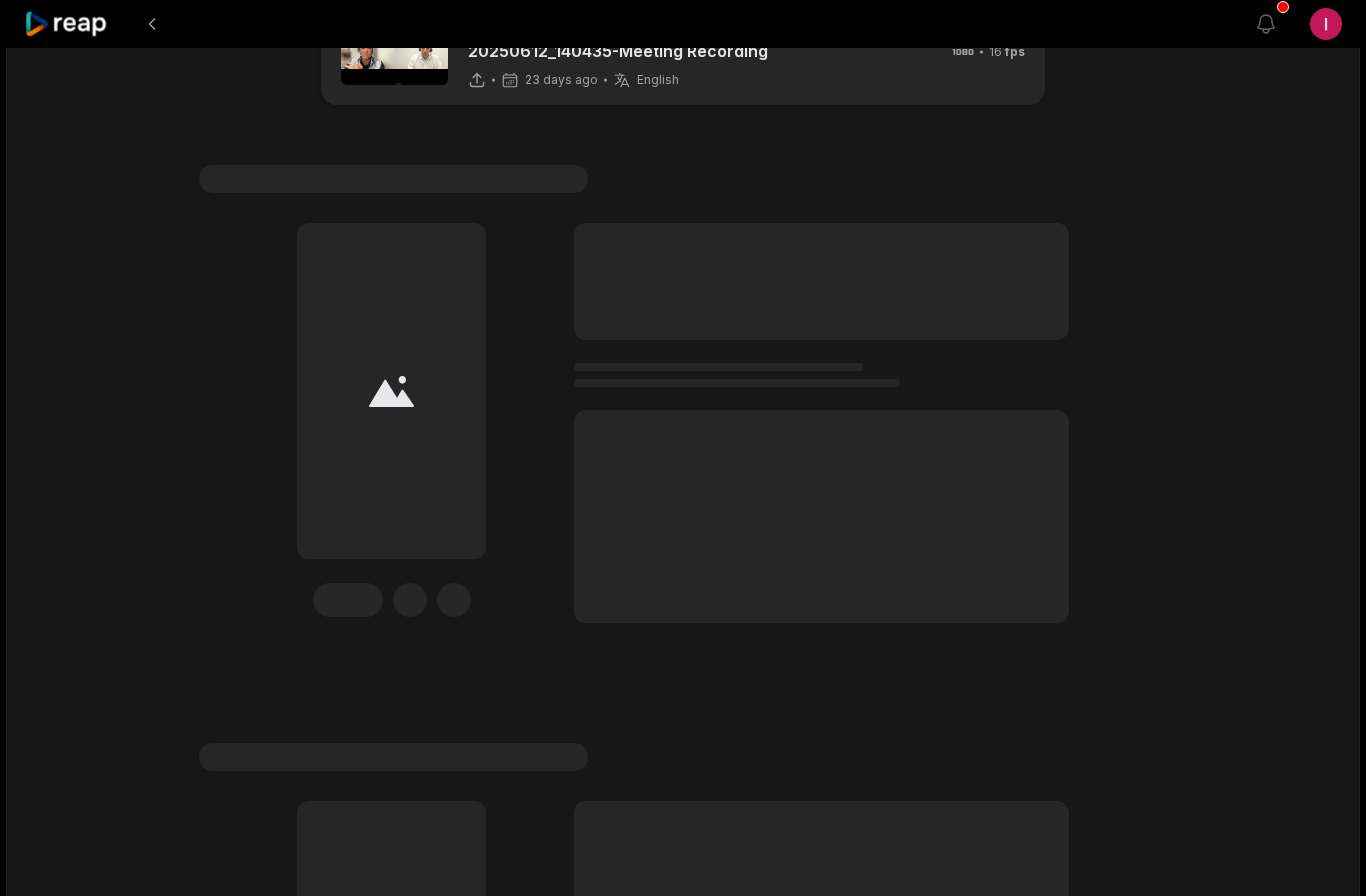 scroll, scrollTop: 82, scrollLeft: 0, axis: vertical 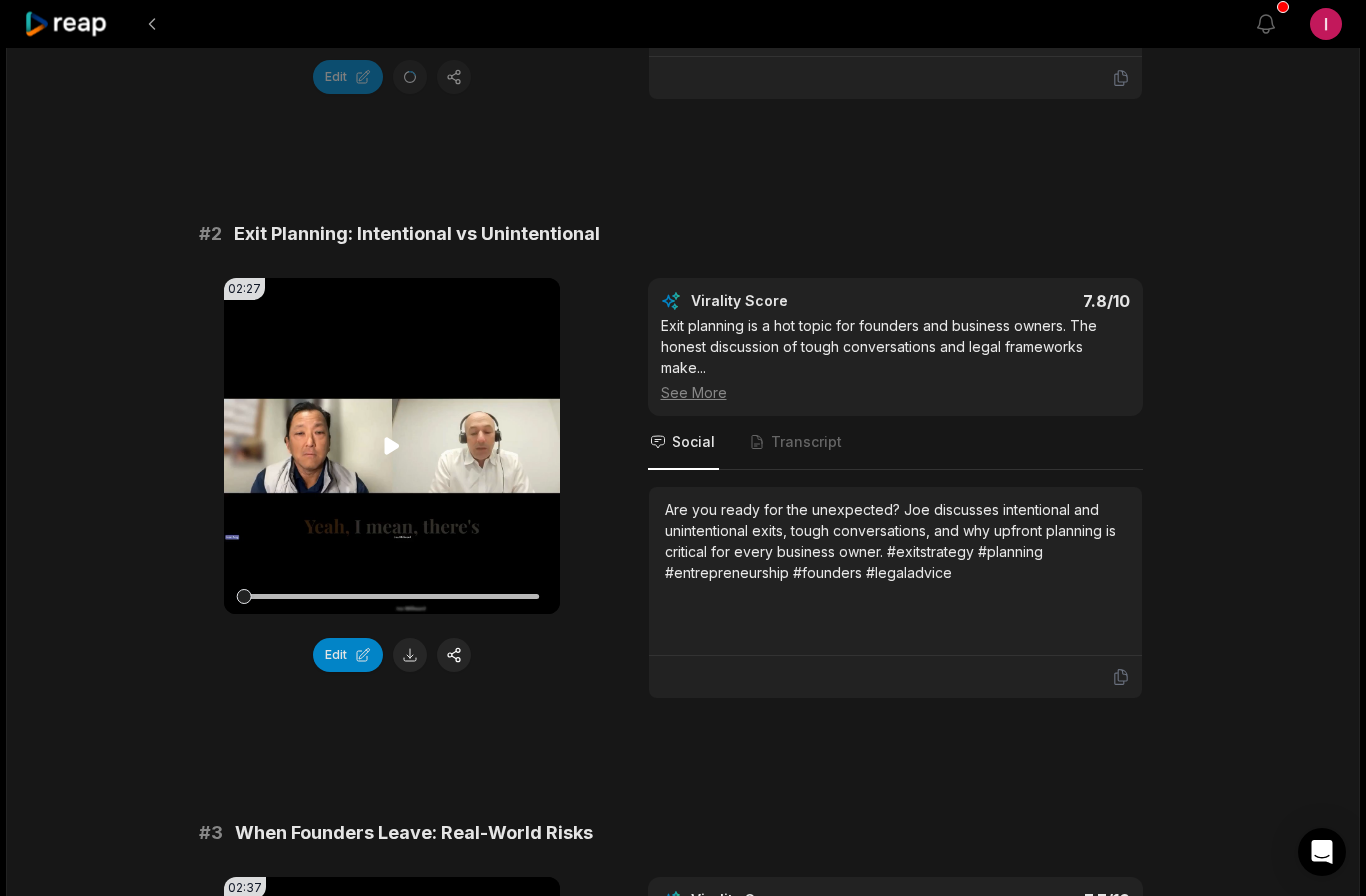 click 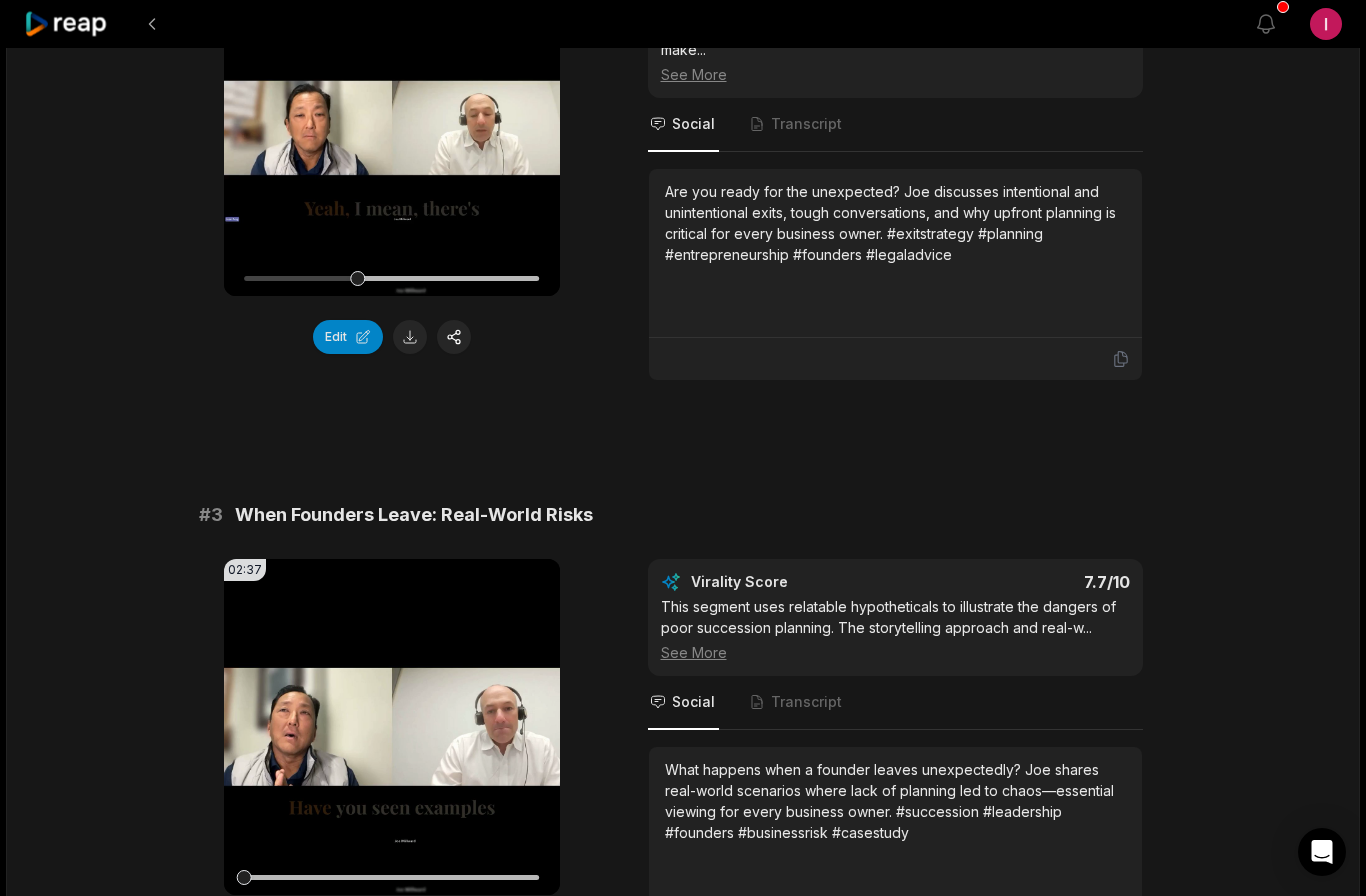 scroll, scrollTop: 925, scrollLeft: 0, axis: vertical 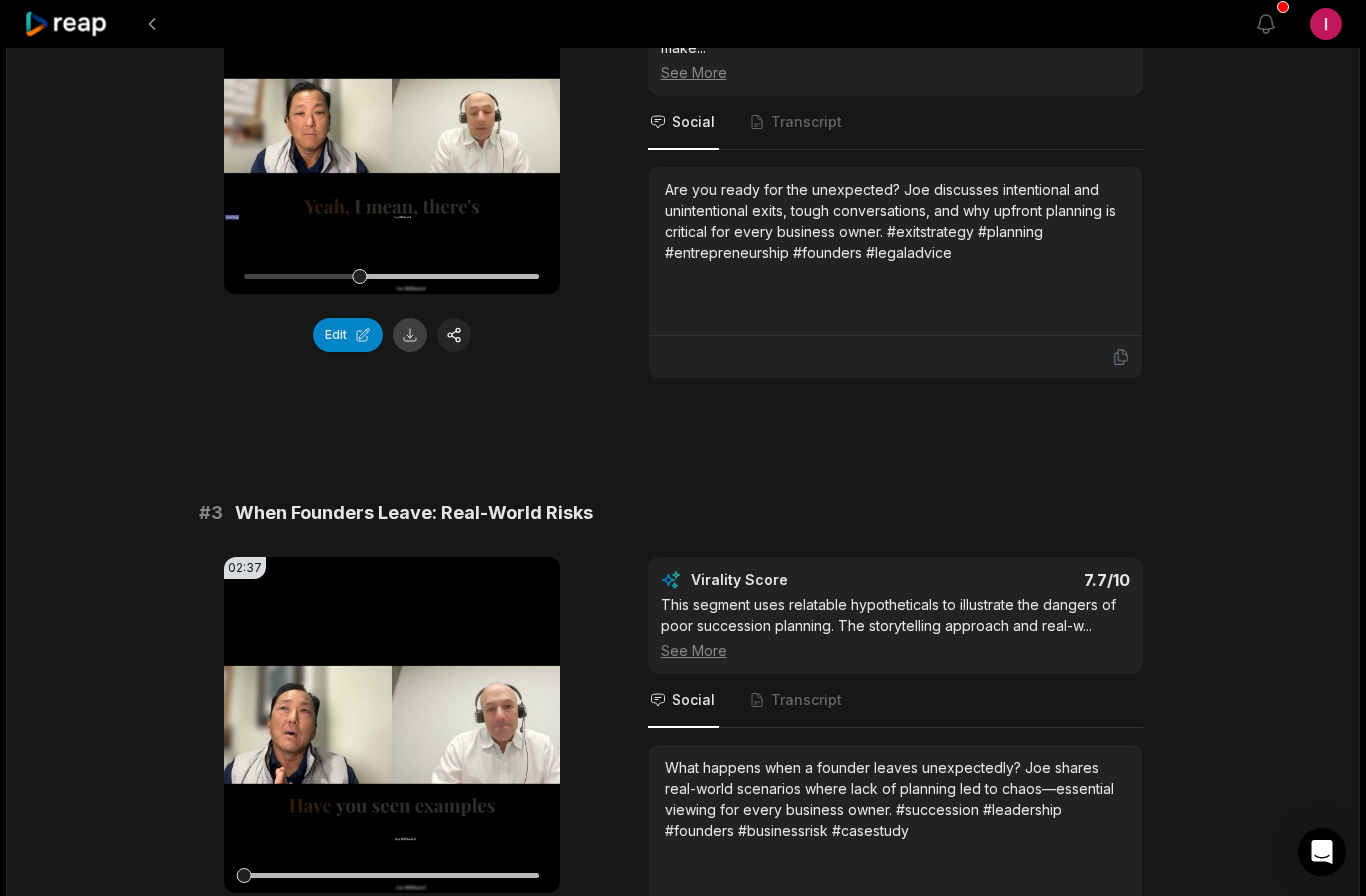 click at bounding box center [410, 335] 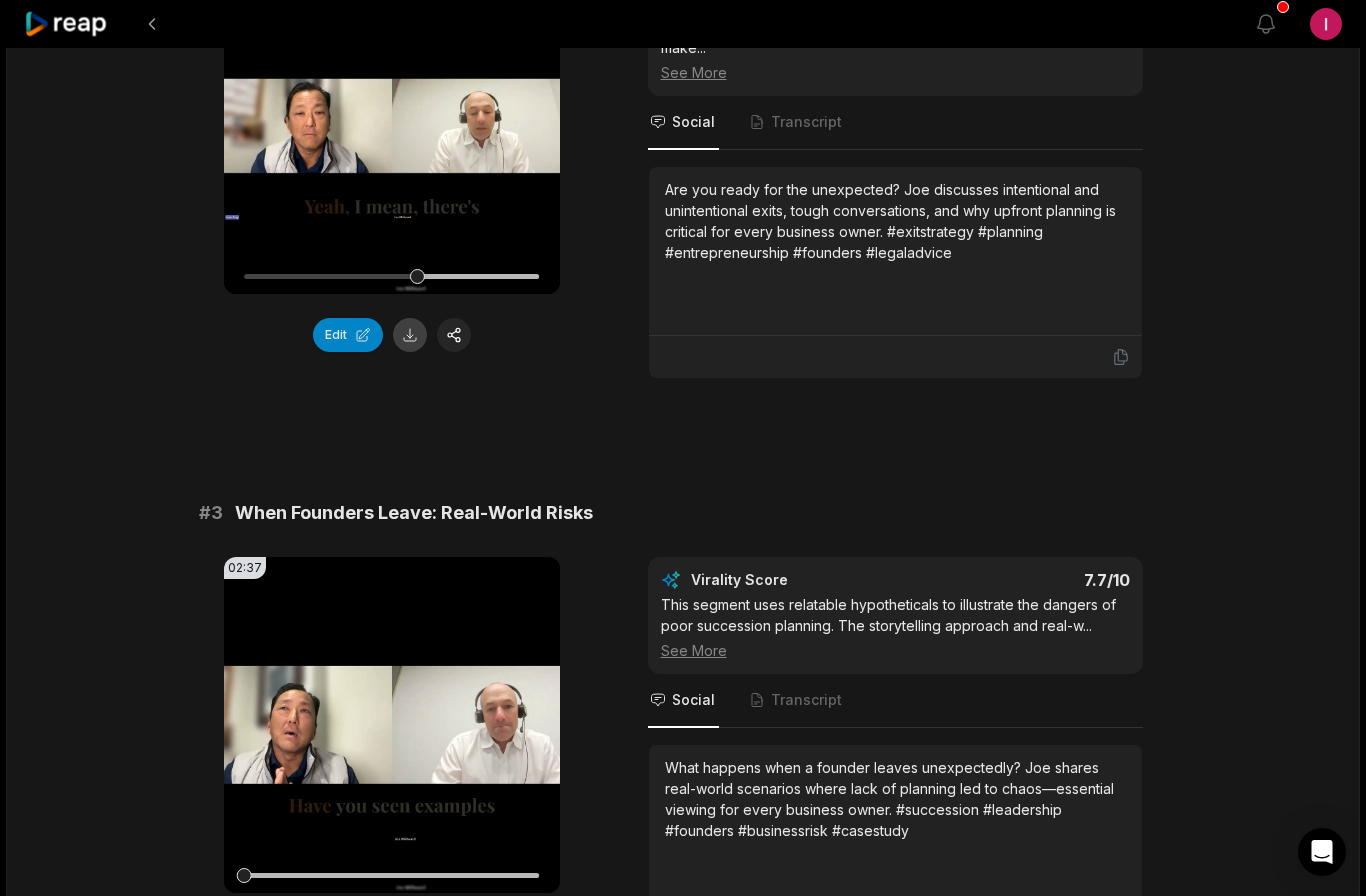 click at bounding box center [410, 335] 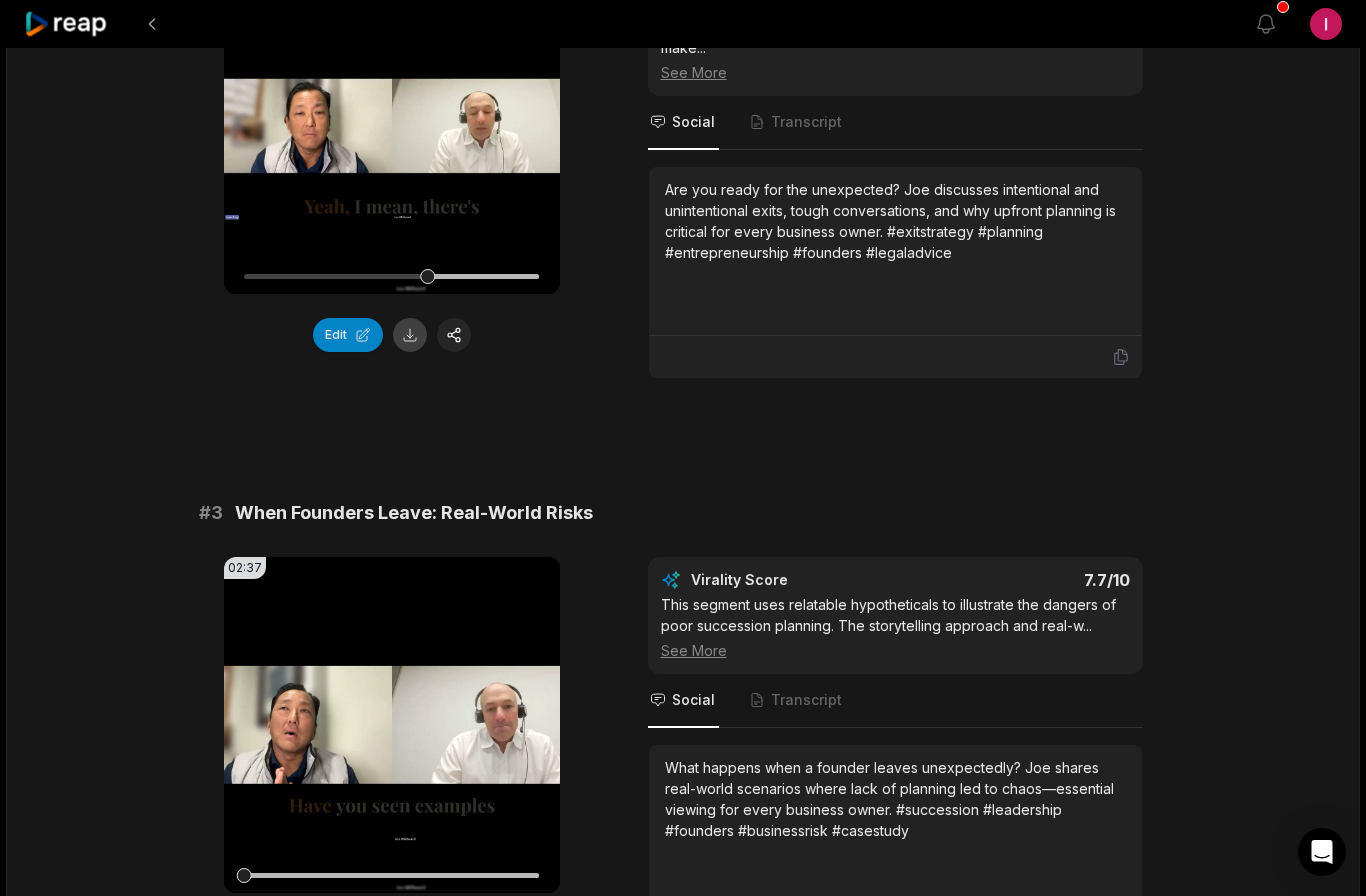 click at bounding box center [410, 335] 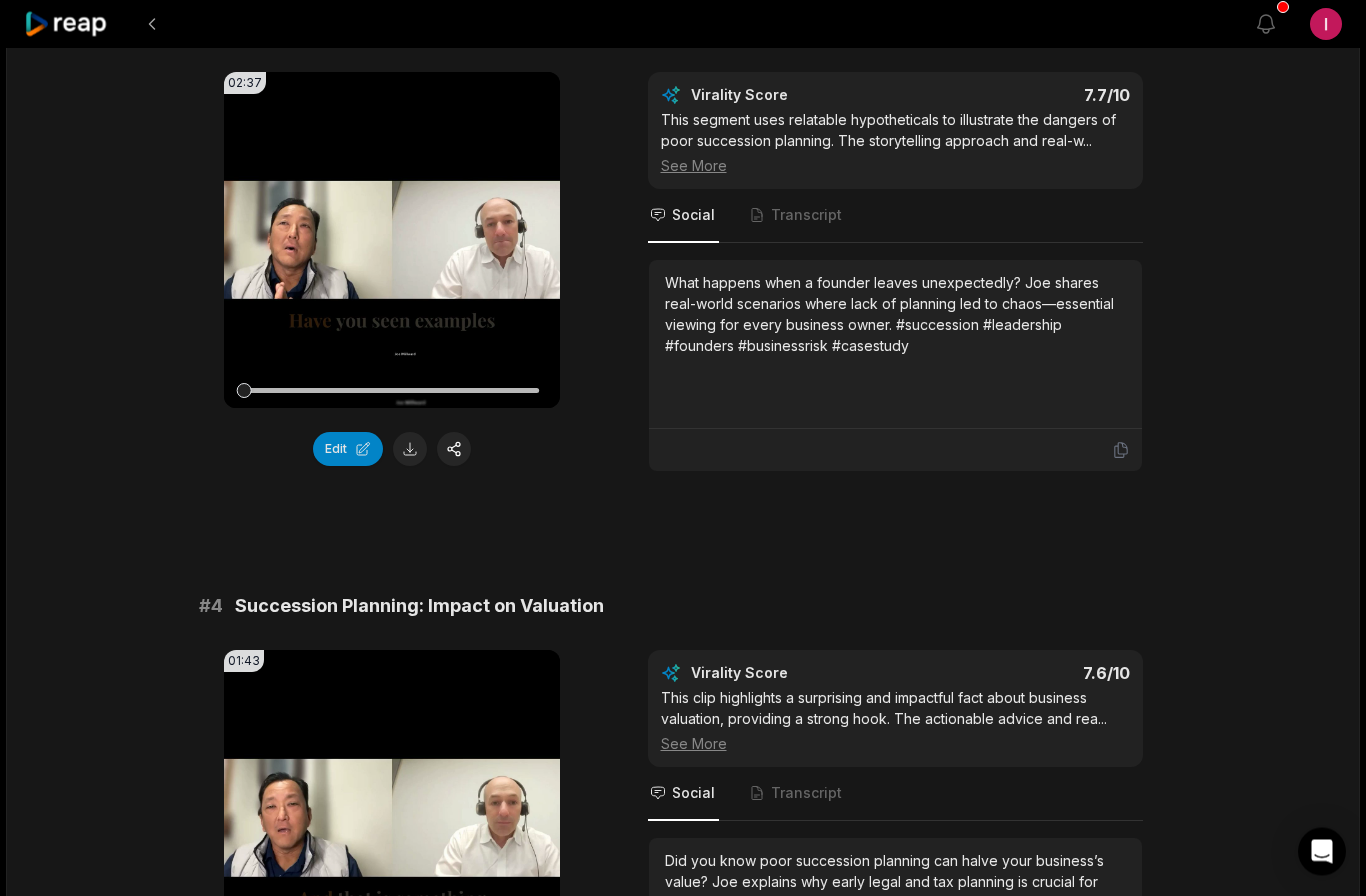 scroll, scrollTop: 1410, scrollLeft: 0, axis: vertical 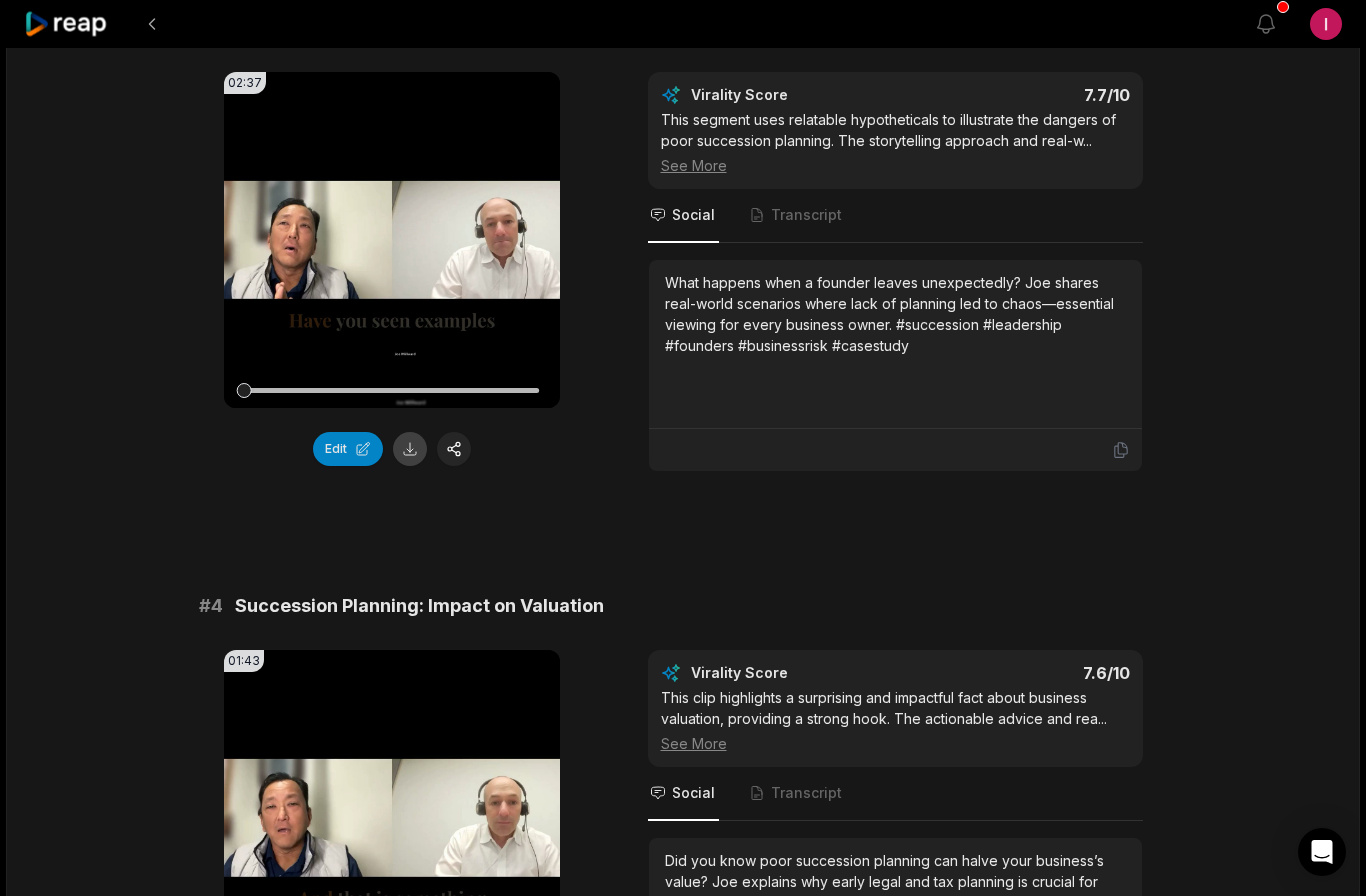 click at bounding box center [410, 449] 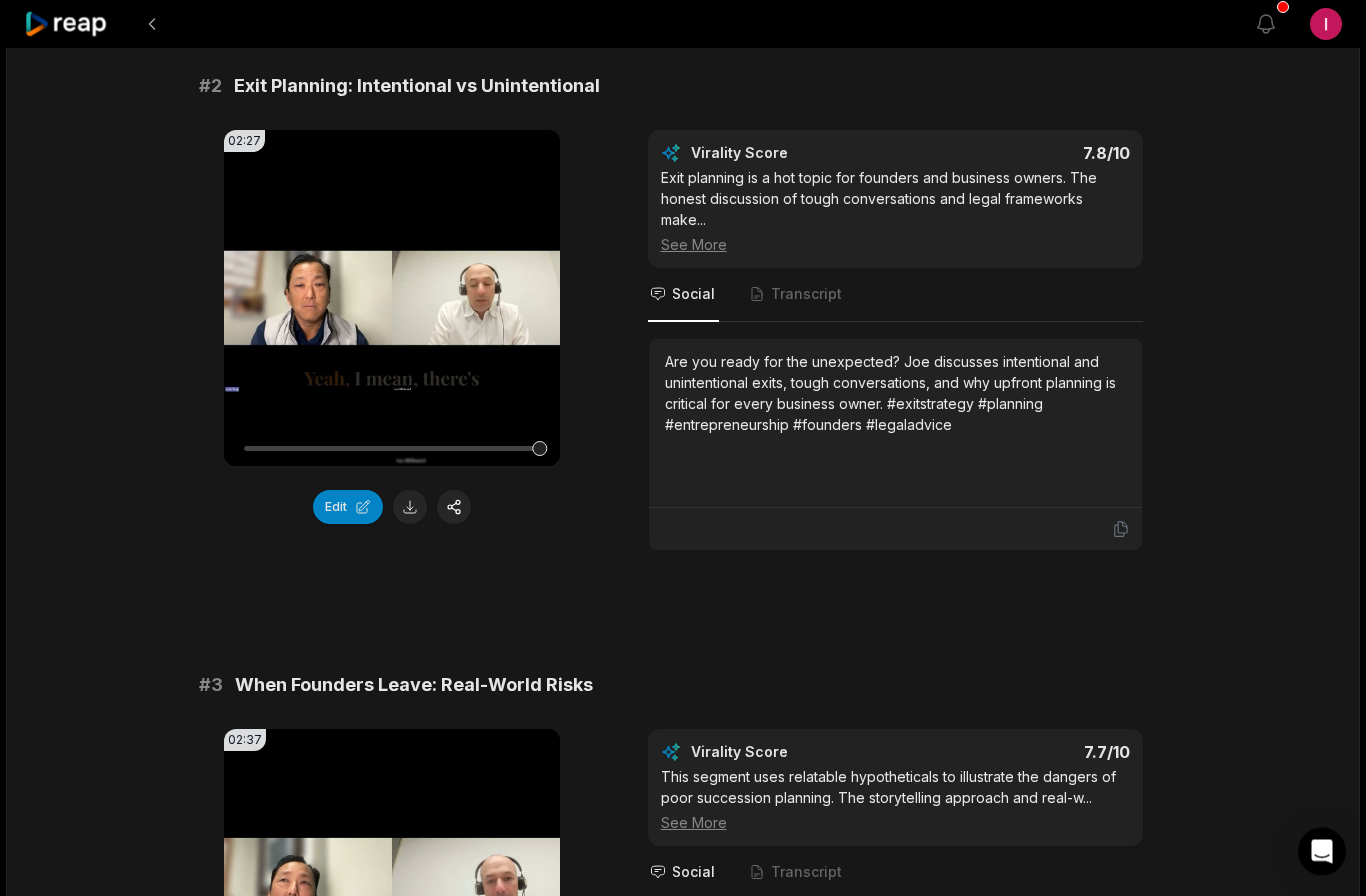 scroll, scrollTop: 699, scrollLeft: 0, axis: vertical 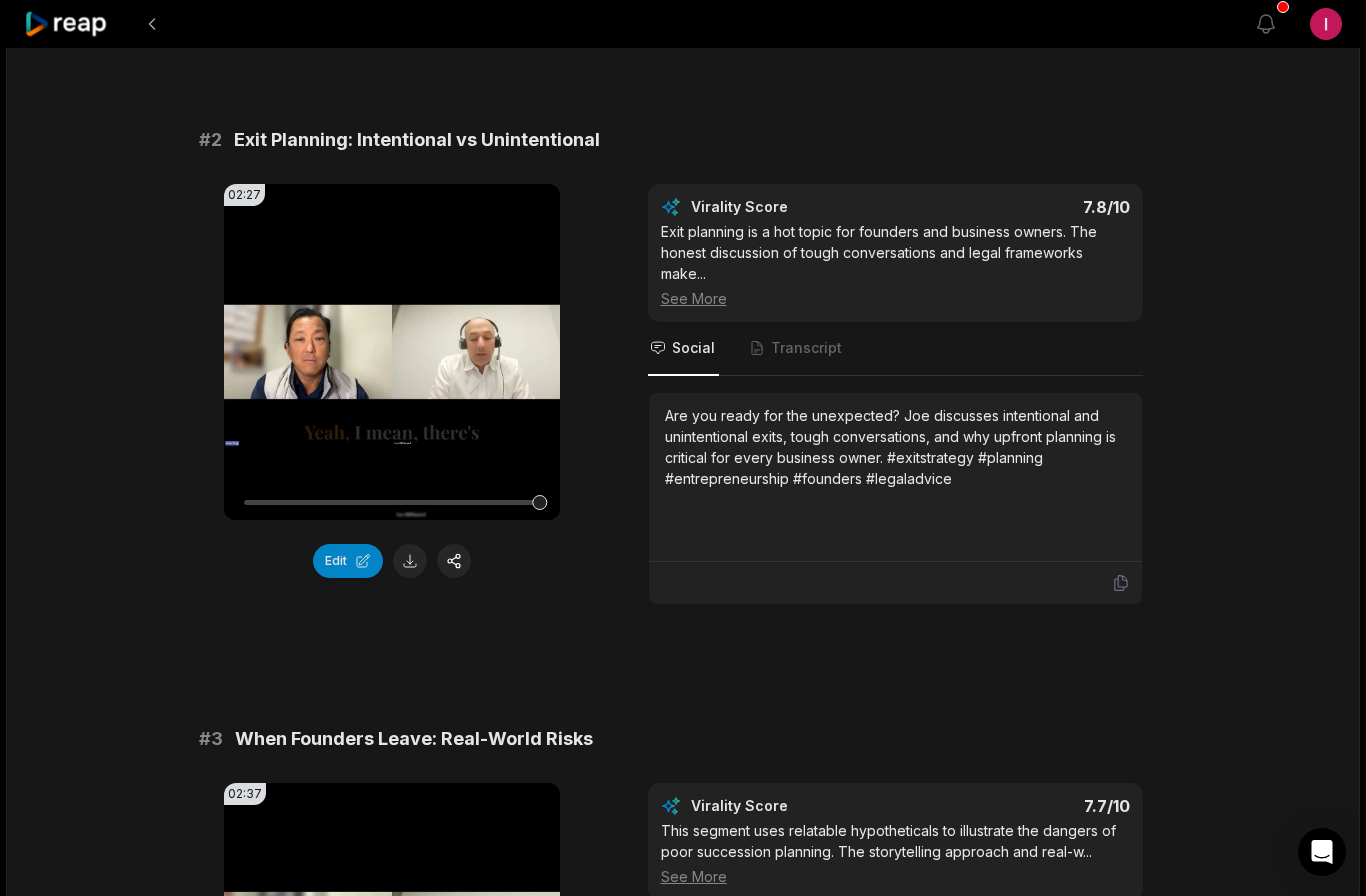 click at bounding box center (410, 561) 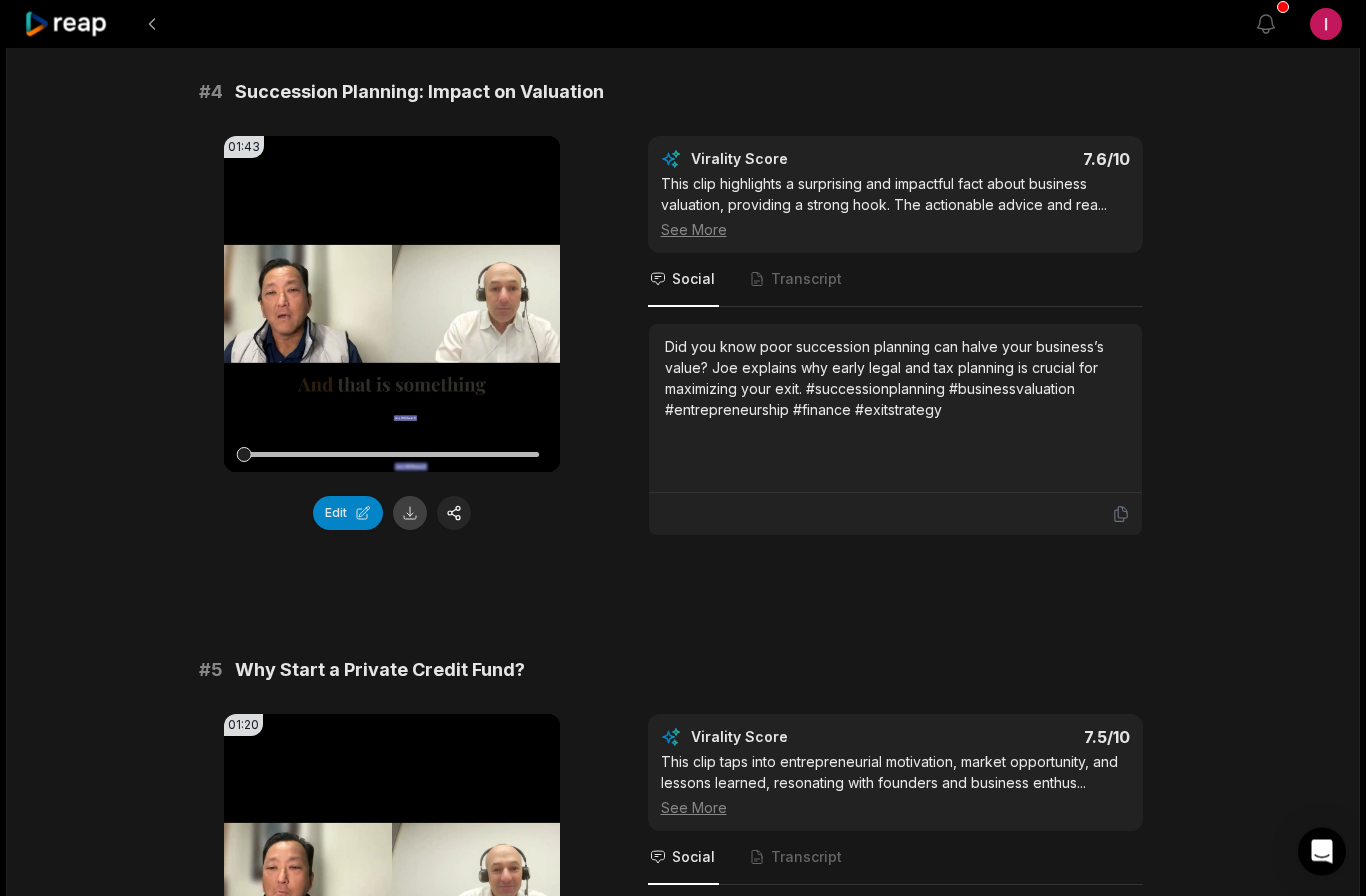 scroll, scrollTop: 1938, scrollLeft: 0, axis: vertical 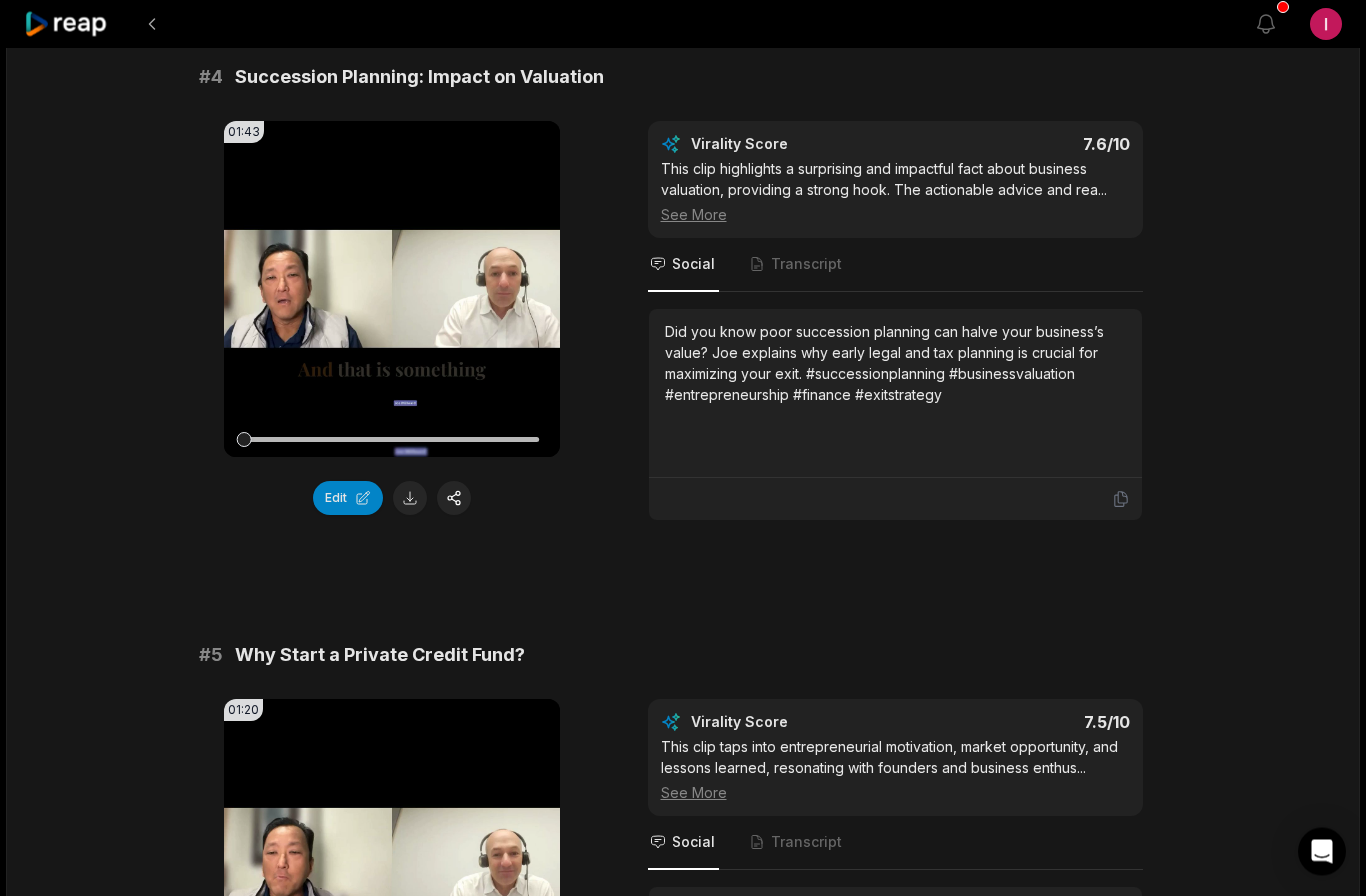 click at bounding box center (410, 499) 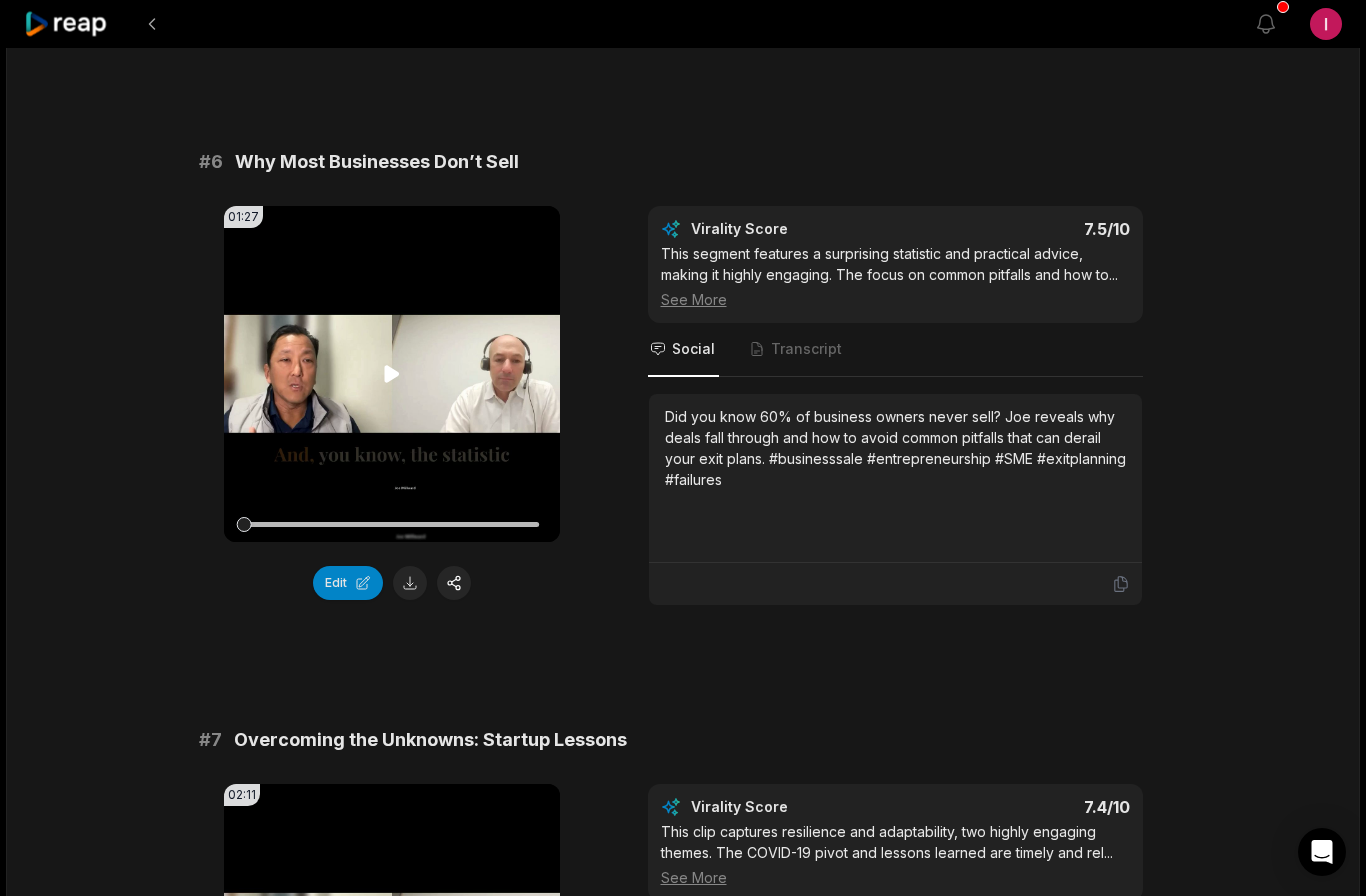 scroll, scrollTop: 3038, scrollLeft: 0, axis: vertical 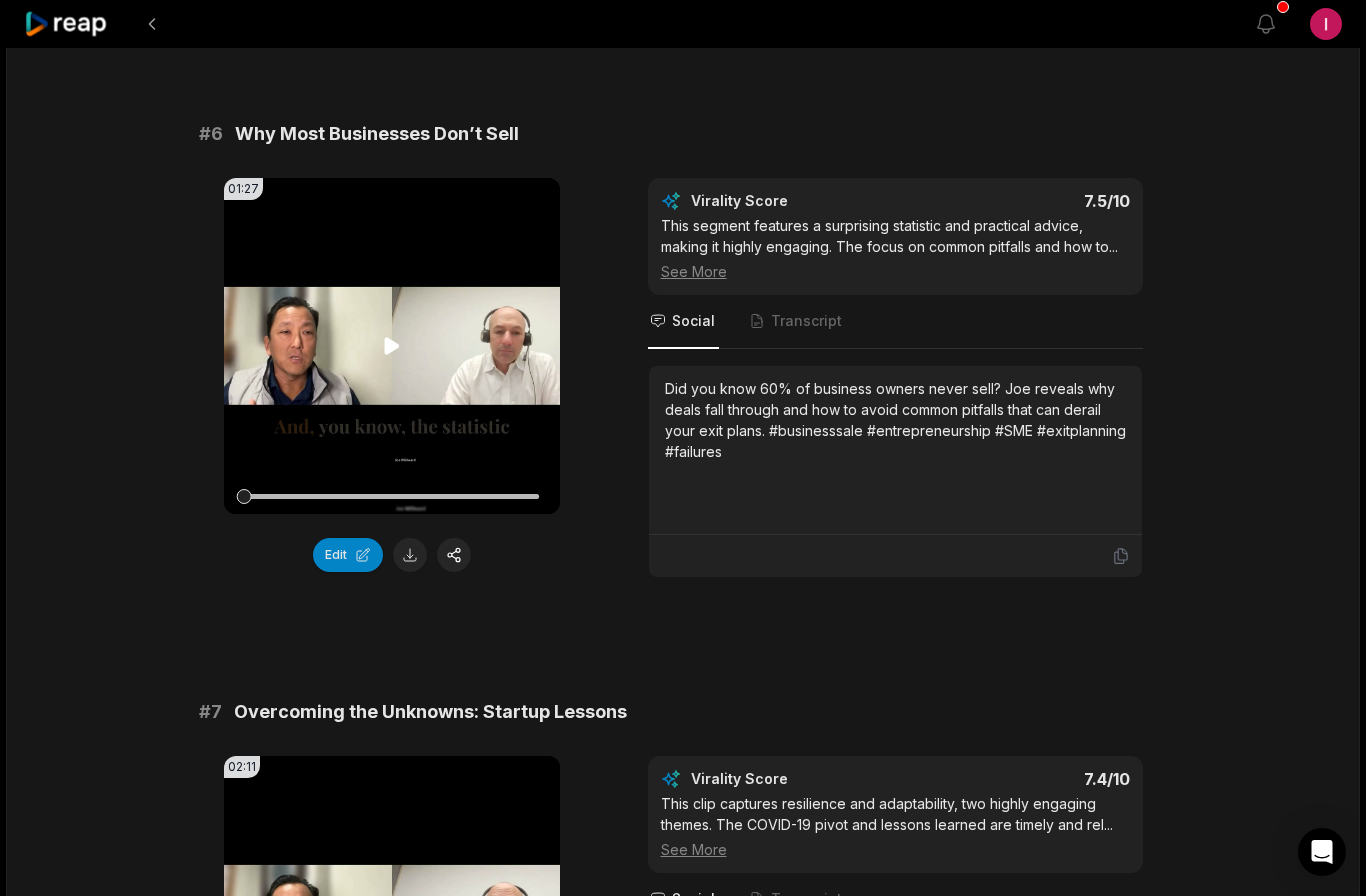 click 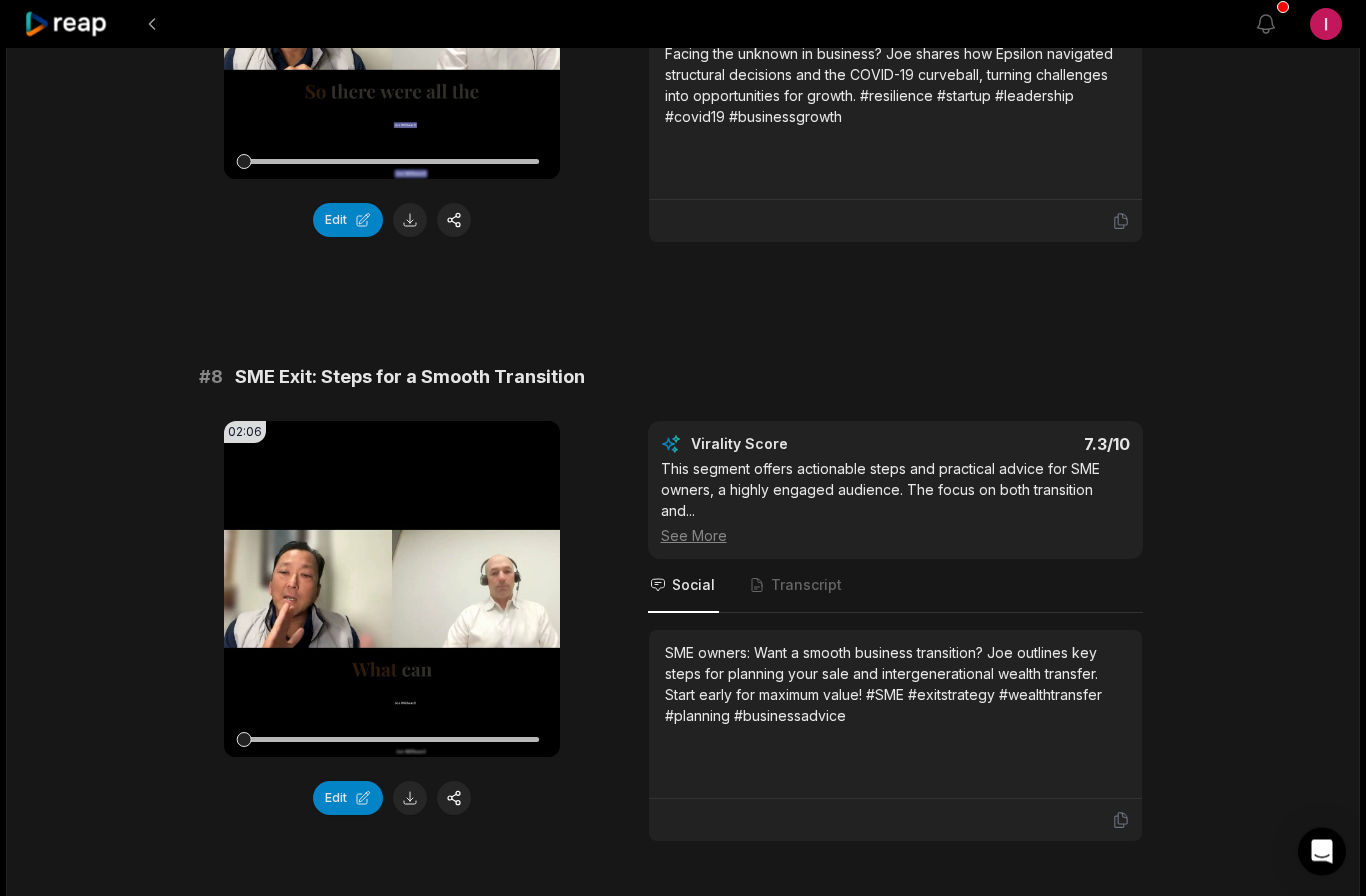 scroll, scrollTop: 3952, scrollLeft: 0, axis: vertical 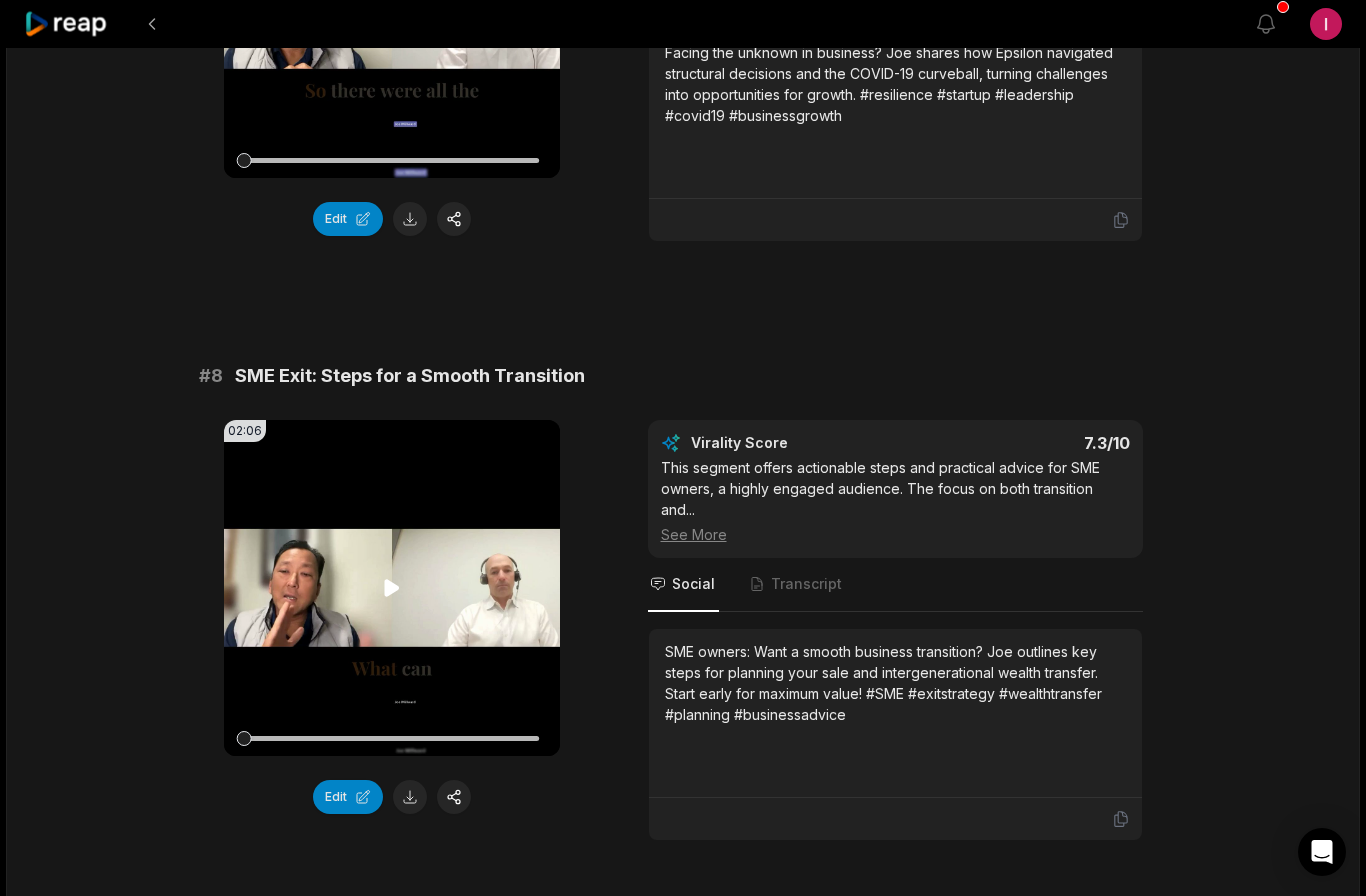click on "Your browser does not support mp4 format." at bounding box center [392, 588] 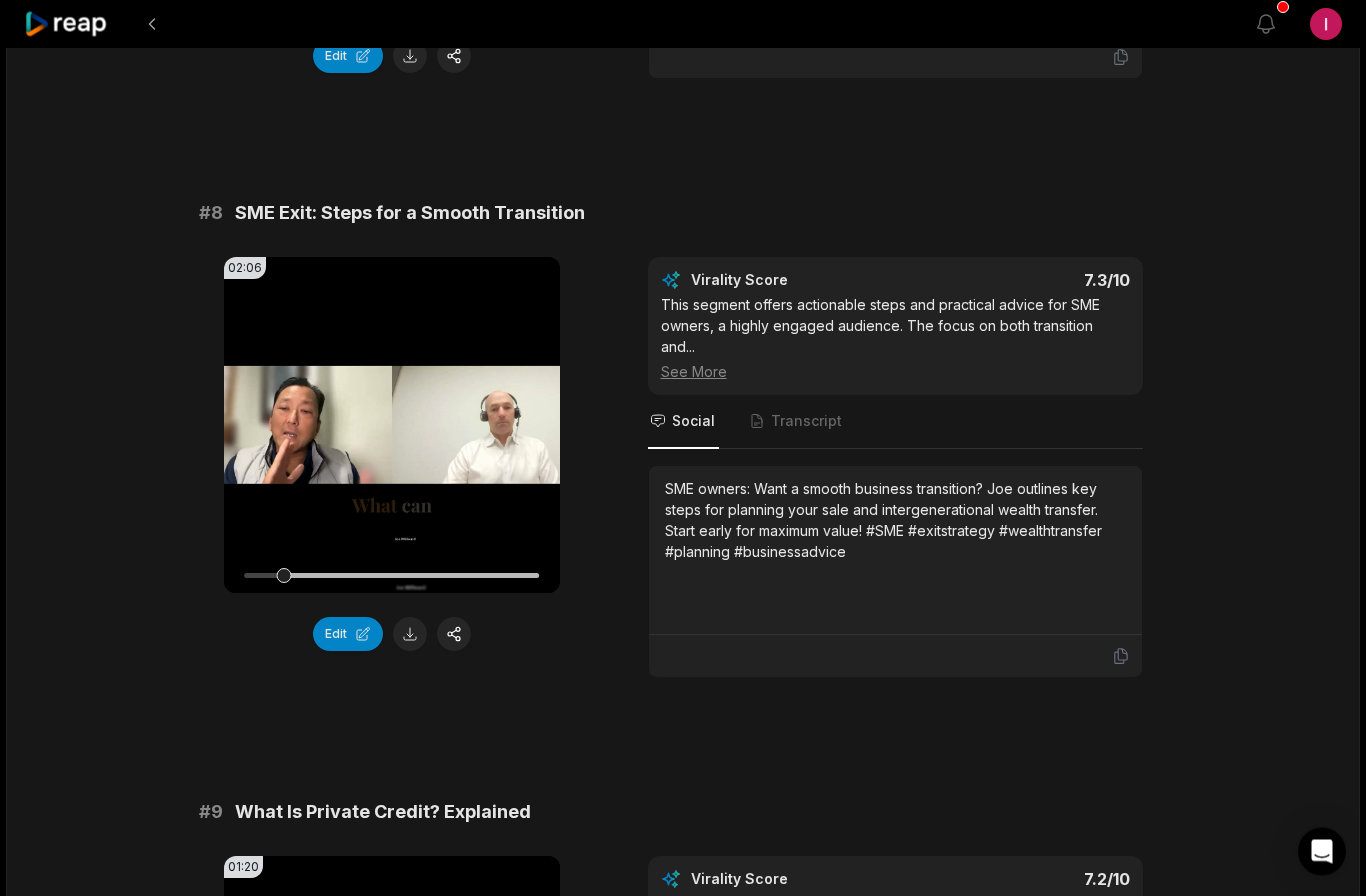 scroll, scrollTop: 4119, scrollLeft: 0, axis: vertical 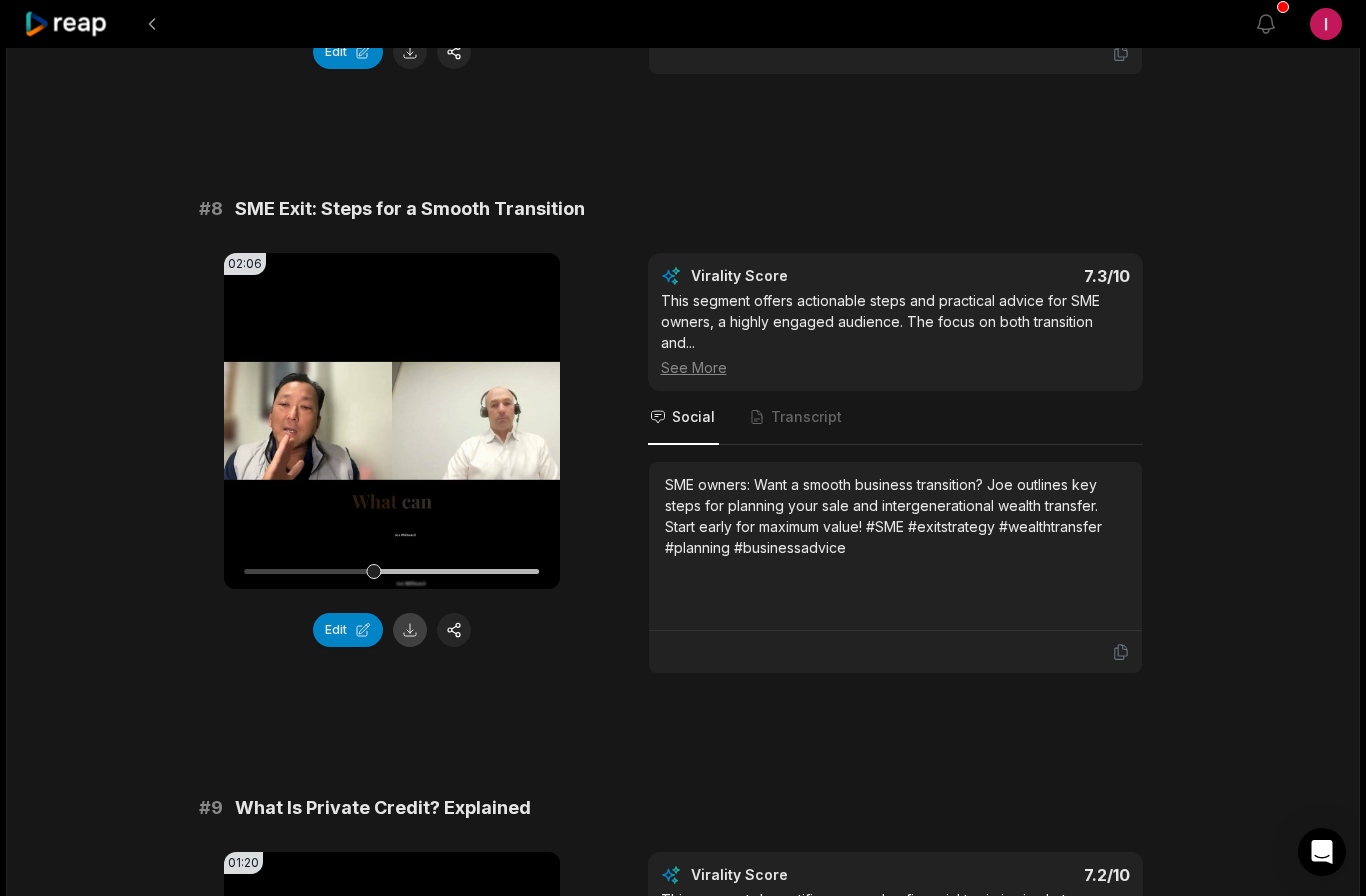 click at bounding box center (410, 630) 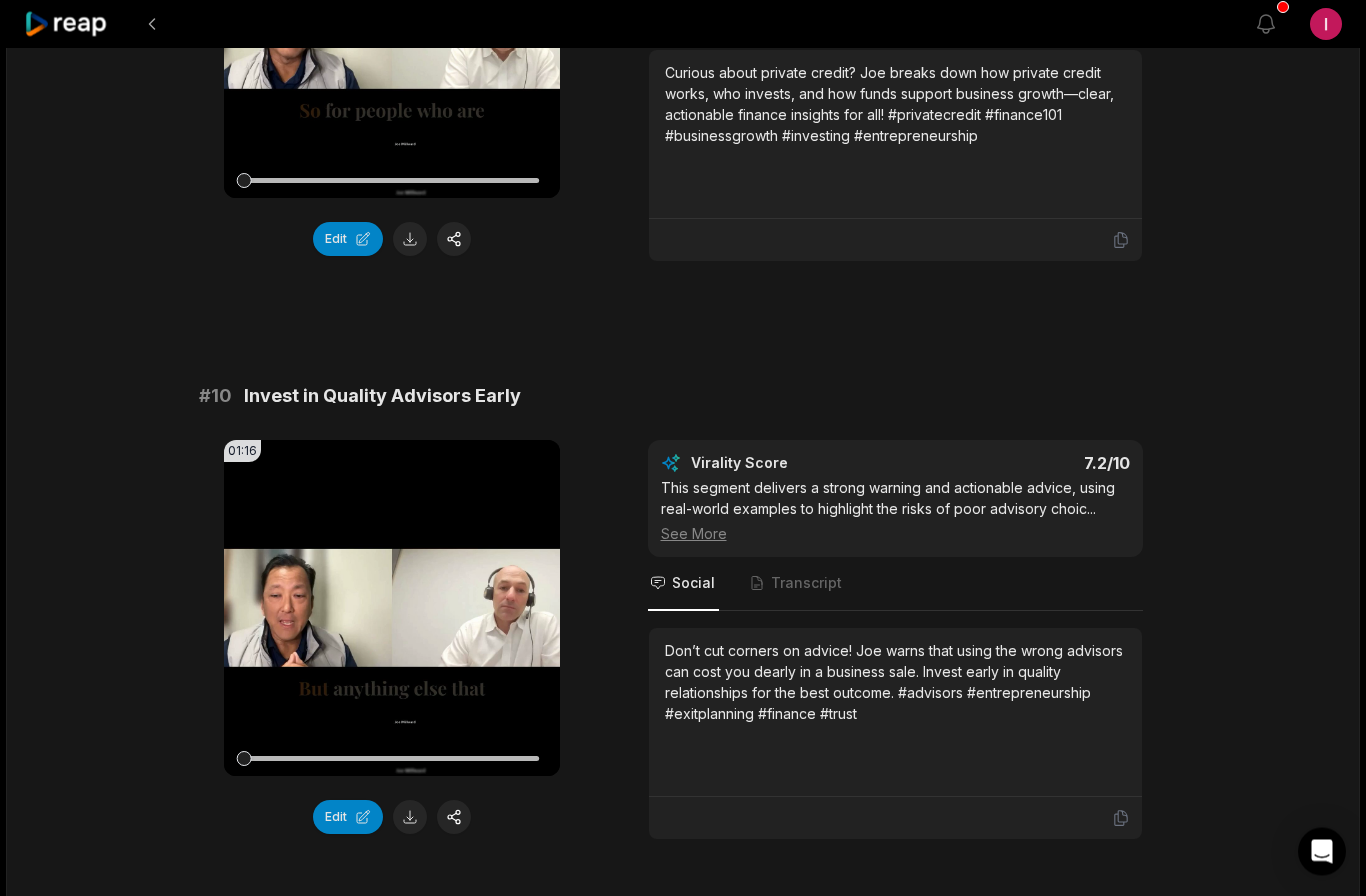 scroll, scrollTop: 5170, scrollLeft: 0, axis: vertical 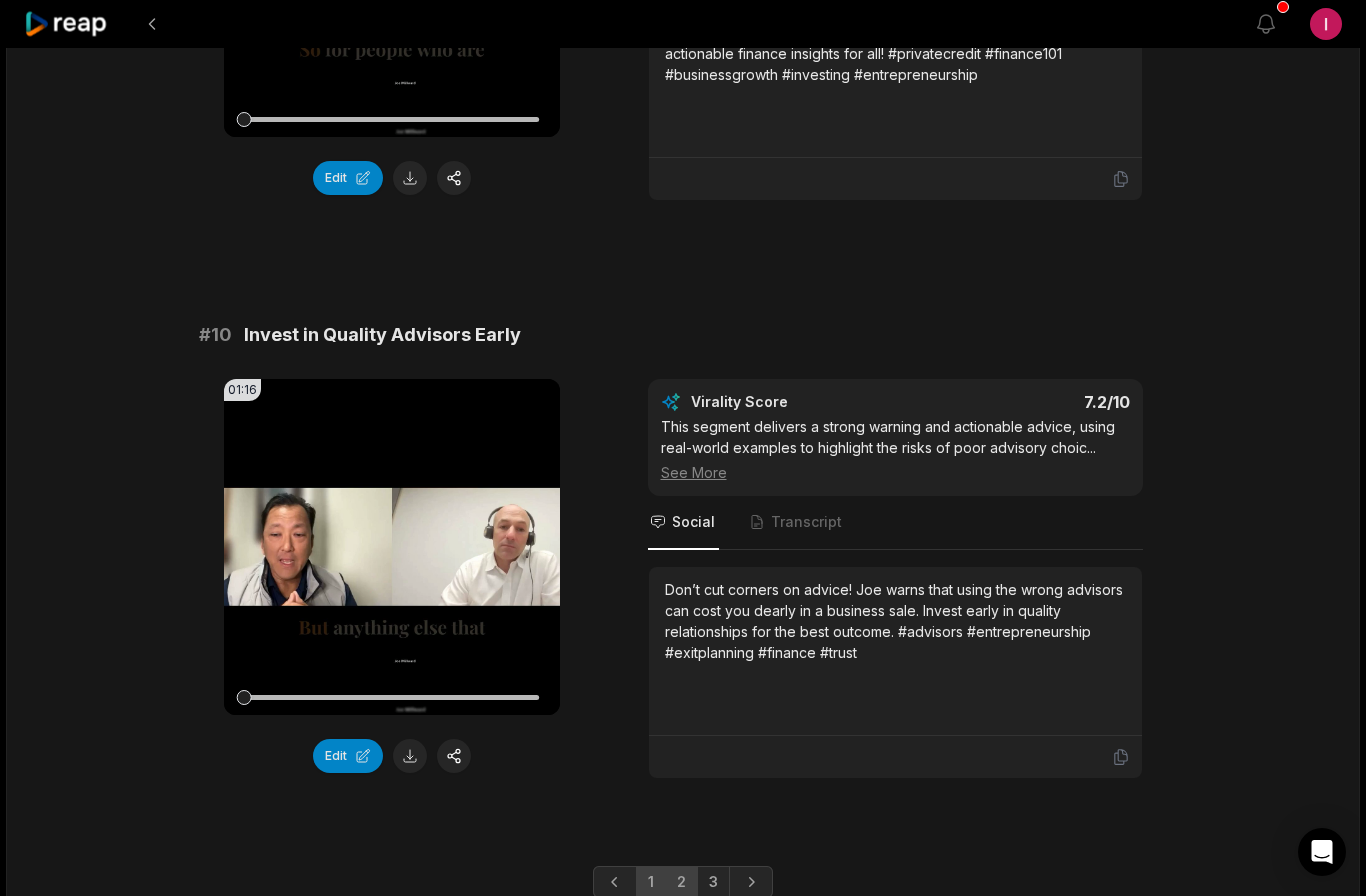 click on "2" at bounding box center [681, 882] 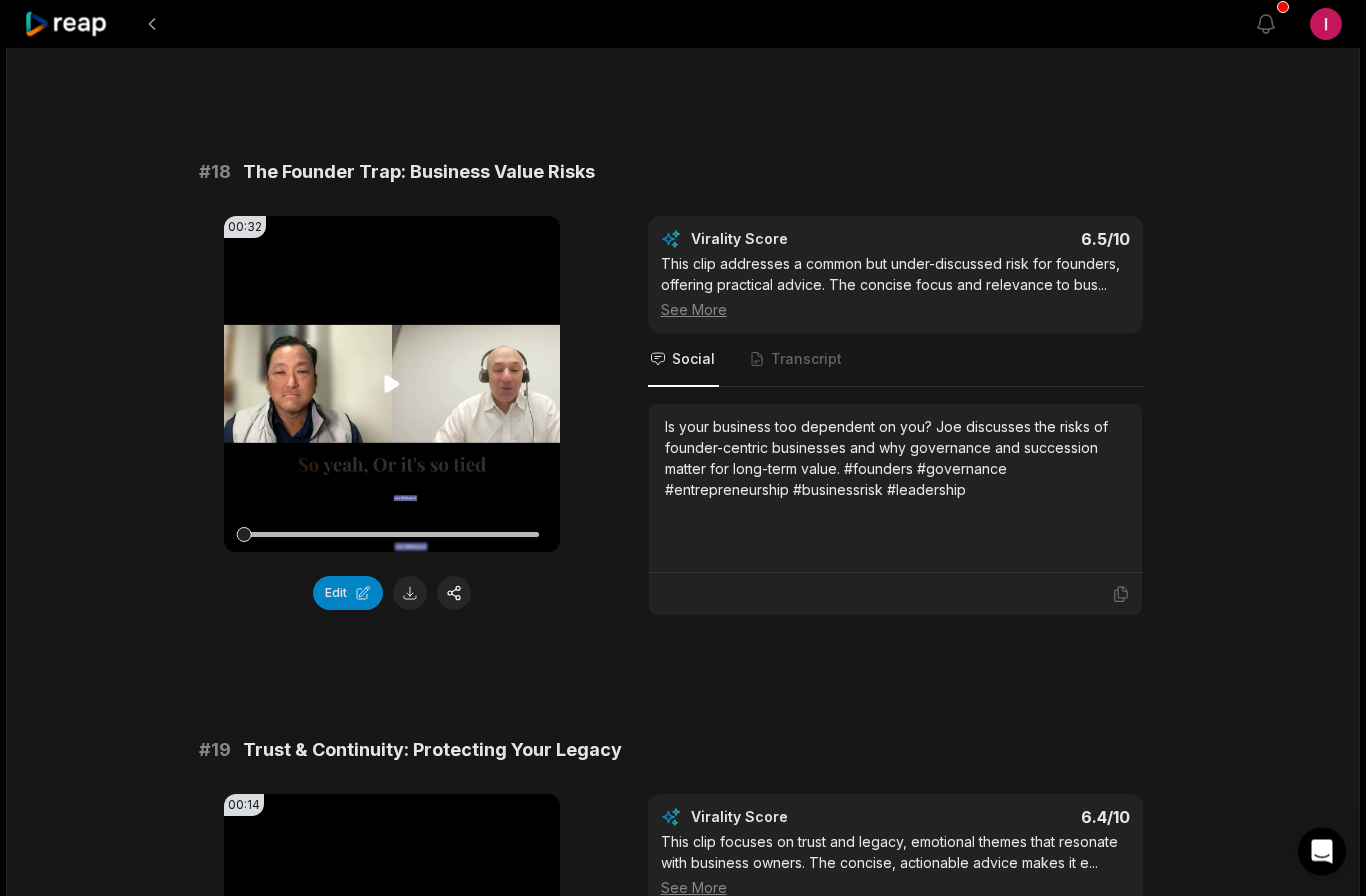 scroll, scrollTop: 4156, scrollLeft: 0, axis: vertical 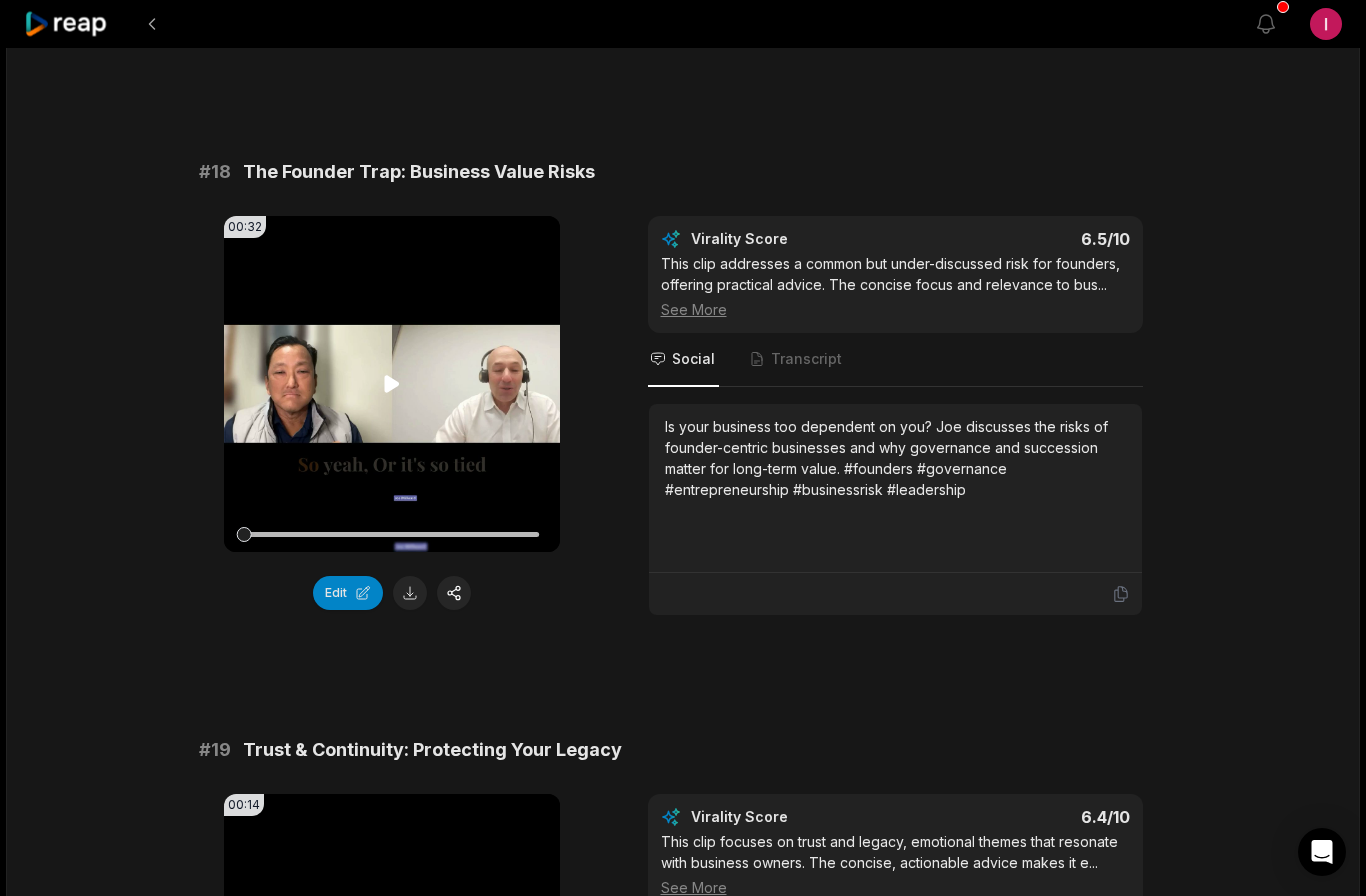 click 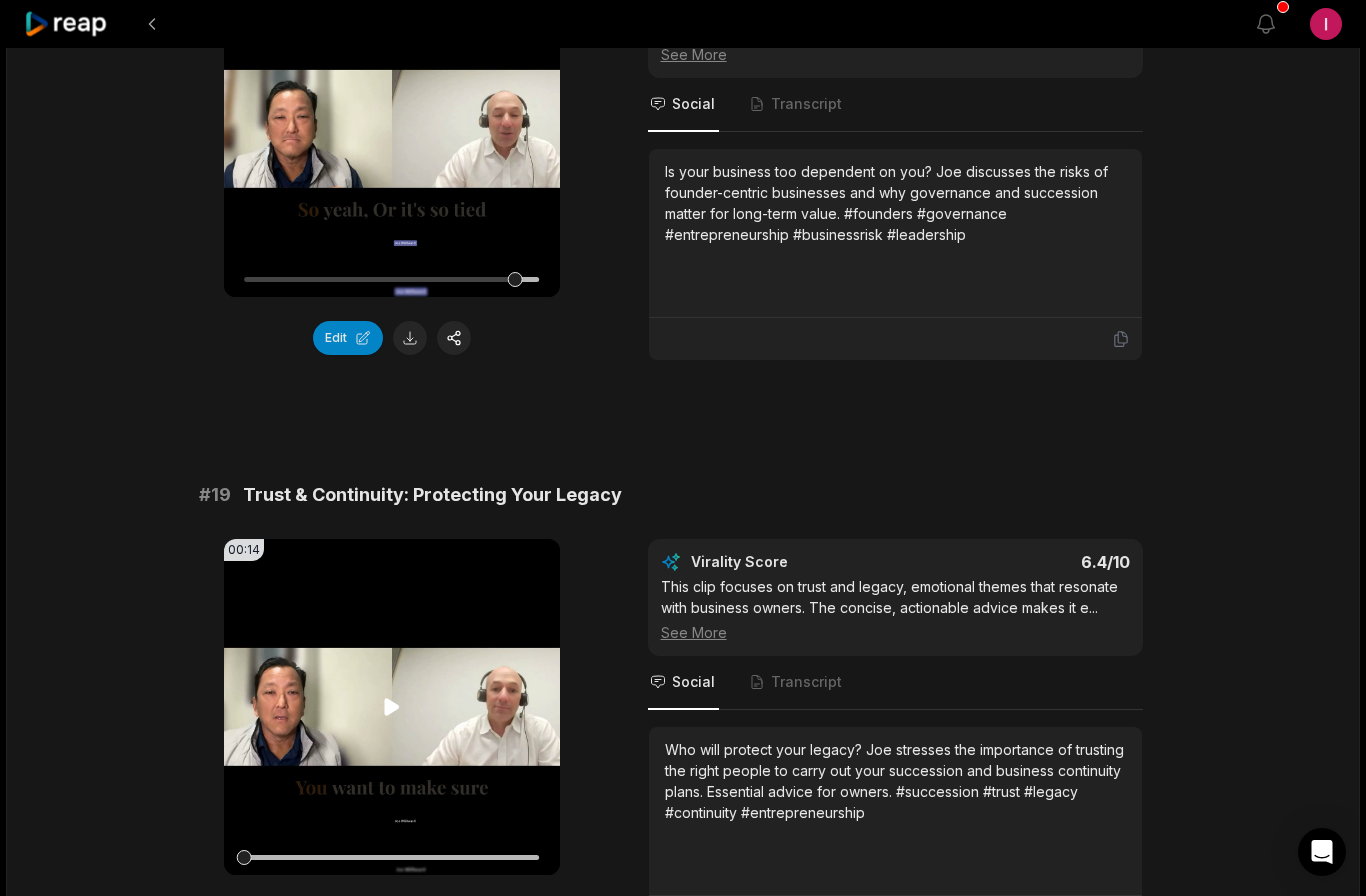 scroll, scrollTop: 4412, scrollLeft: 0, axis: vertical 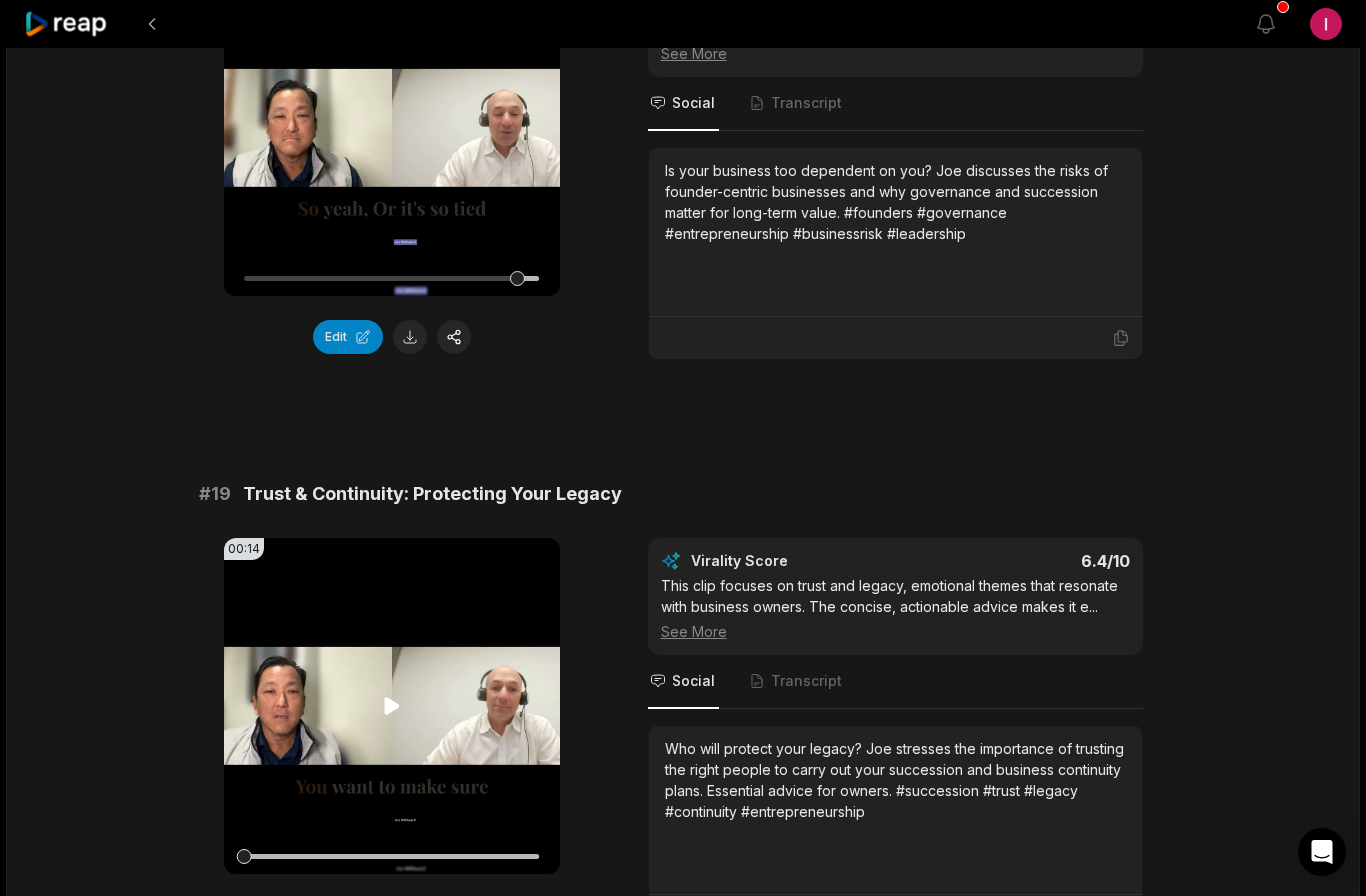 click on "Your browser does not support mp4 format." at bounding box center [392, 706] 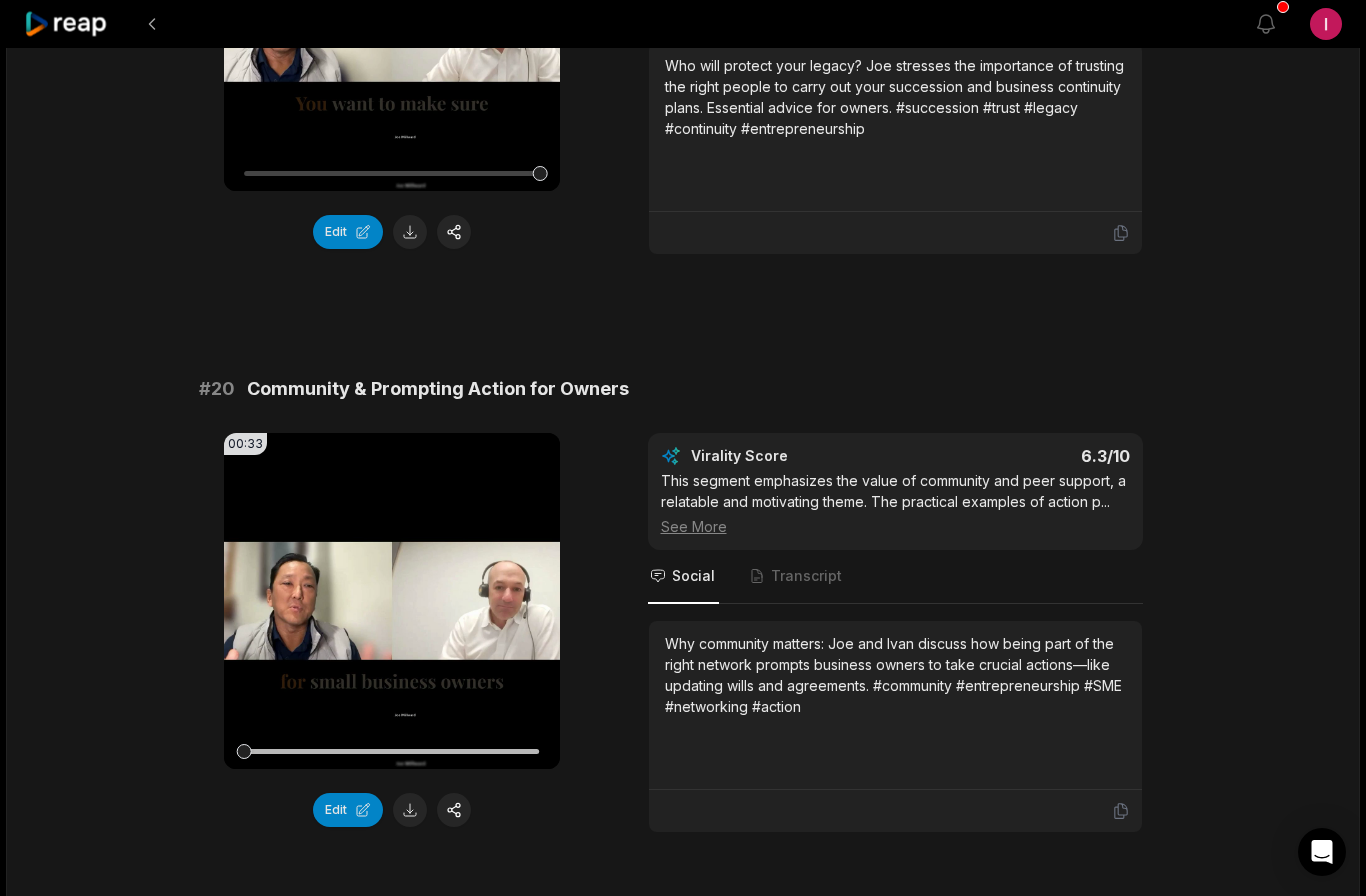scroll, scrollTop: 5149, scrollLeft: 0, axis: vertical 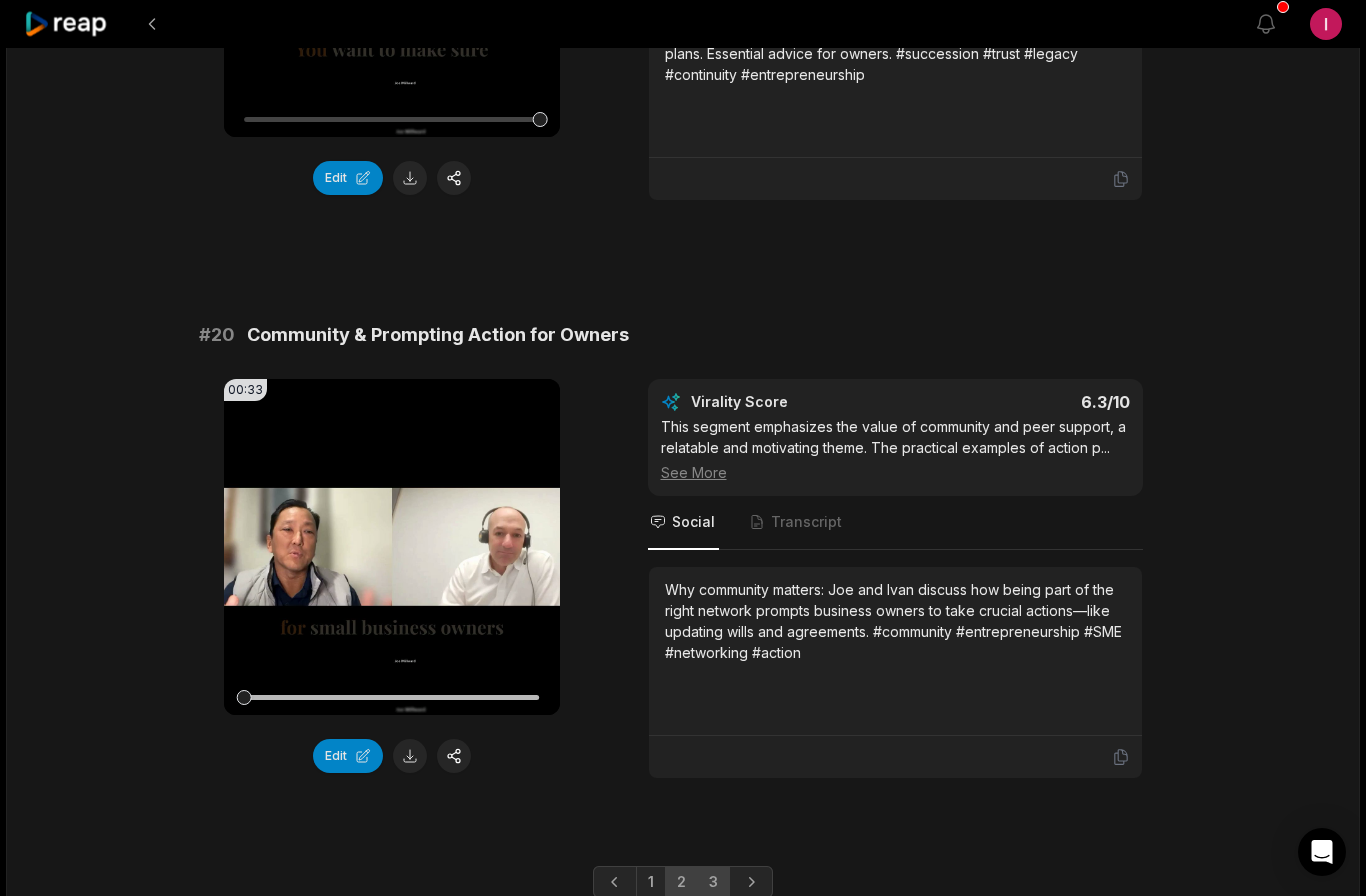 click on "3" at bounding box center [713, 882] 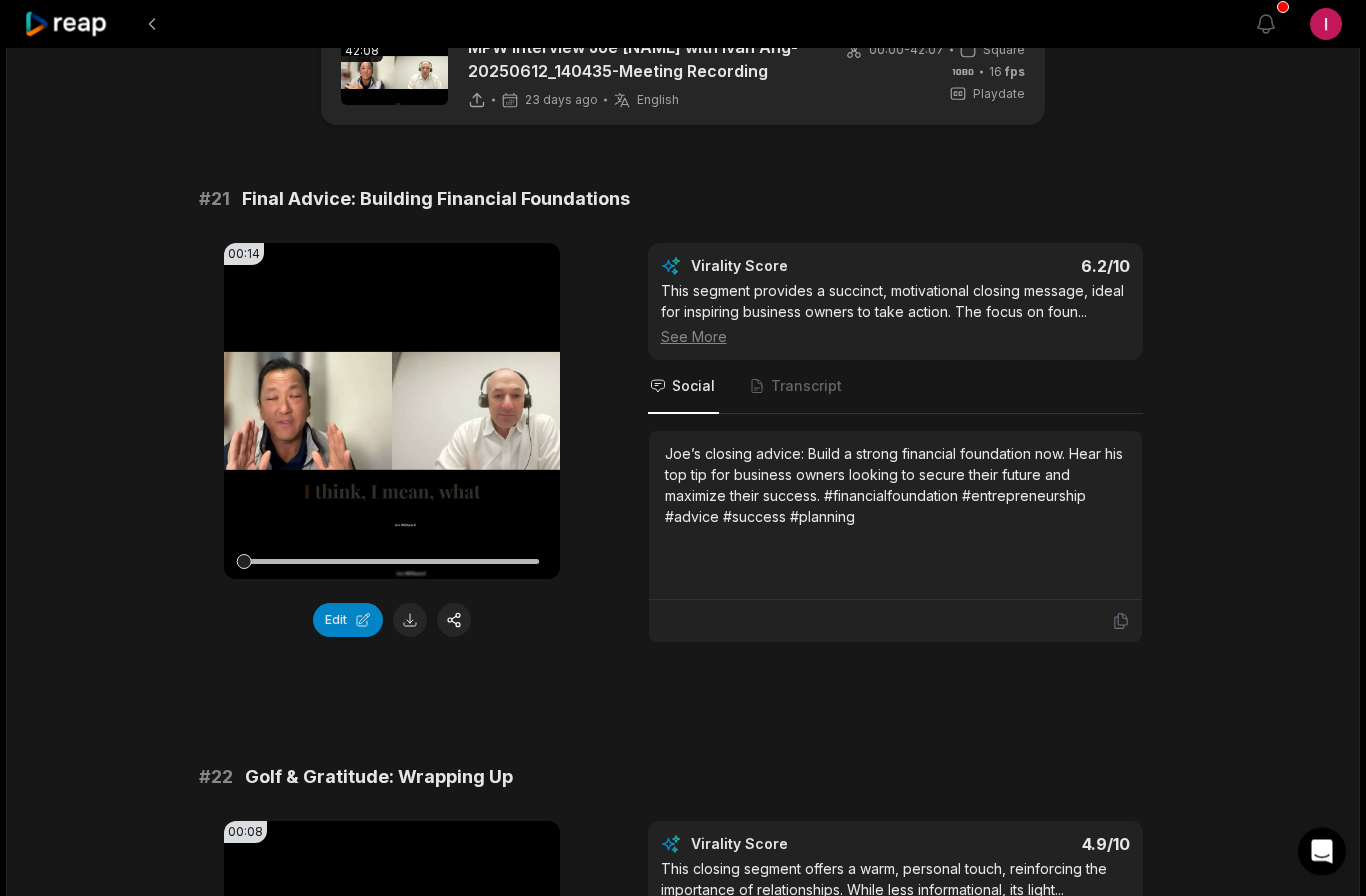 scroll, scrollTop: 62, scrollLeft: 0, axis: vertical 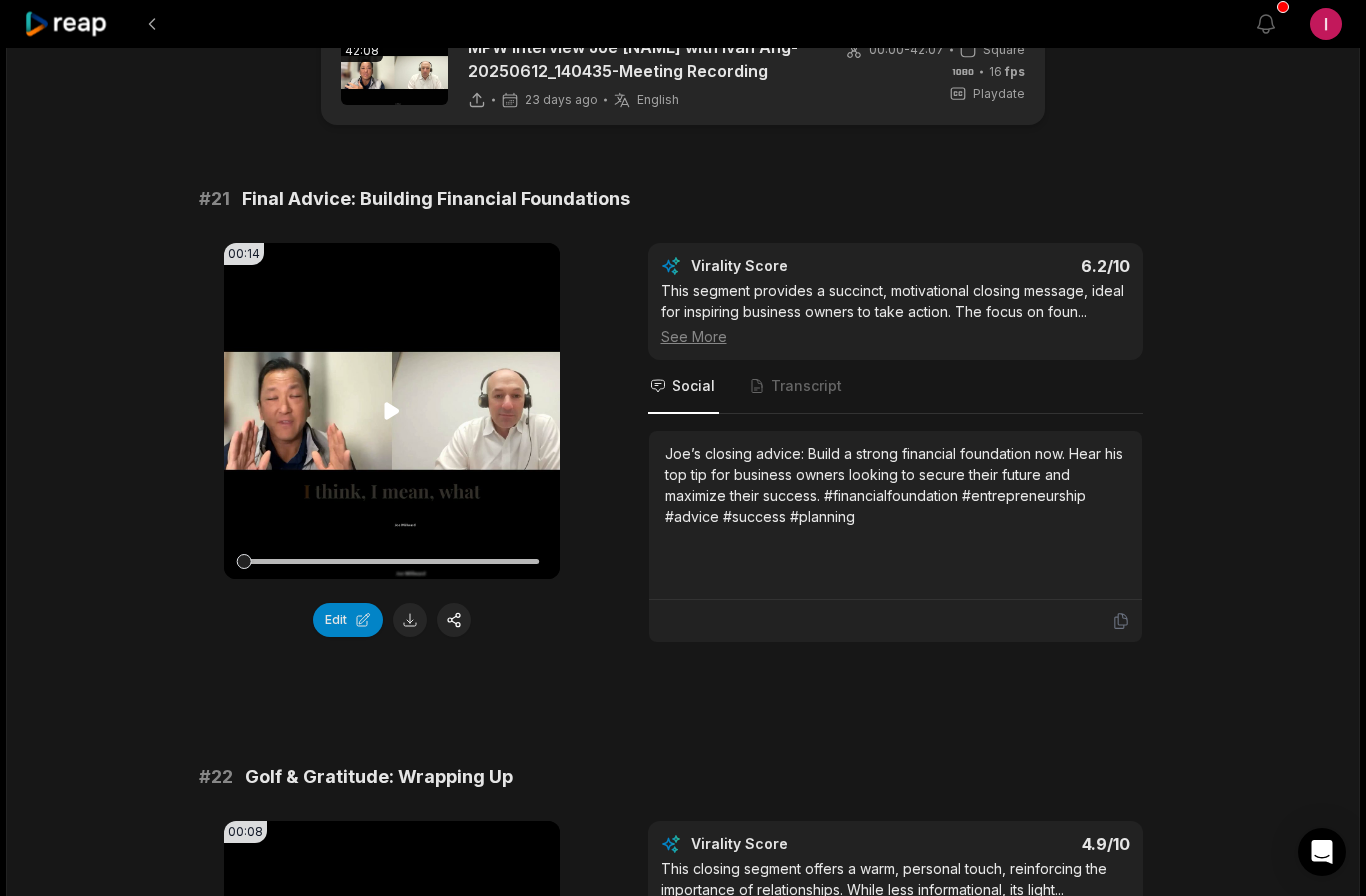 click 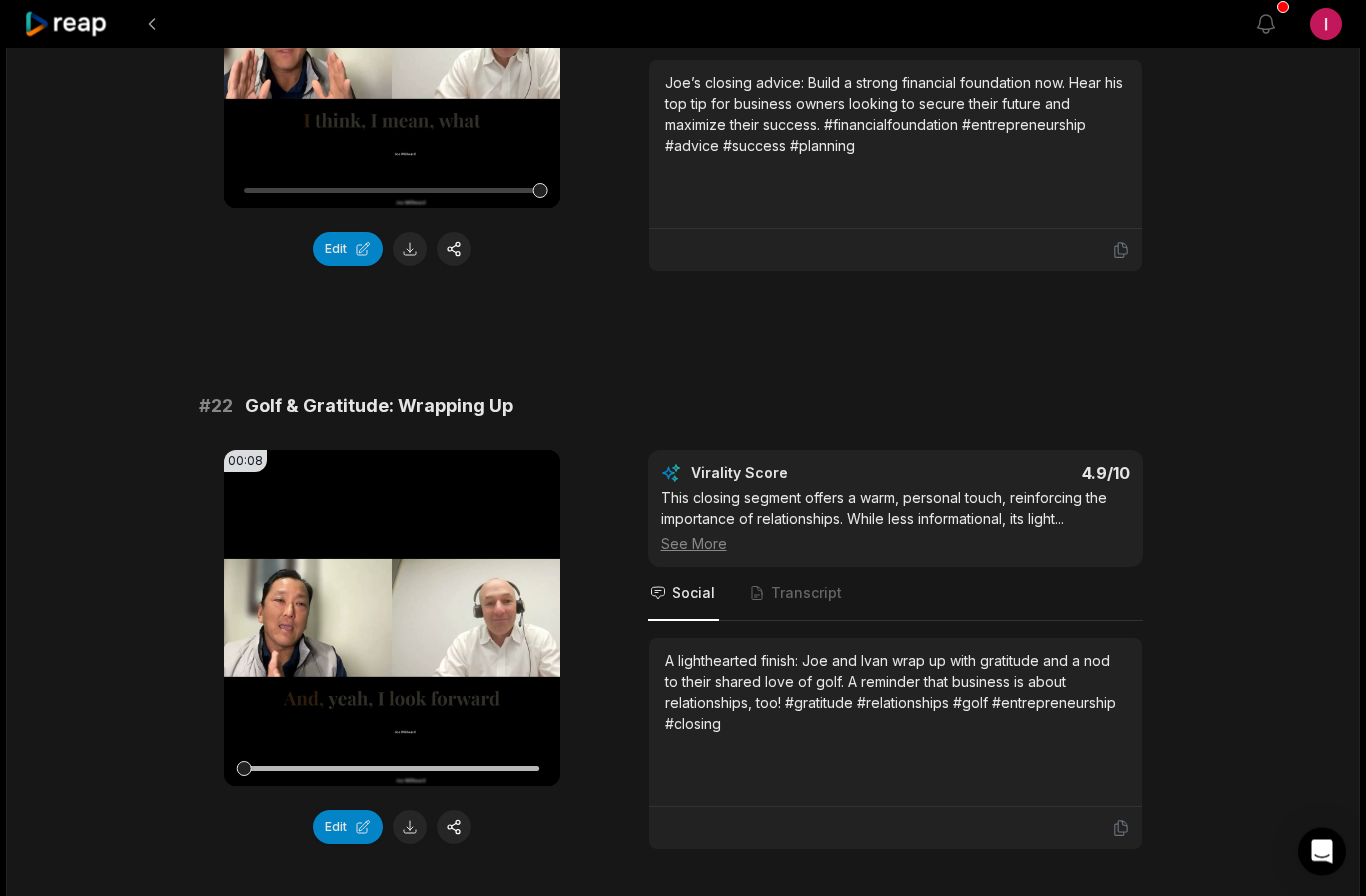 scroll, scrollTop: 504, scrollLeft: 0, axis: vertical 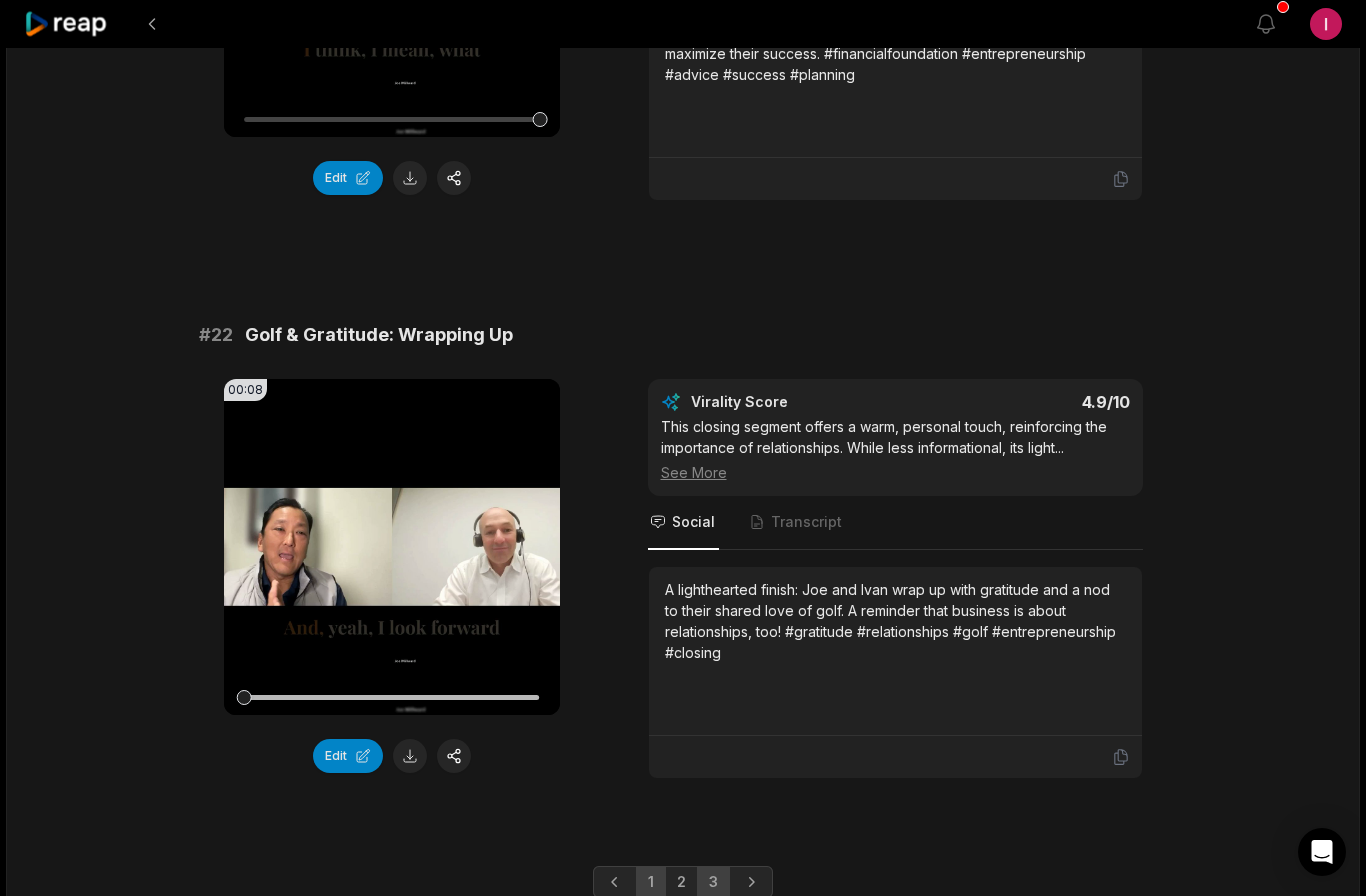click on "1" at bounding box center [651, 882] 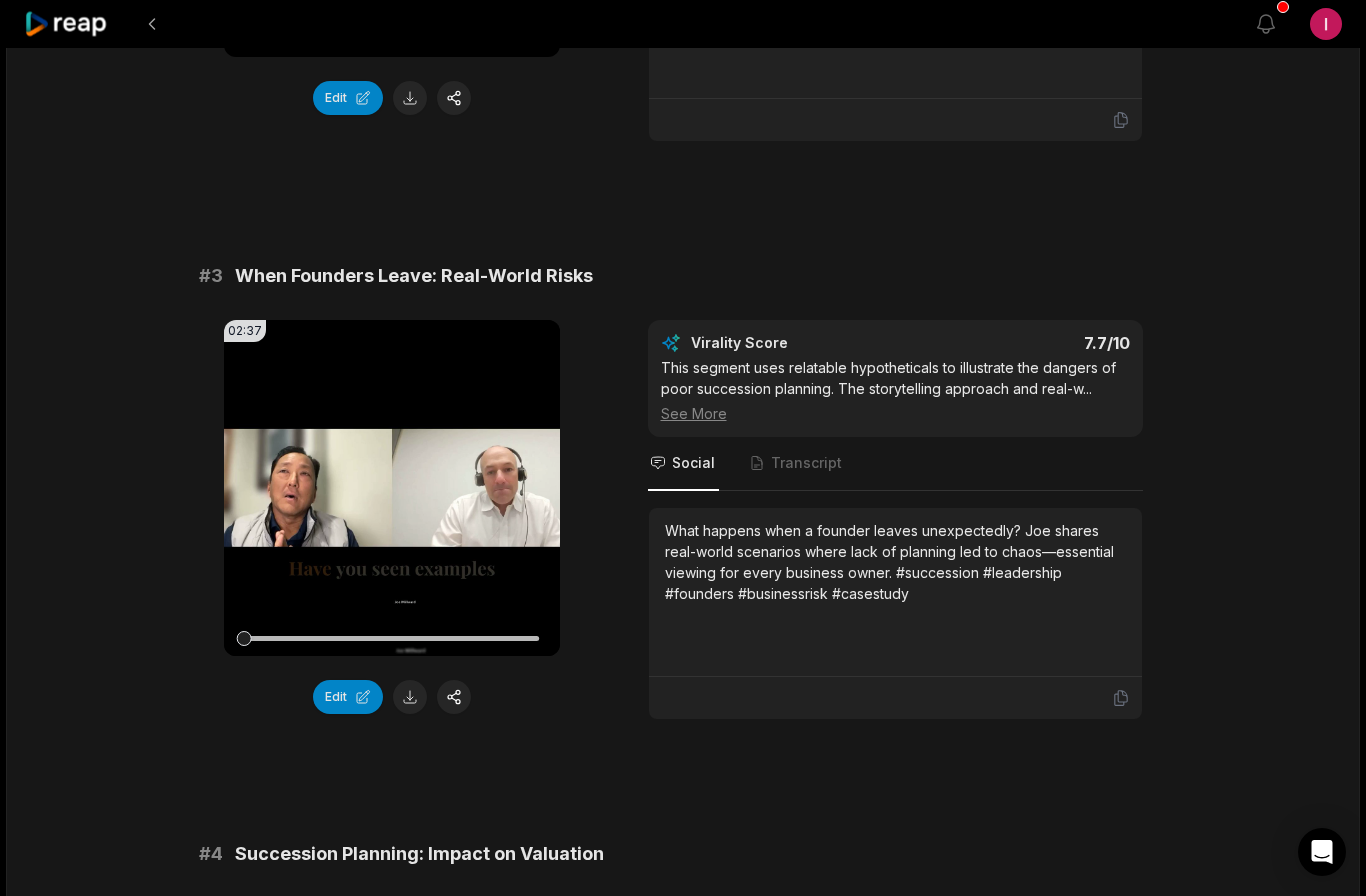 scroll, scrollTop: 1263, scrollLeft: 0, axis: vertical 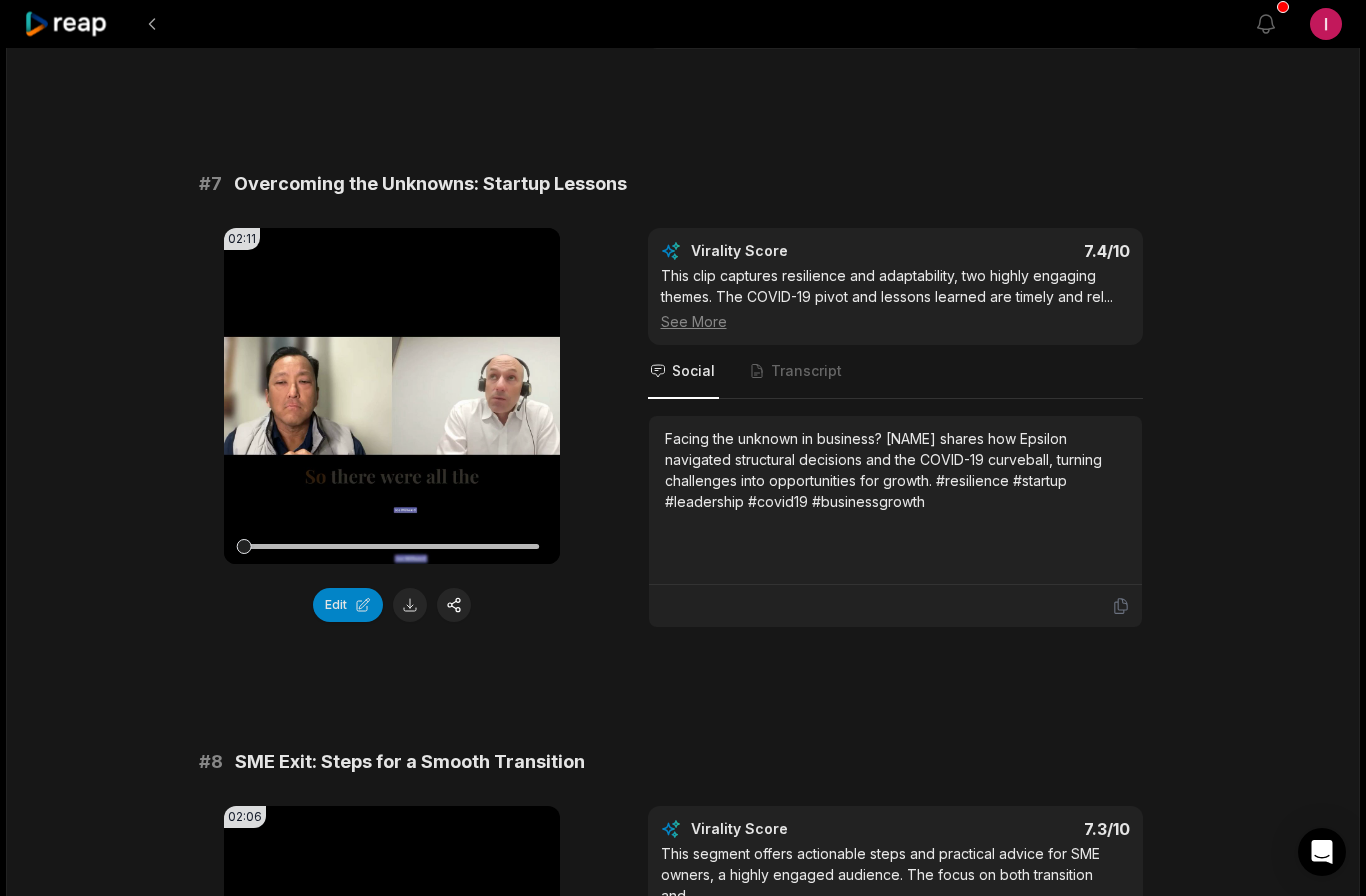 click on "02:11 Your browser does not support mp4 format. Edit Virality Score 7.4 /10 This clip captures resilience and adaptability, two highly engaging themes. The COVID-19 pivot and lessons learned are timely and rel ...   See More Social Transcript Facing the unknown in business? Joe shares how Epsilon navigated structural decisions and the COVID-19 curveball, turning challenges into opportunities for growth. #resilience #startup #leadership #covid19 #businessgrowth" at bounding box center [683, 428] 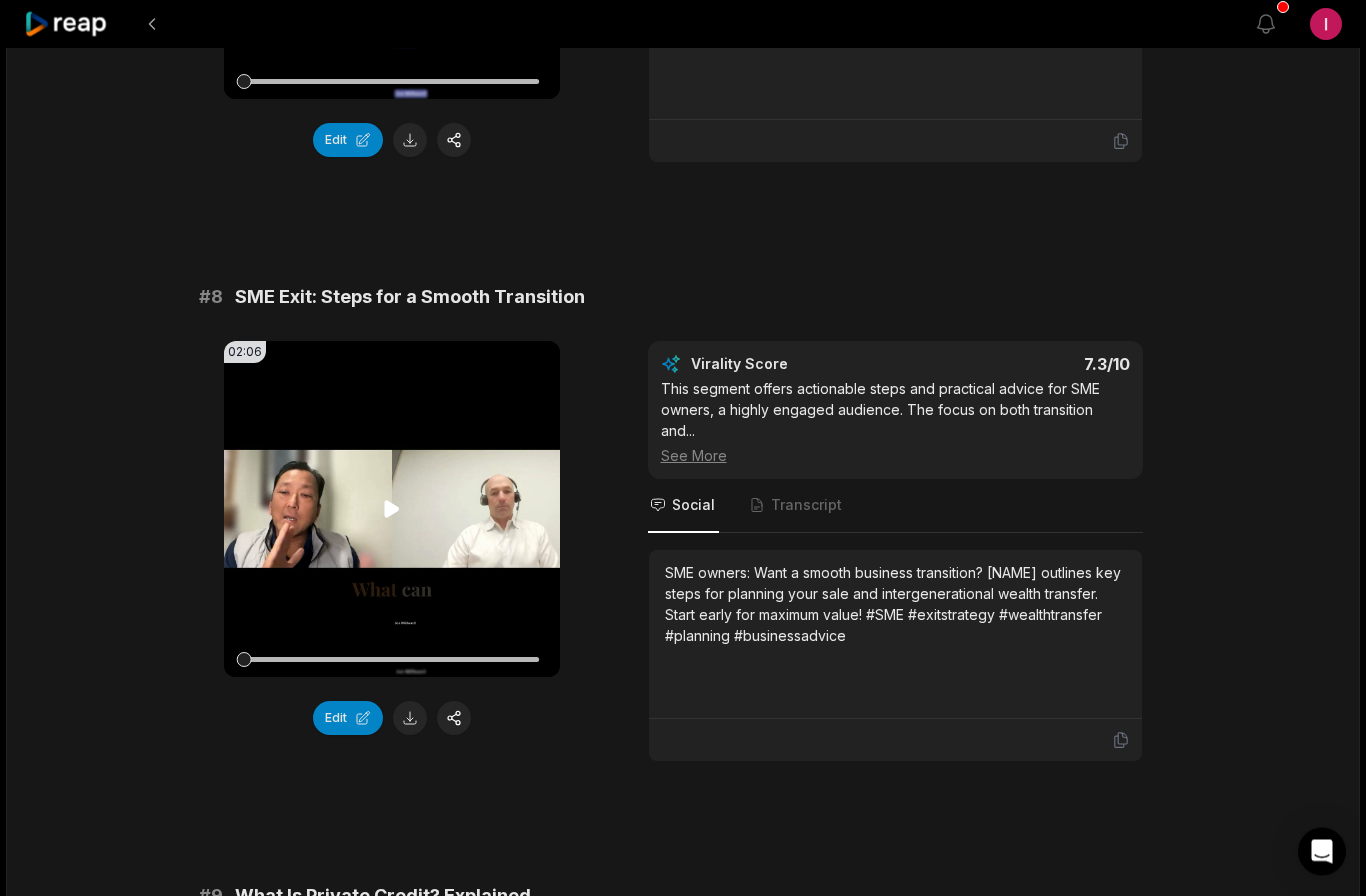scroll, scrollTop: 4031, scrollLeft: 0, axis: vertical 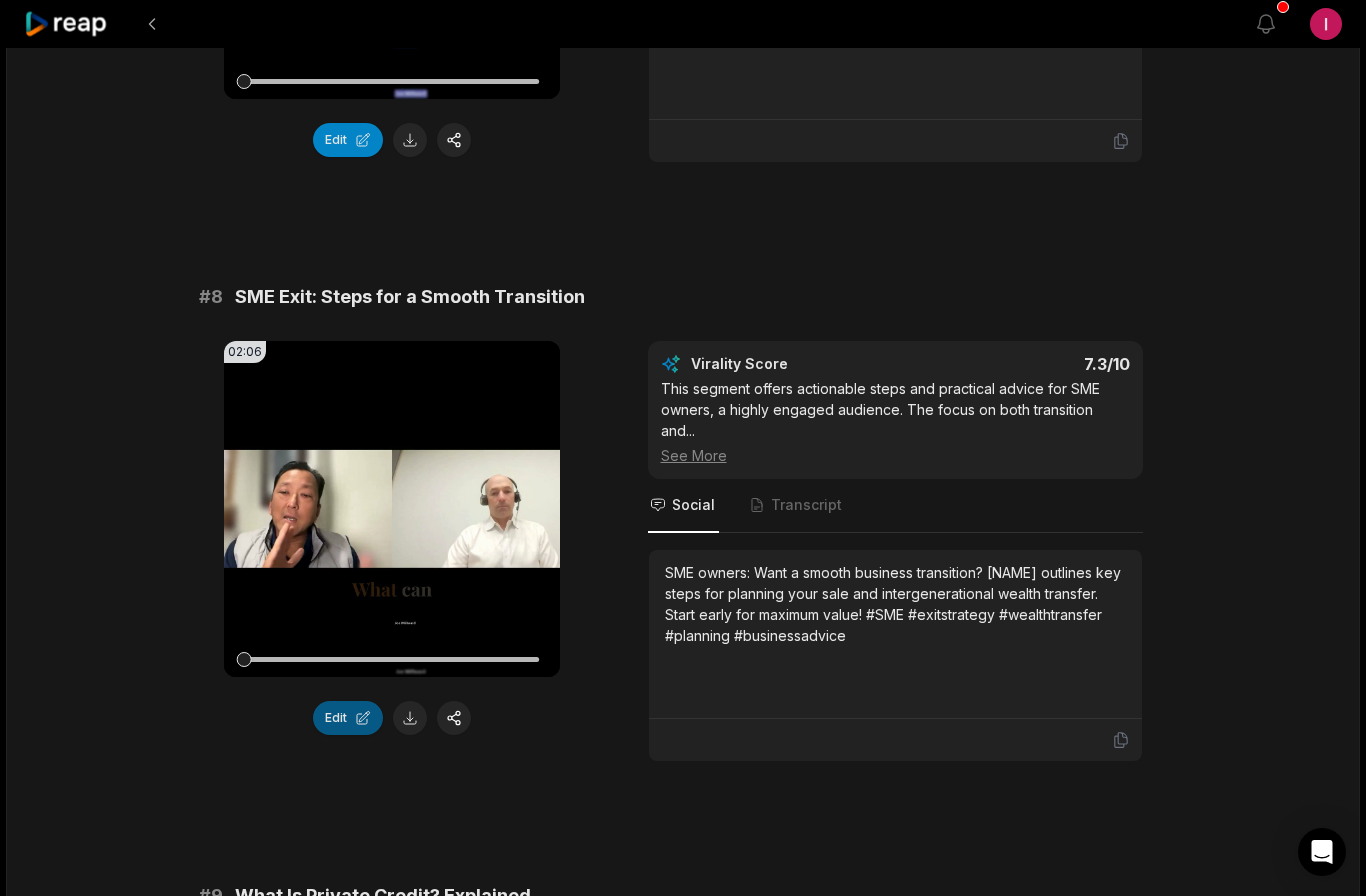 click on "Edit" at bounding box center [348, 718] 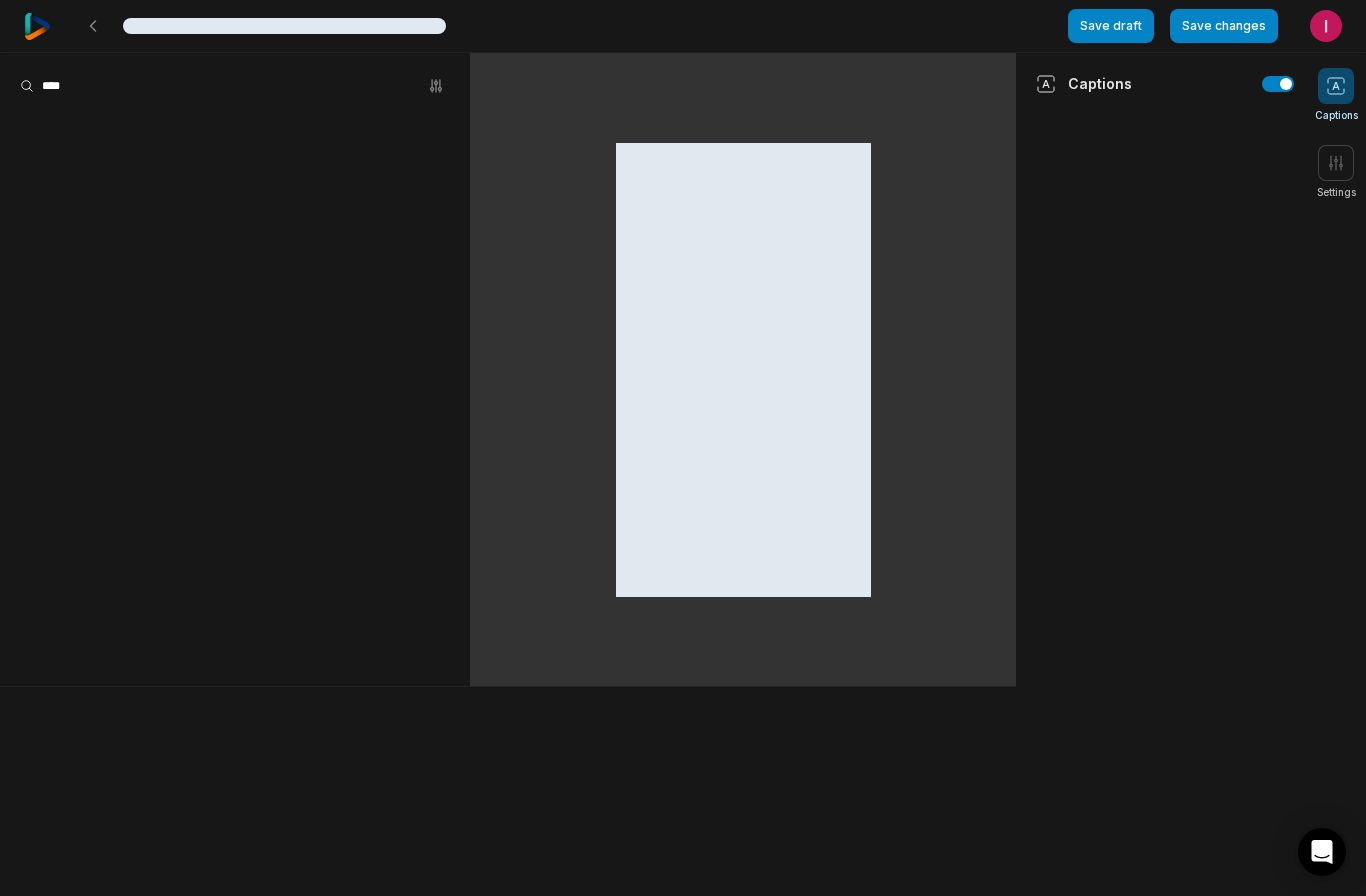 scroll, scrollTop: 0, scrollLeft: 0, axis: both 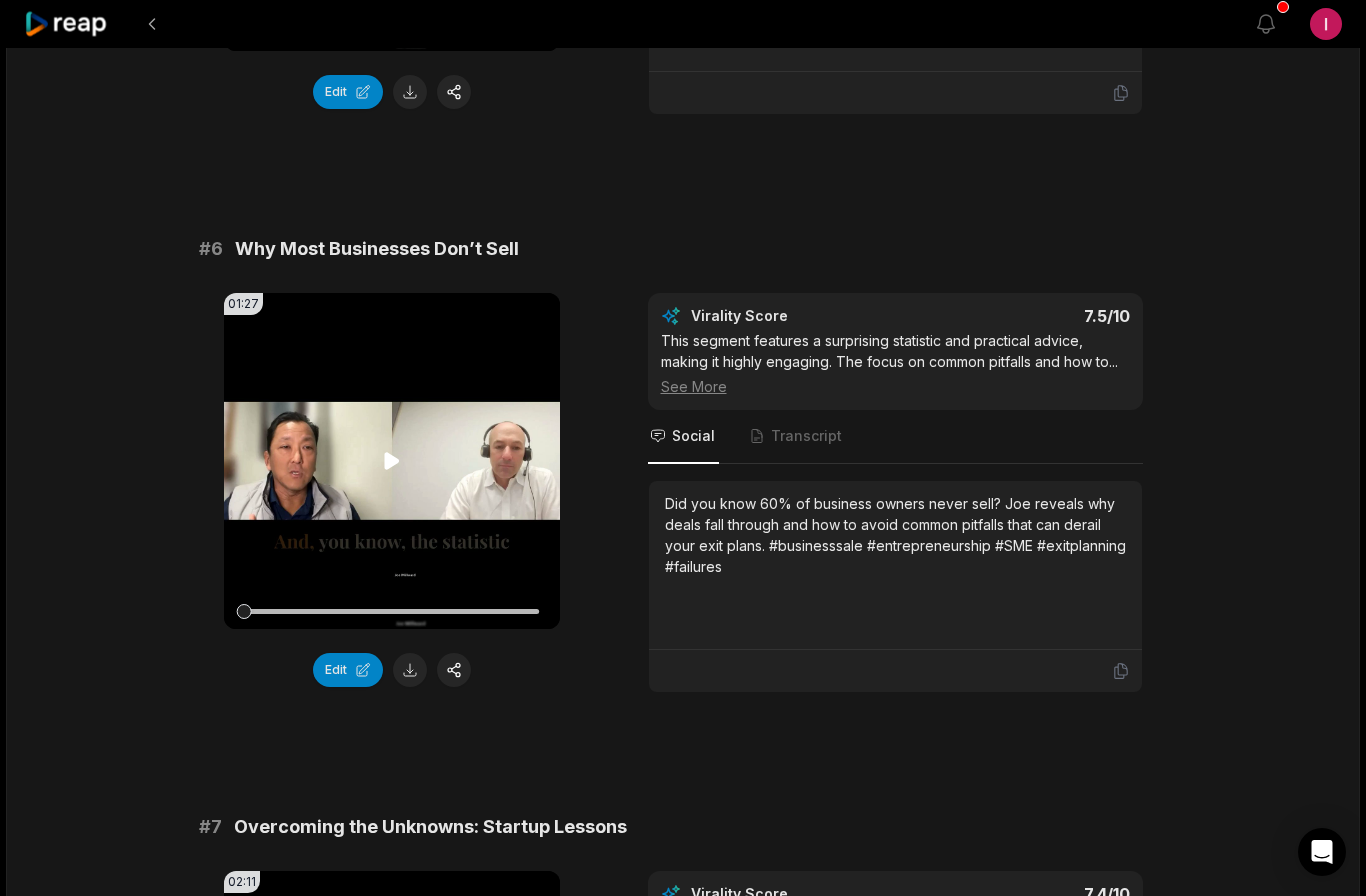 click 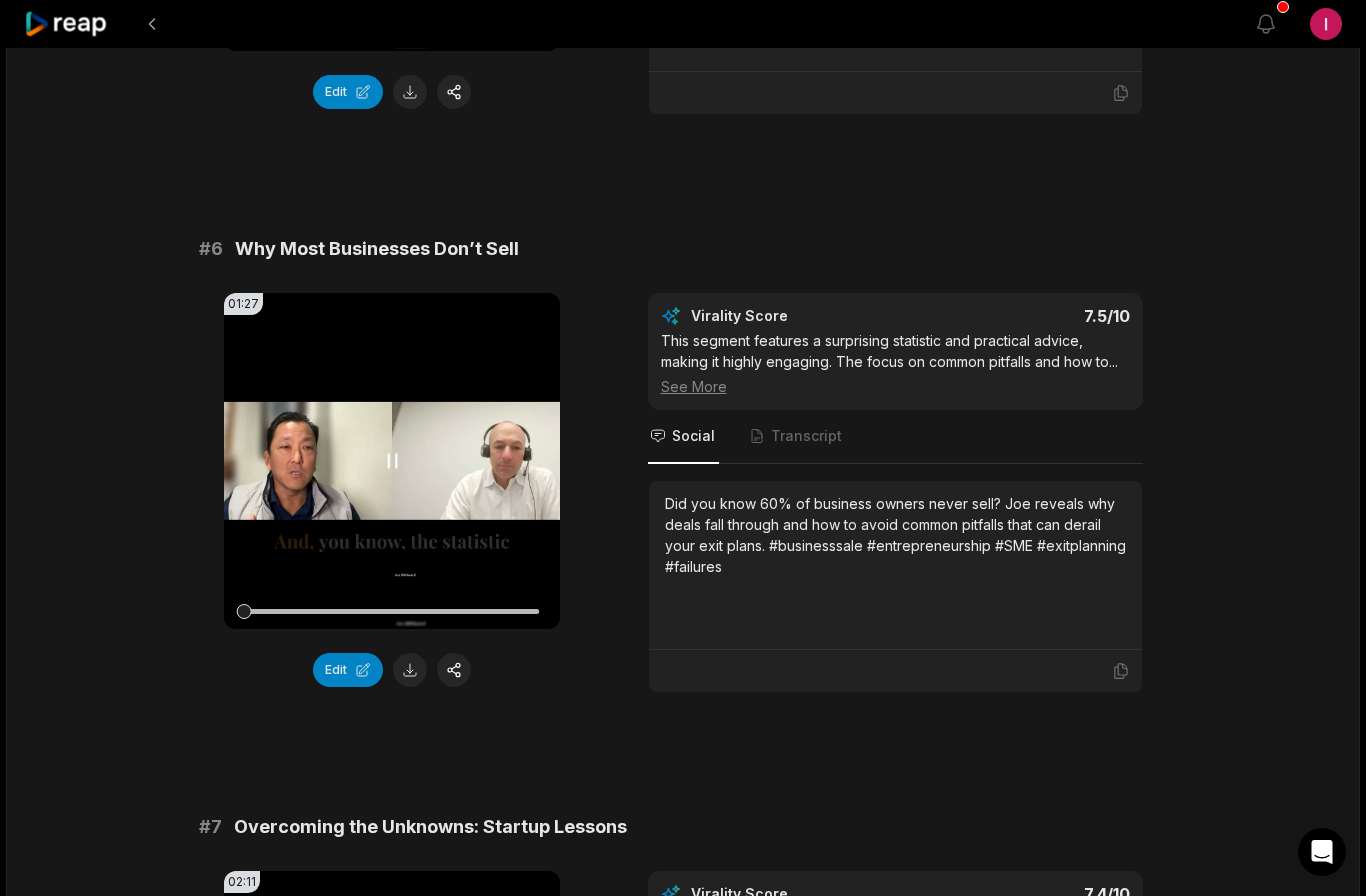 click 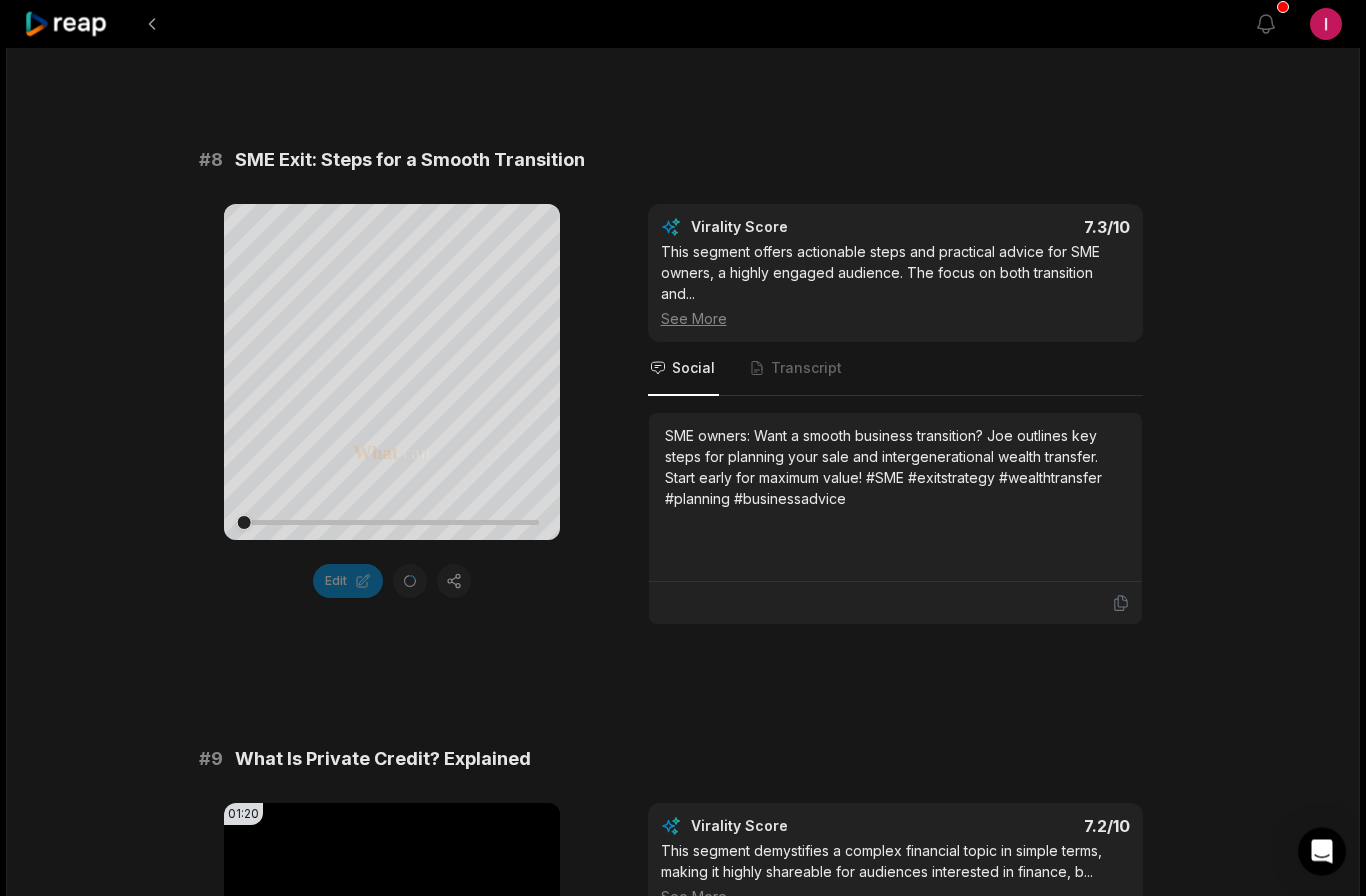 scroll, scrollTop: 4169, scrollLeft: 0, axis: vertical 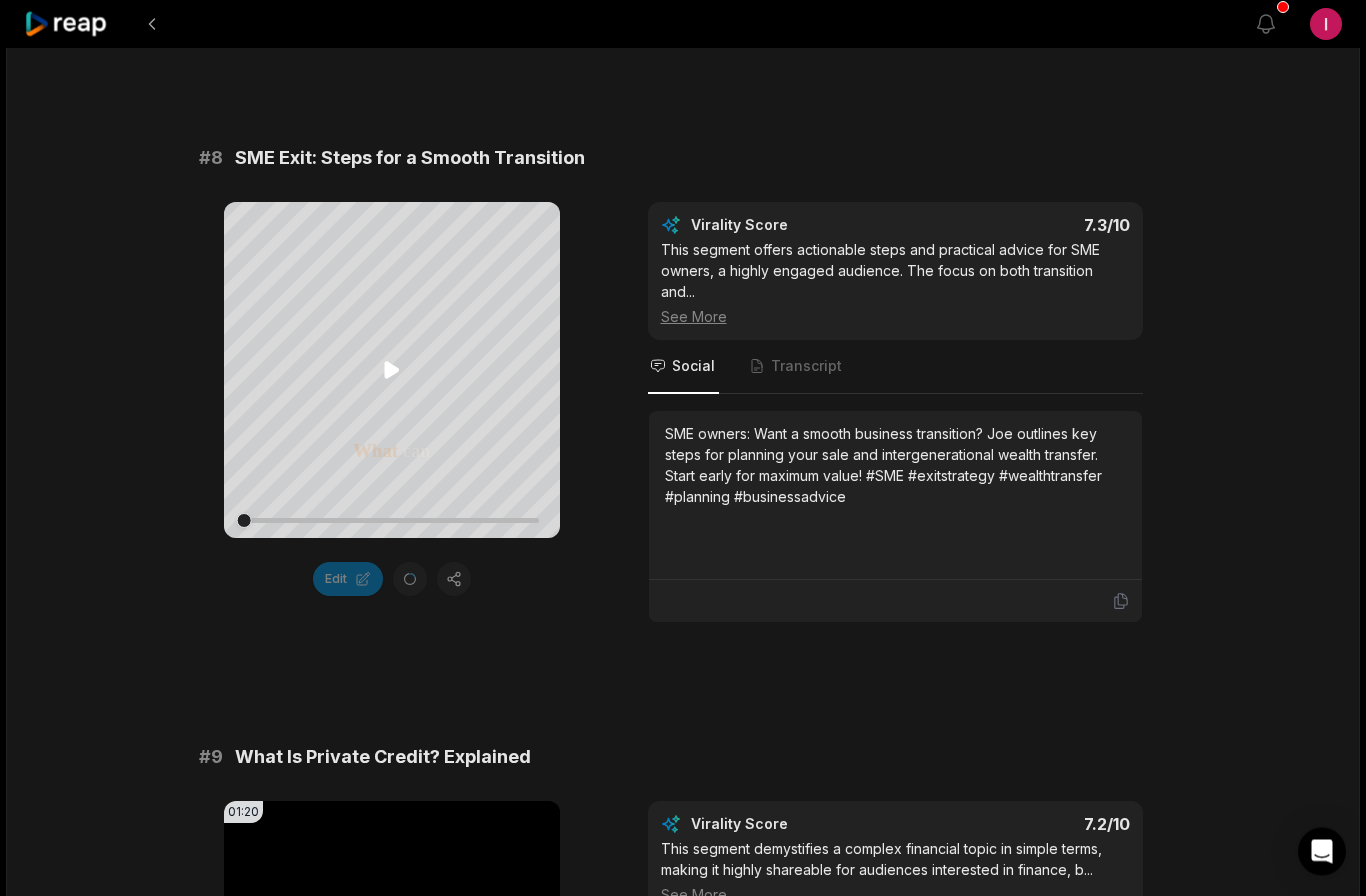 click 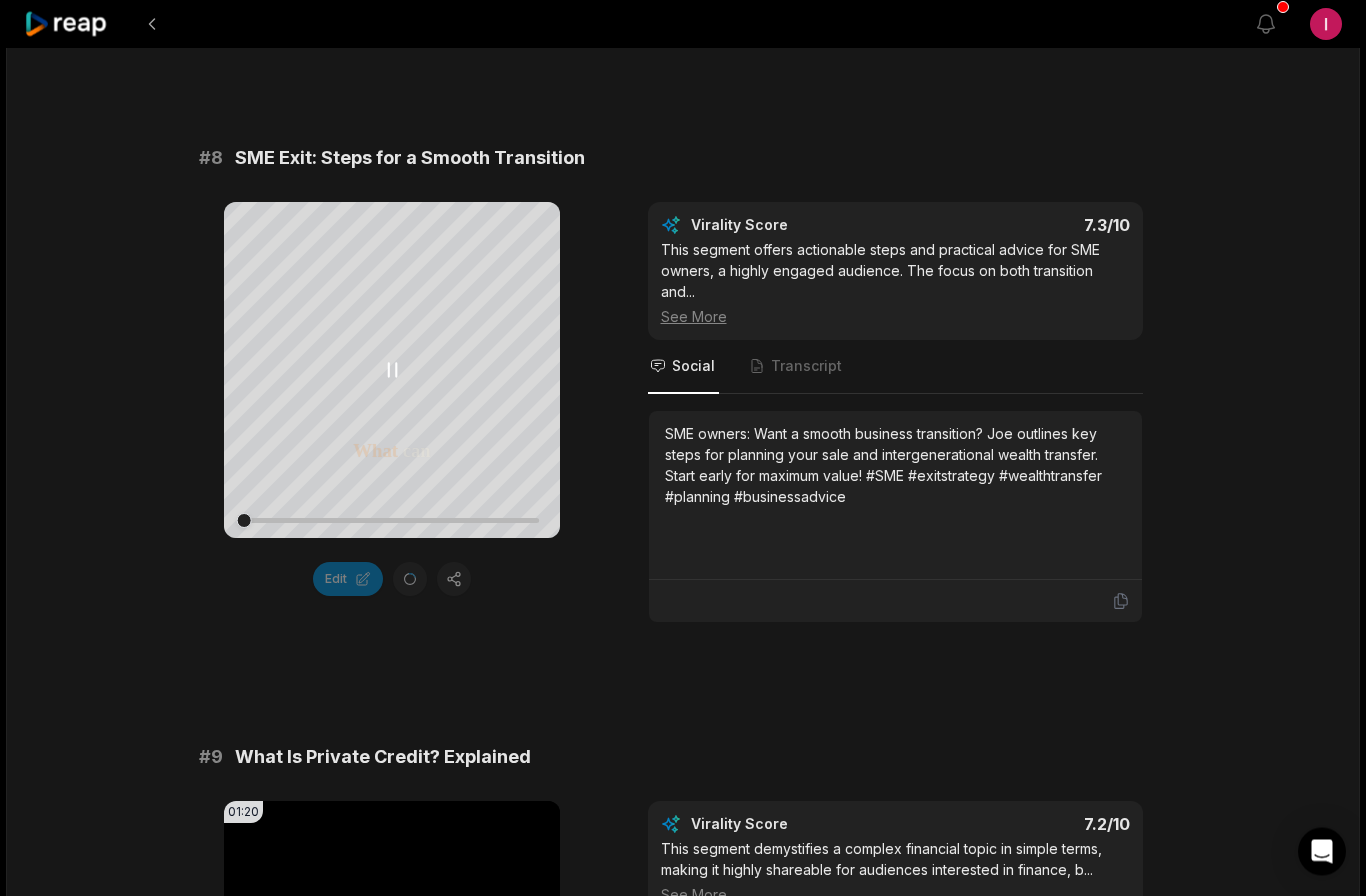 scroll, scrollTop: 4170, scrollLeft: 0, axis: vertical 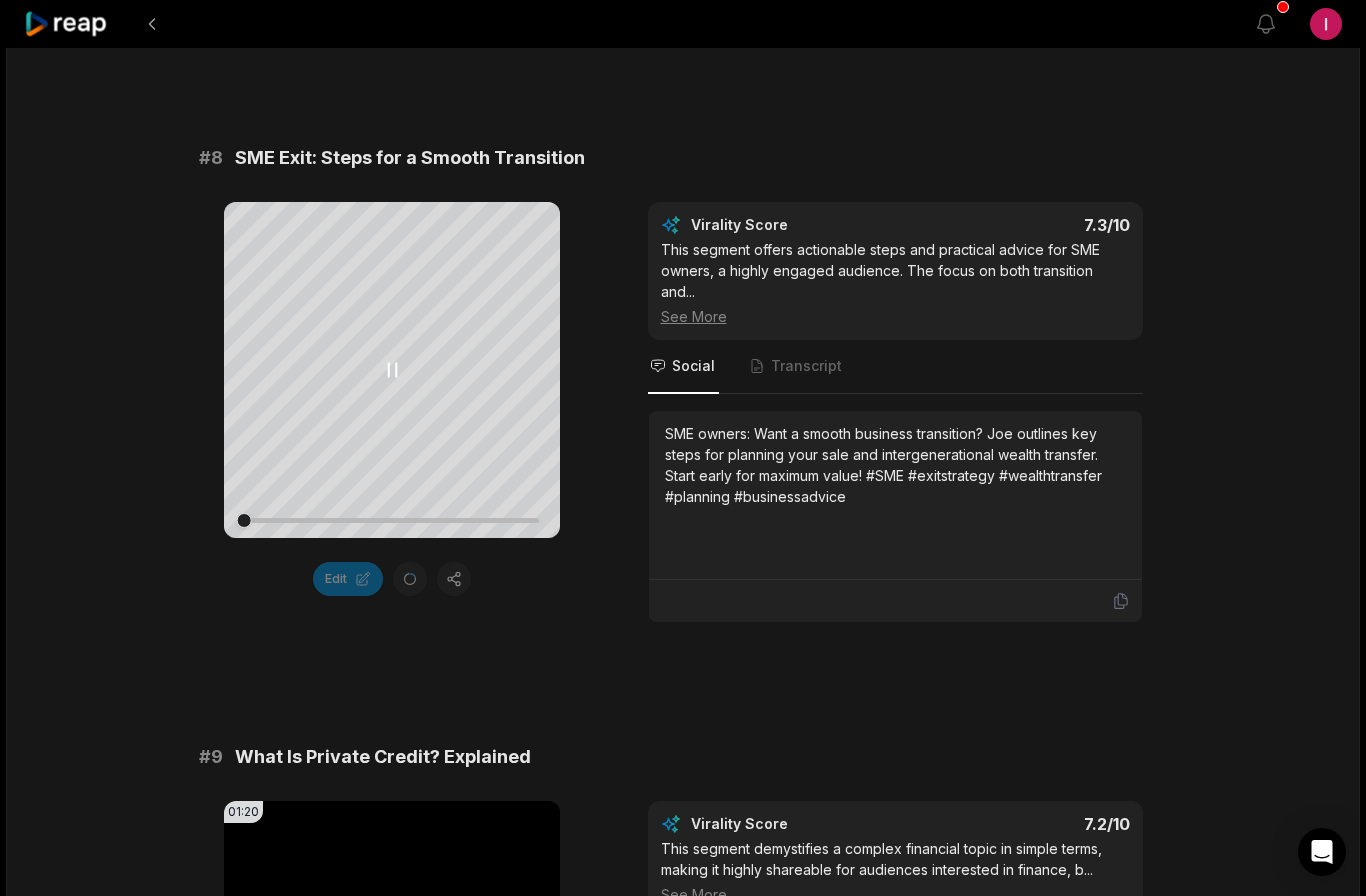 click 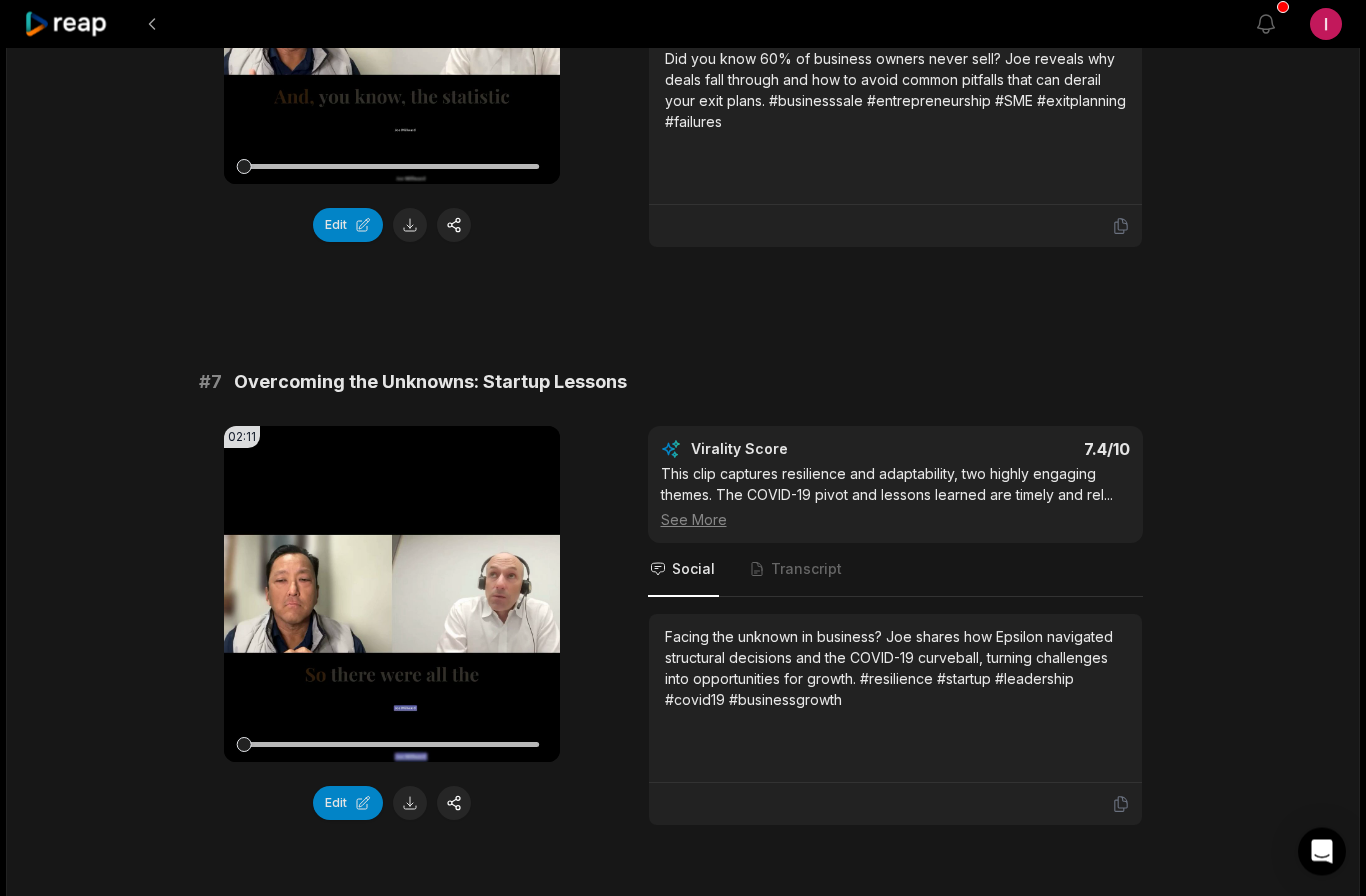 scroll, scrollTop: 3173, scrollLeft: 0, axis: vertical 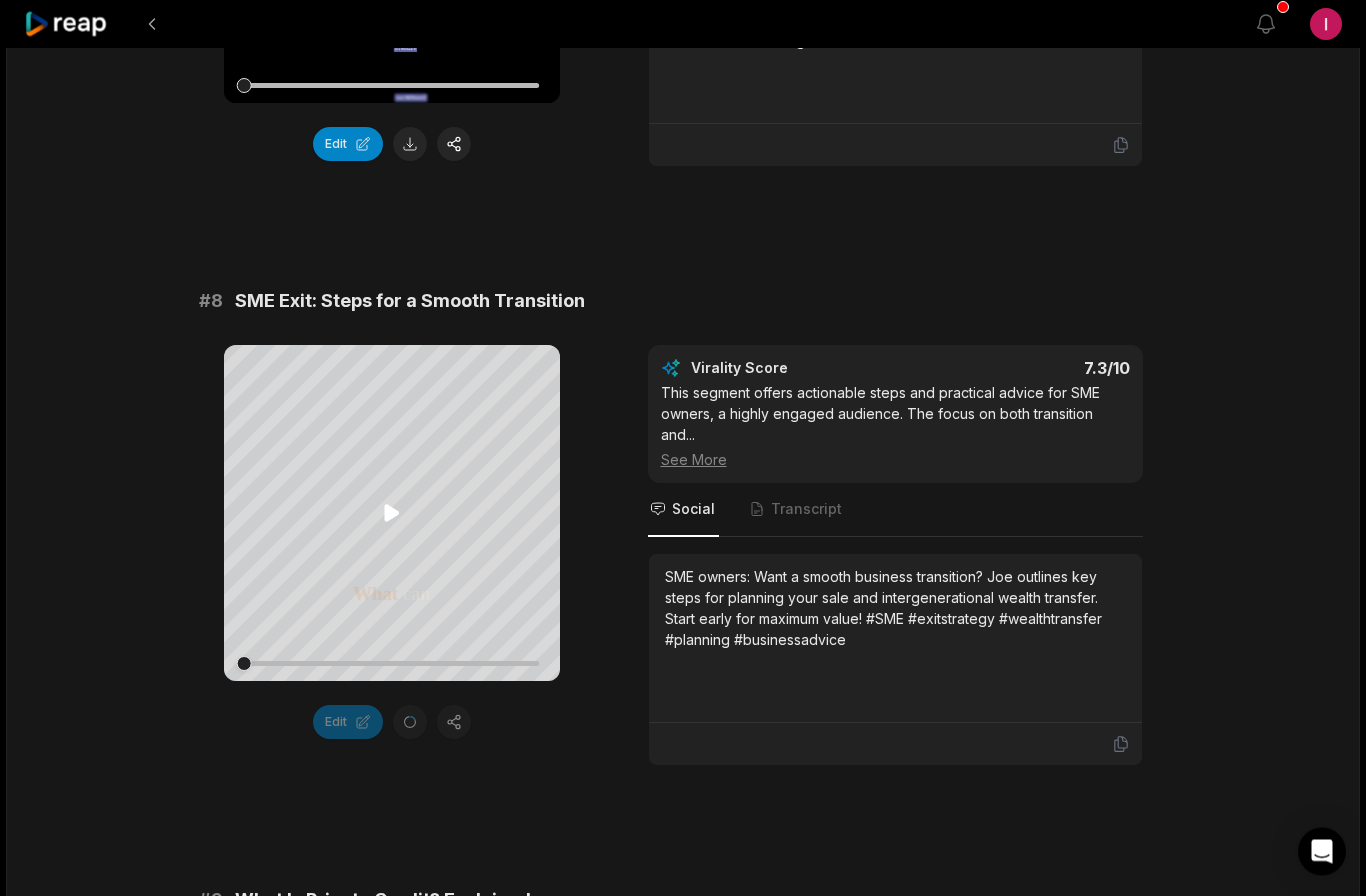 click 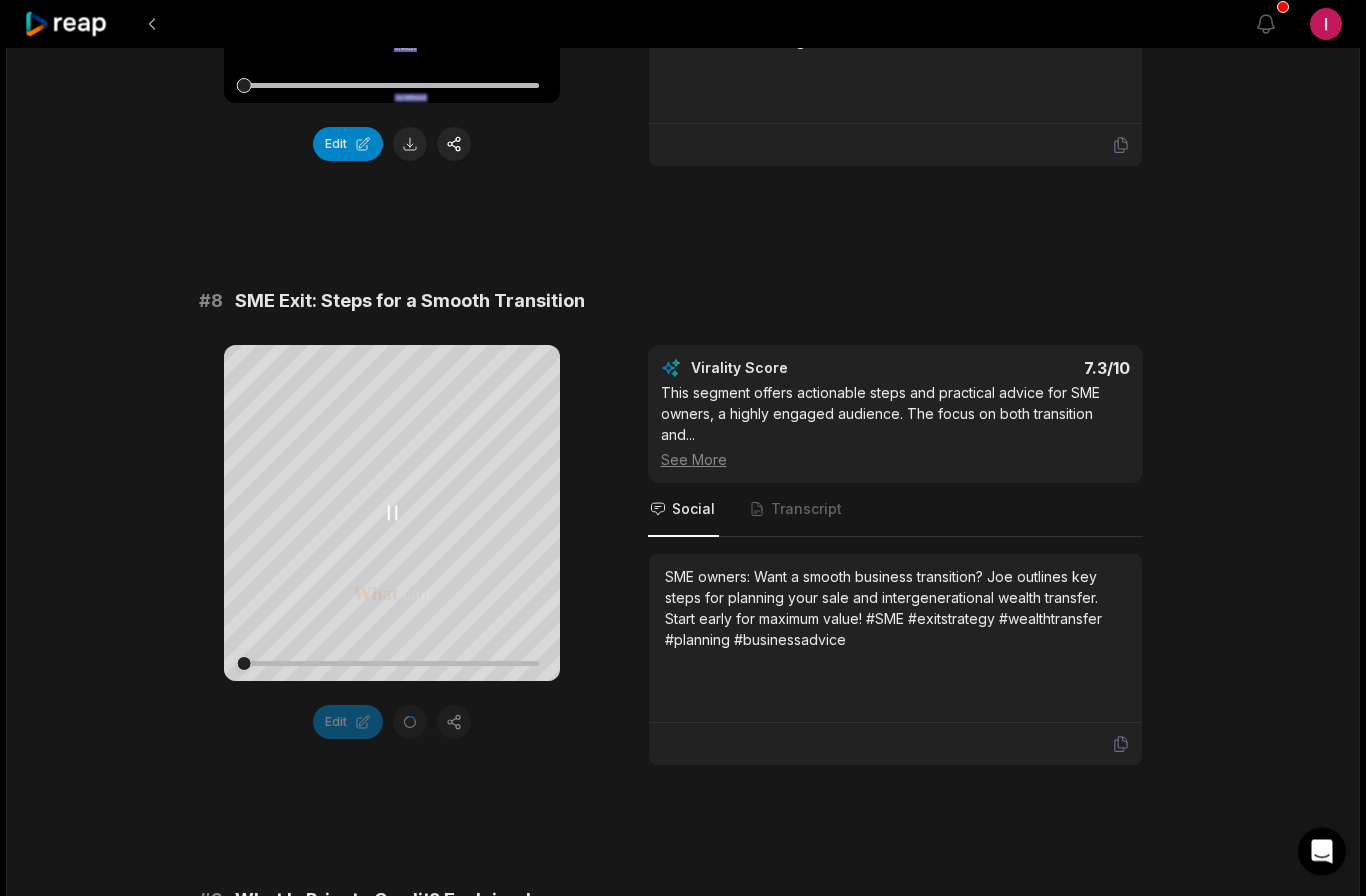 scroll, scrollTop: 4027, scrollLeft: 0, axis: vertical 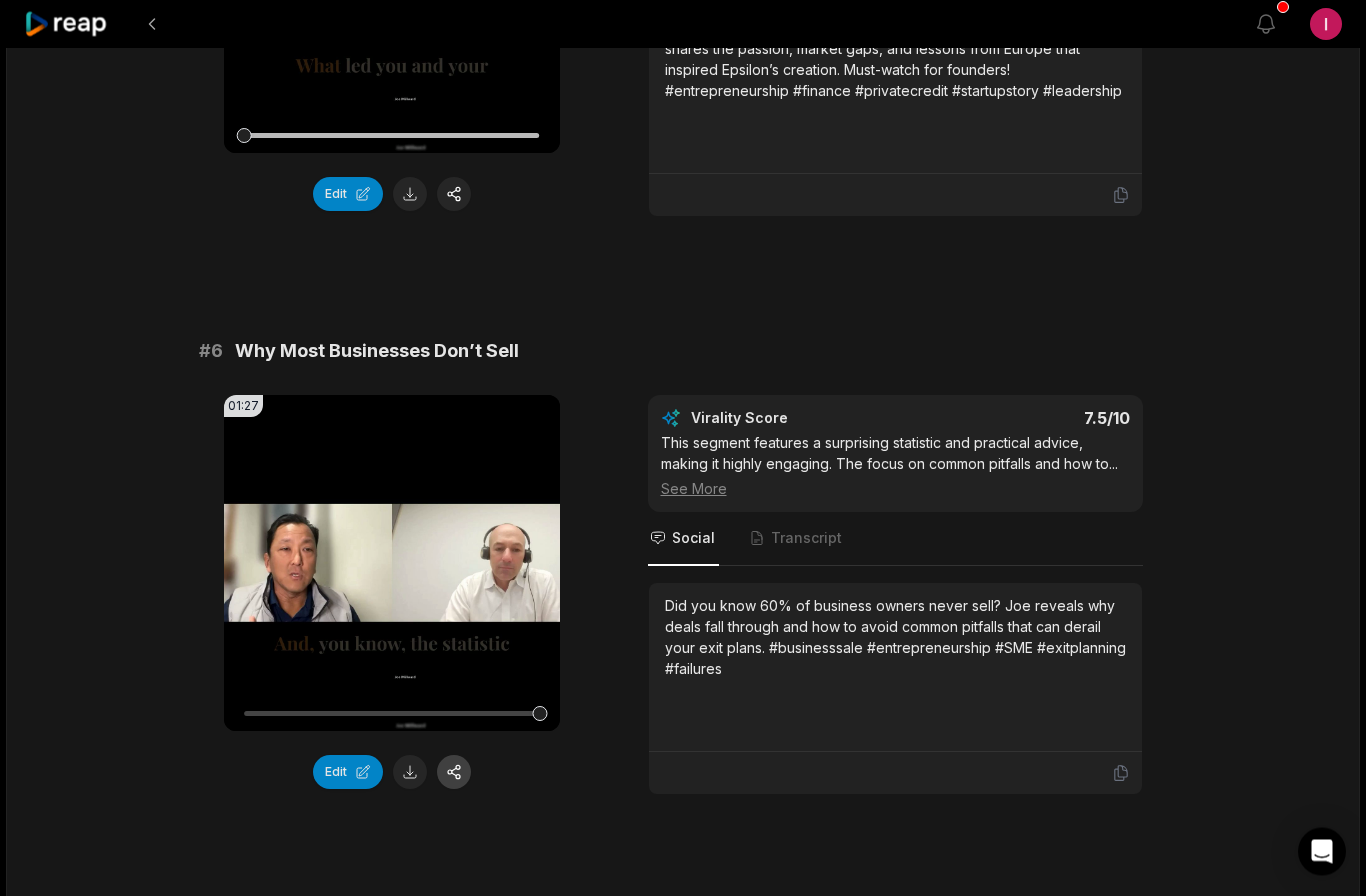 click at bounding box center (454, 773) 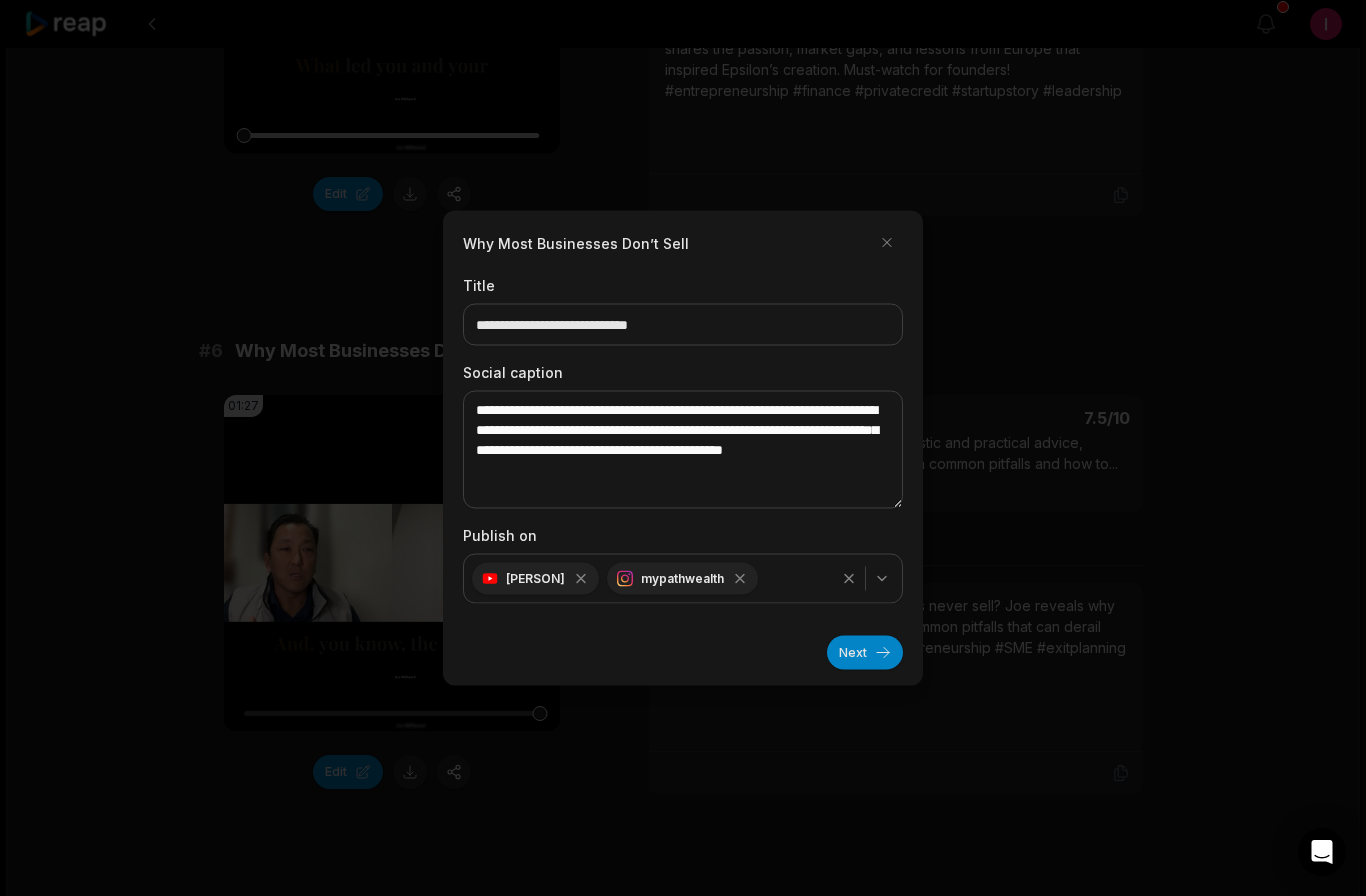 click on "Next" at bounding box center [865, 653] 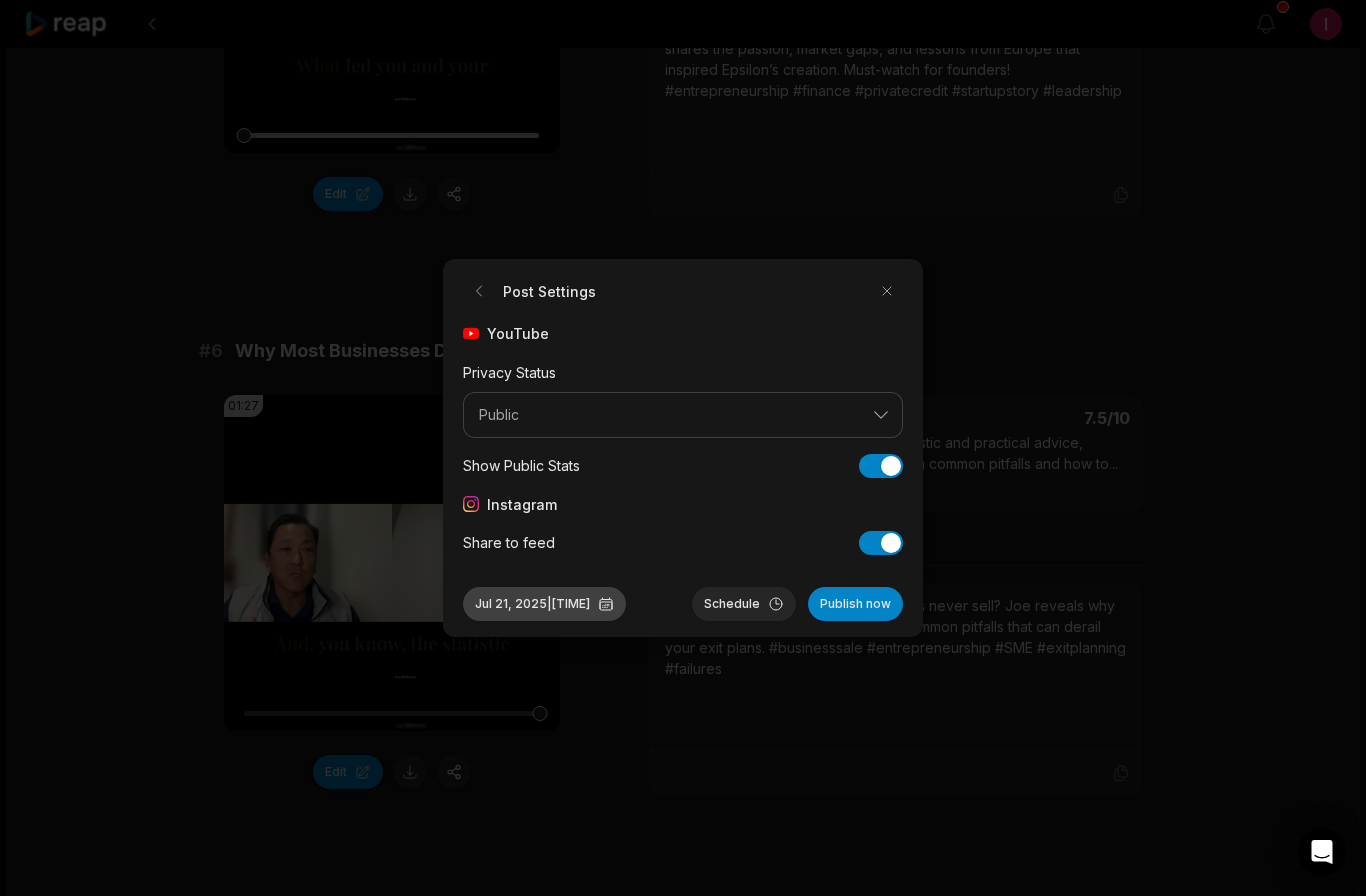 click on "Jul 21, 2025  |  1:56 AM" at bounding box center [544, 604] 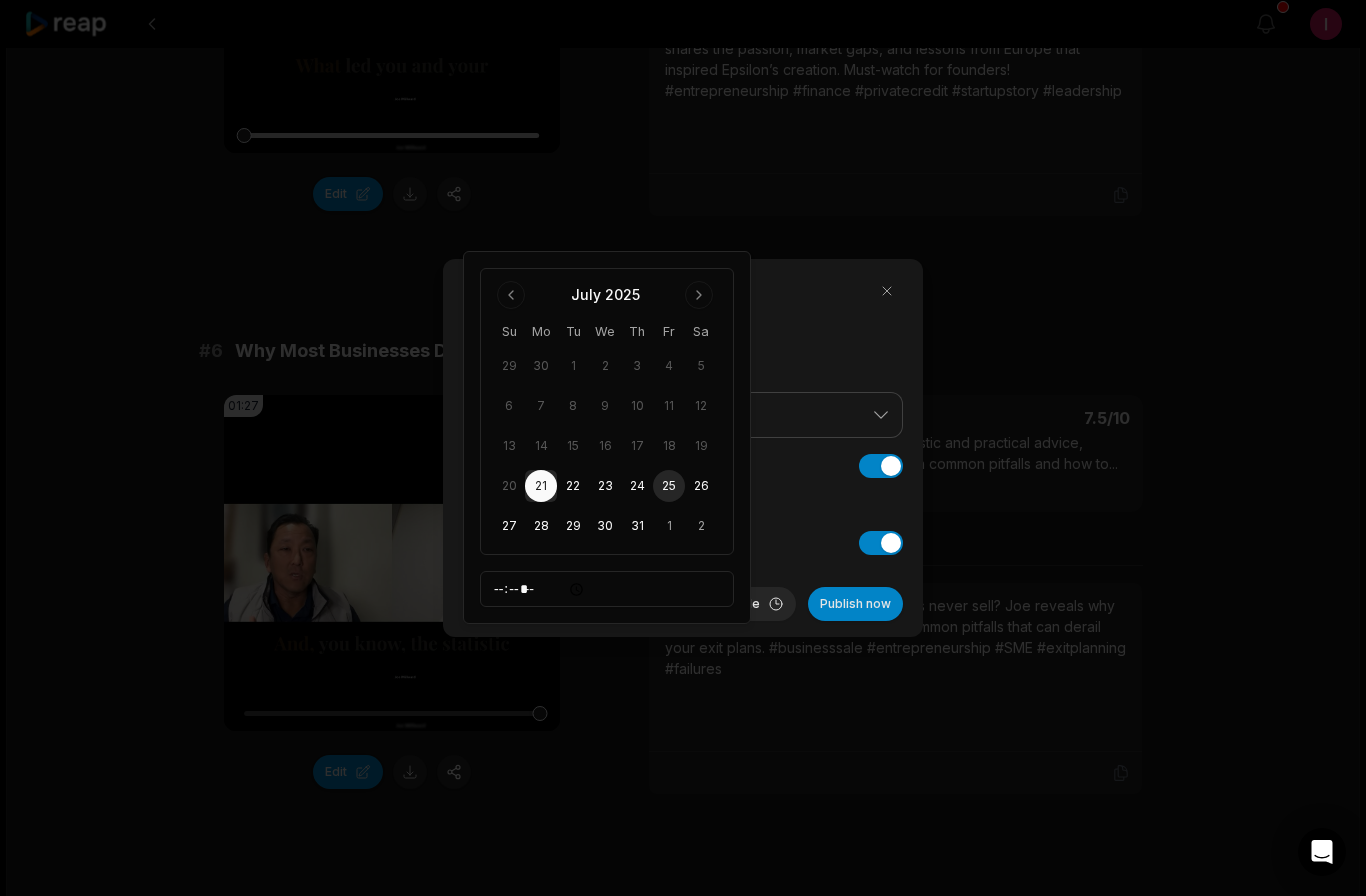 click on "25" at bounding box center [669, 486] 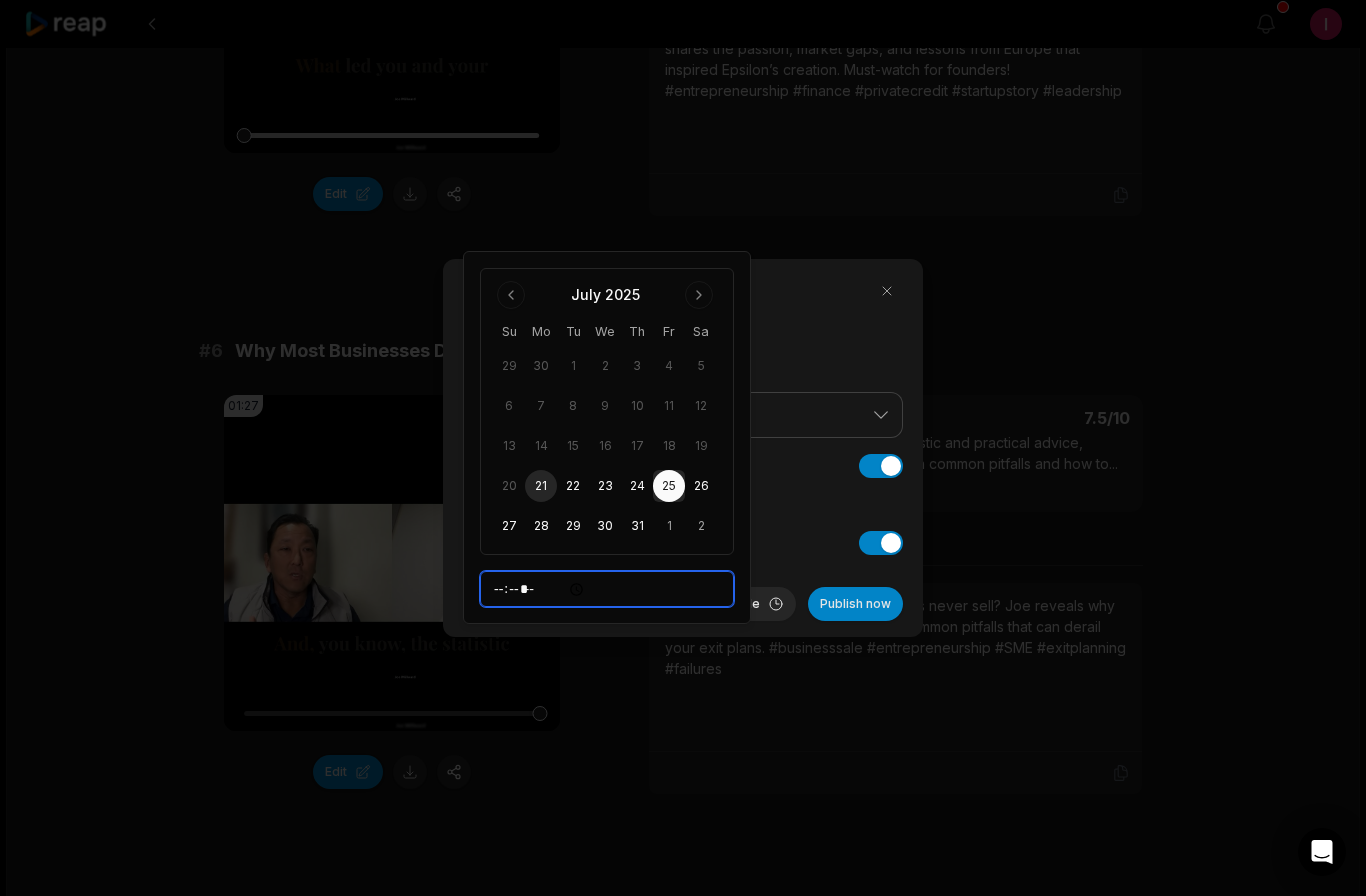 click on "*****" at bounding box center (607, 589) 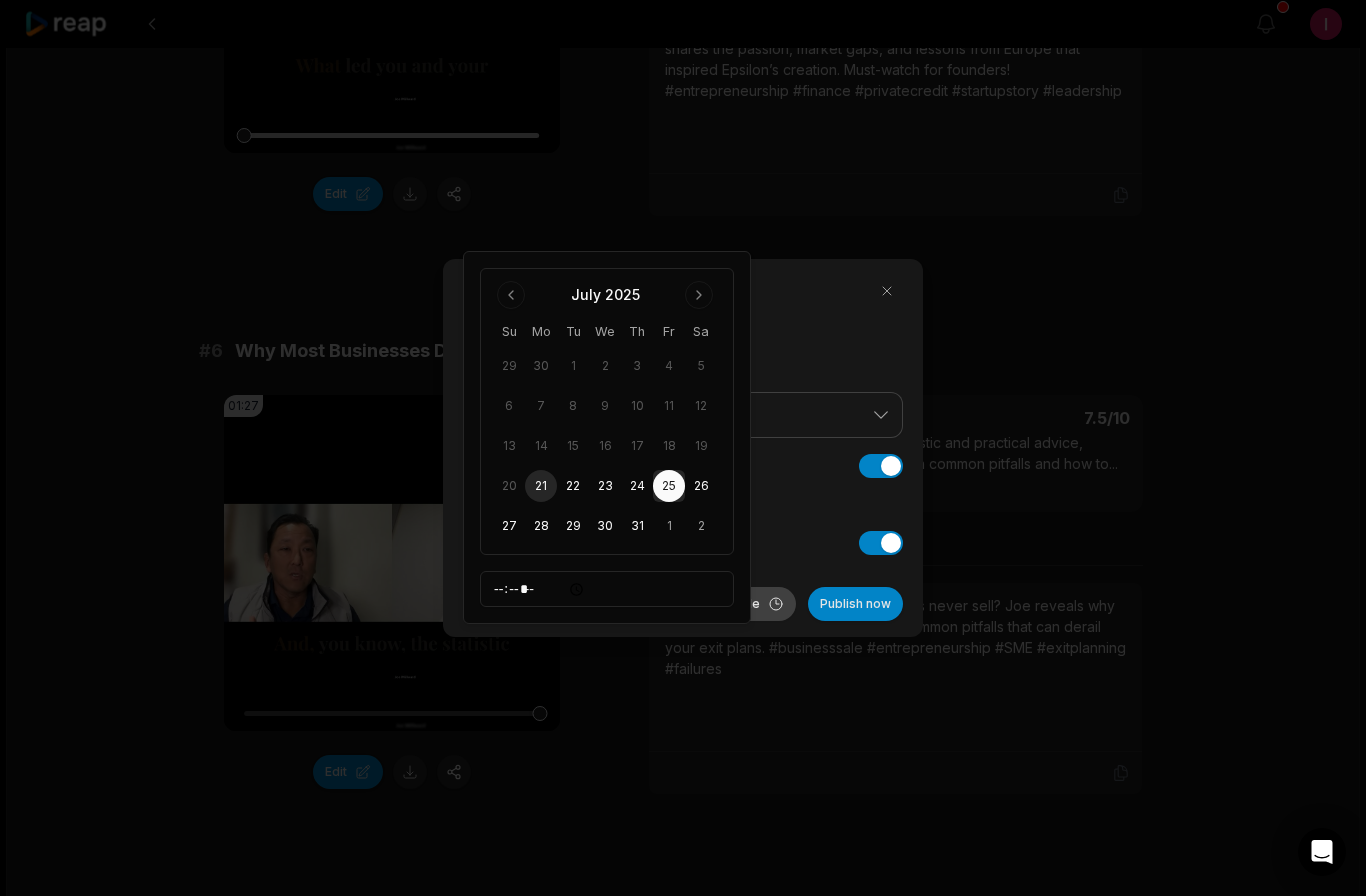 click on "Schedule" at bounding box center [744, 604] 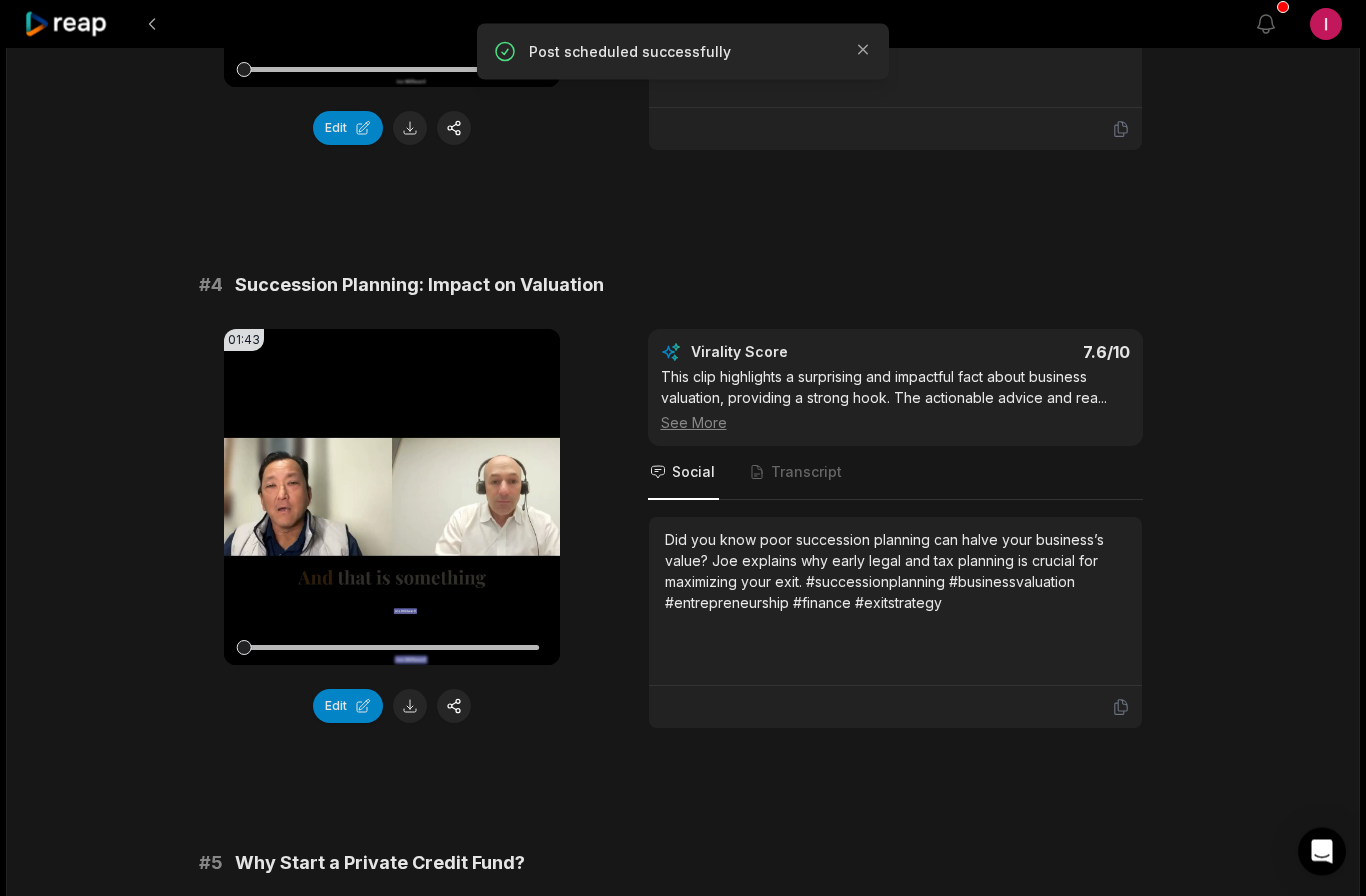 scroll, scrollTop: 1715, scrollLeft: 0, axis: vertical 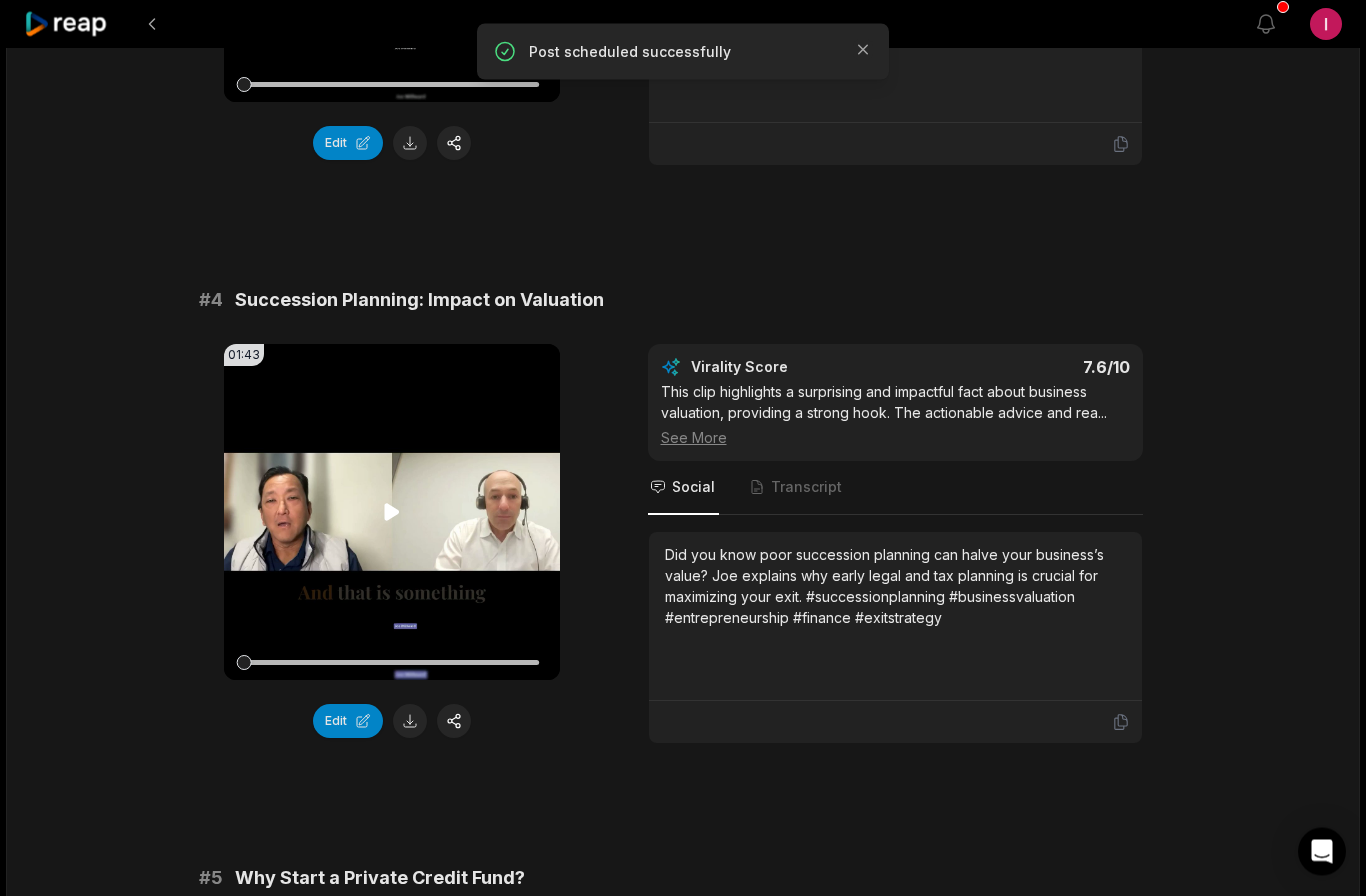 click 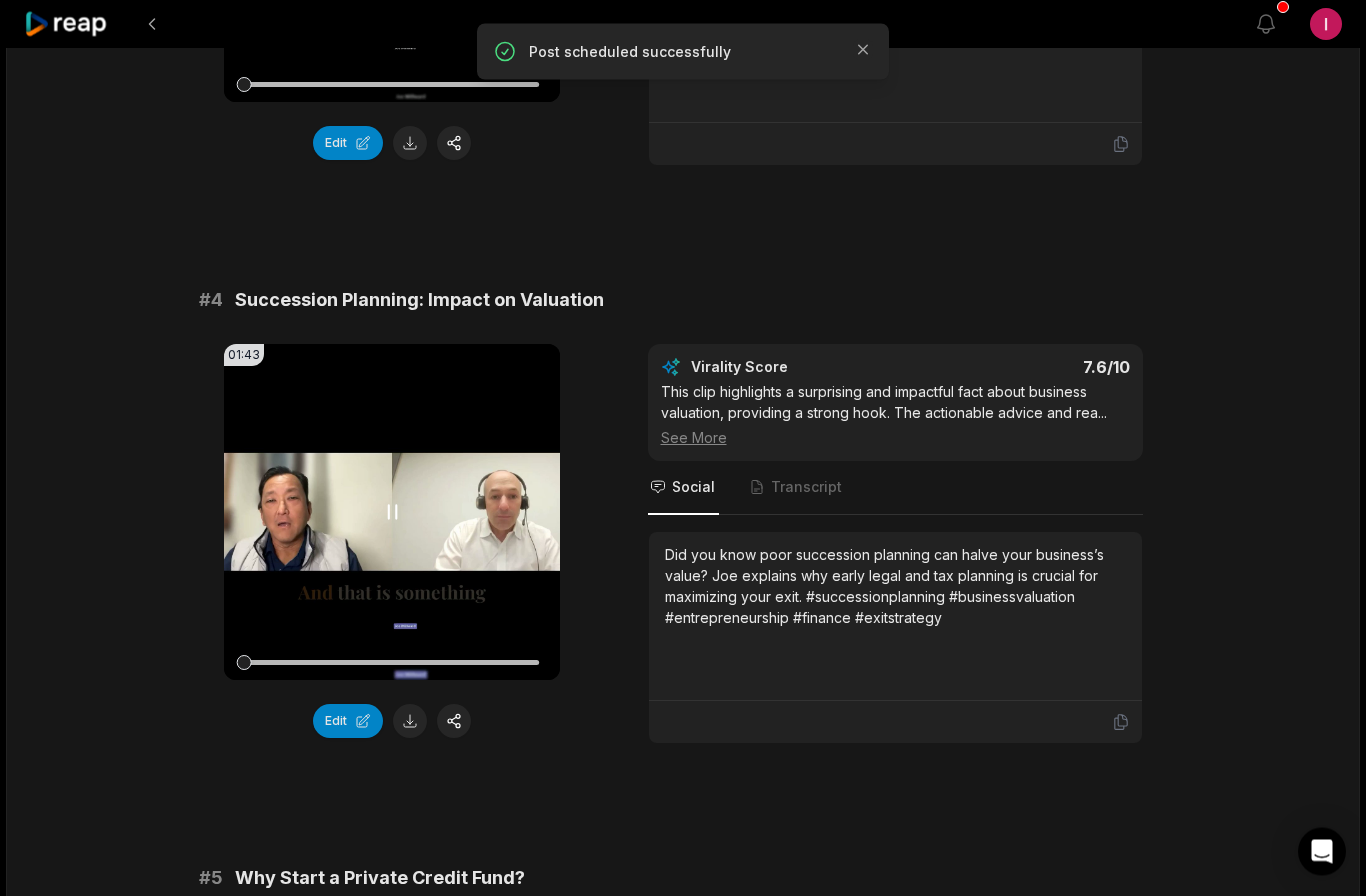scroll, scrollTop: 1716, scrollLeft: 0, axis: vertical 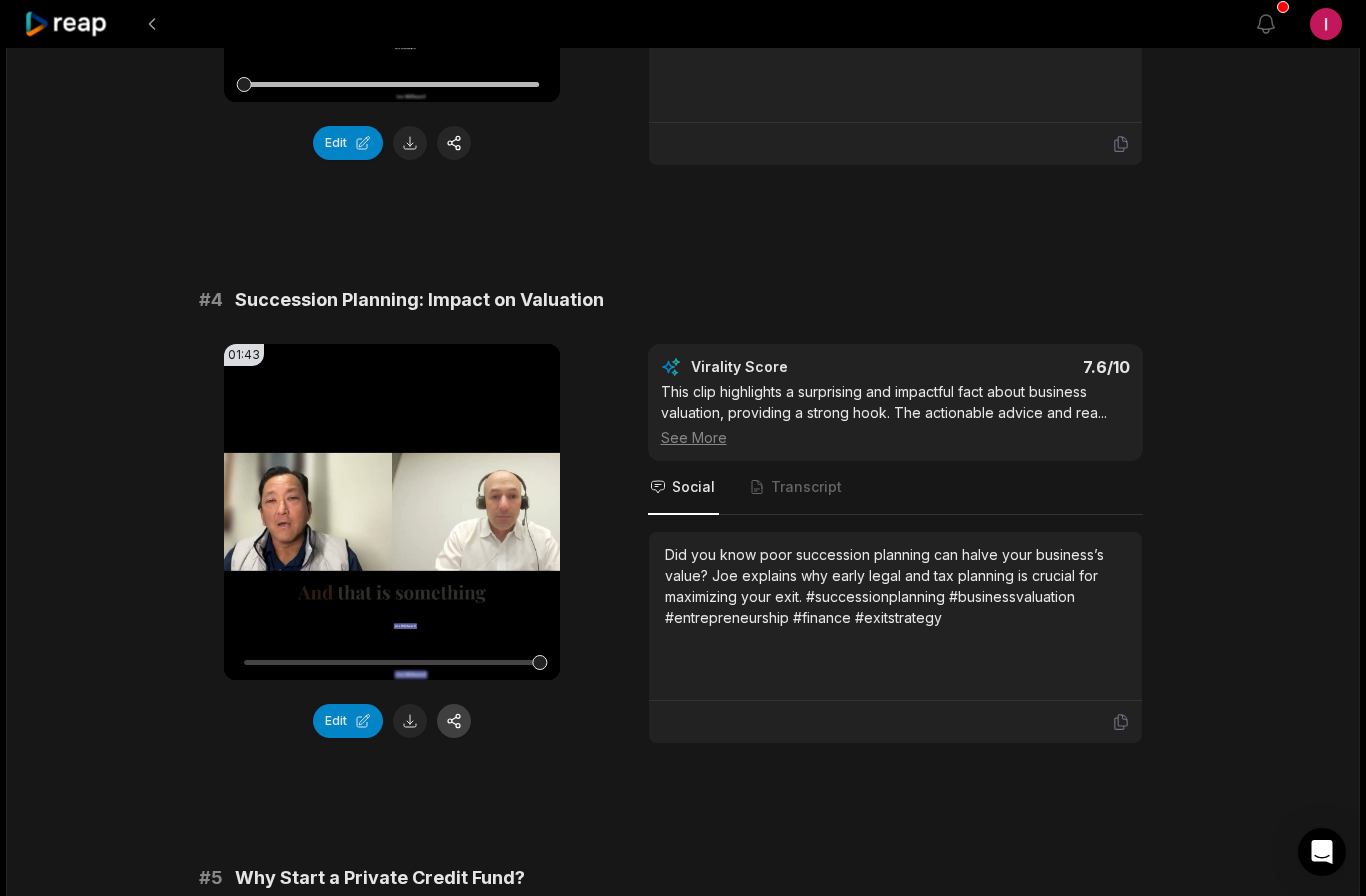 click at bounding box center [454, 721] 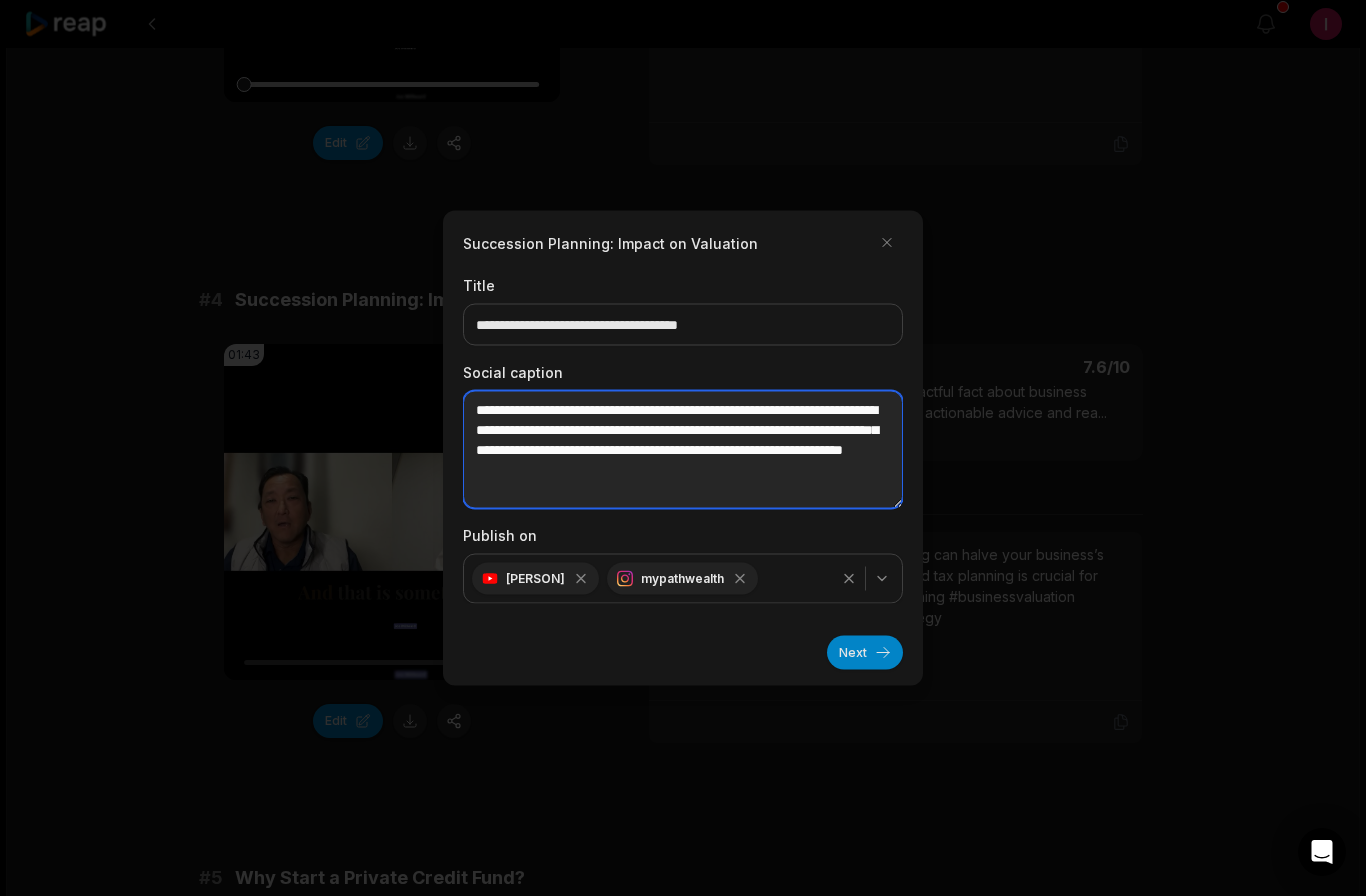 click on "**********" at bounding box center [683, 450] 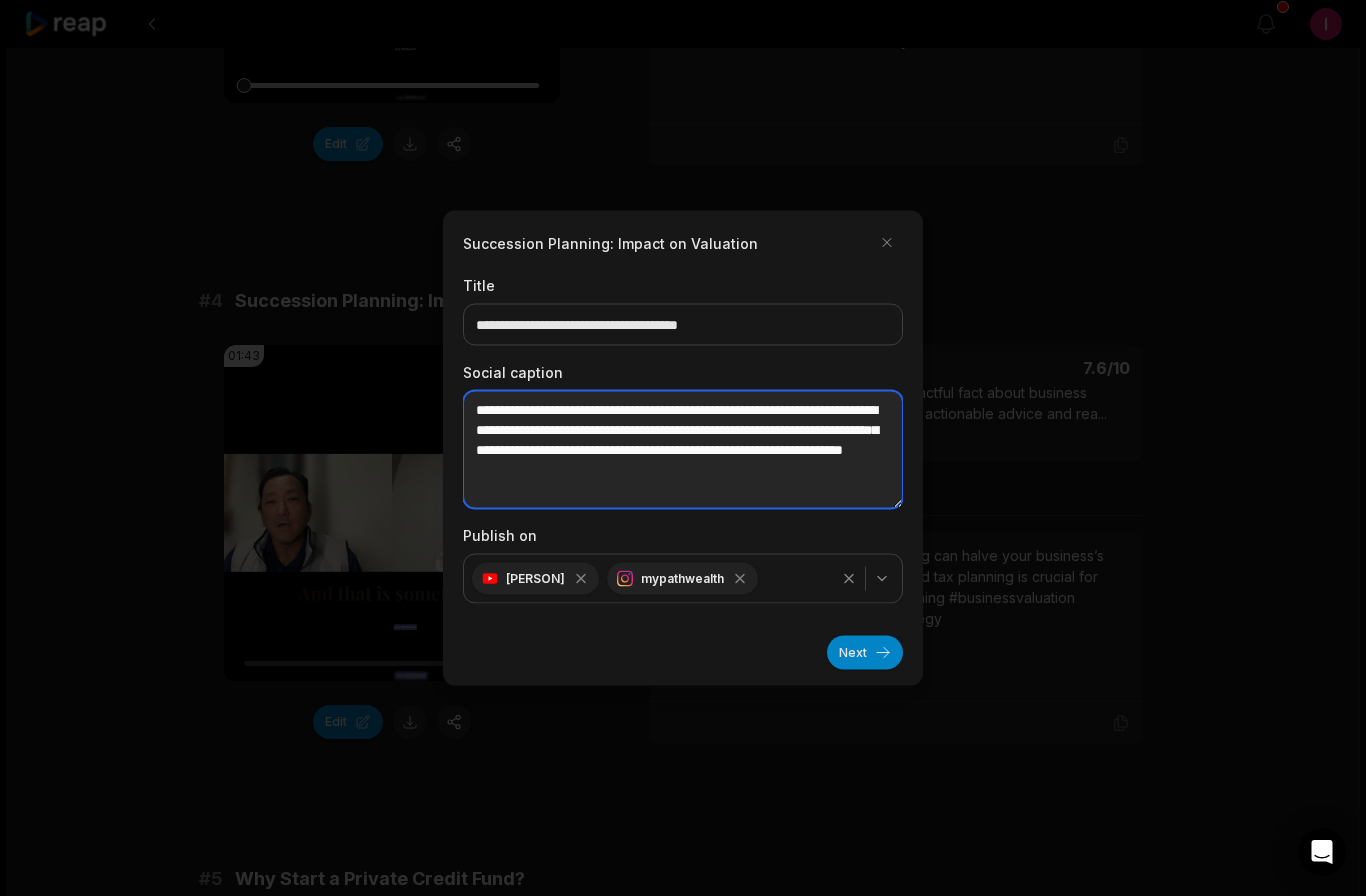 click on "**********" at bounding box center (683, 450) 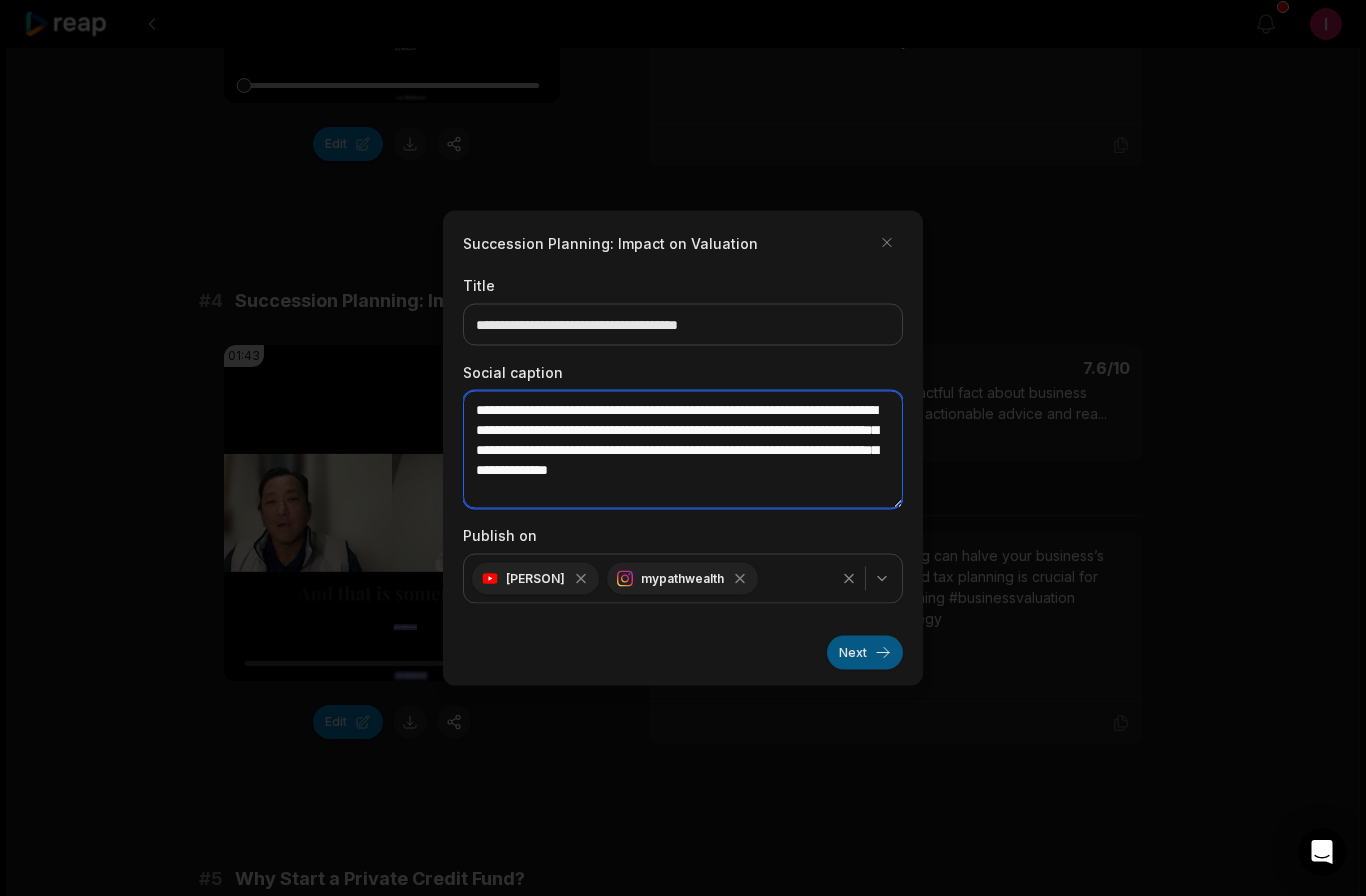 type on "**********" 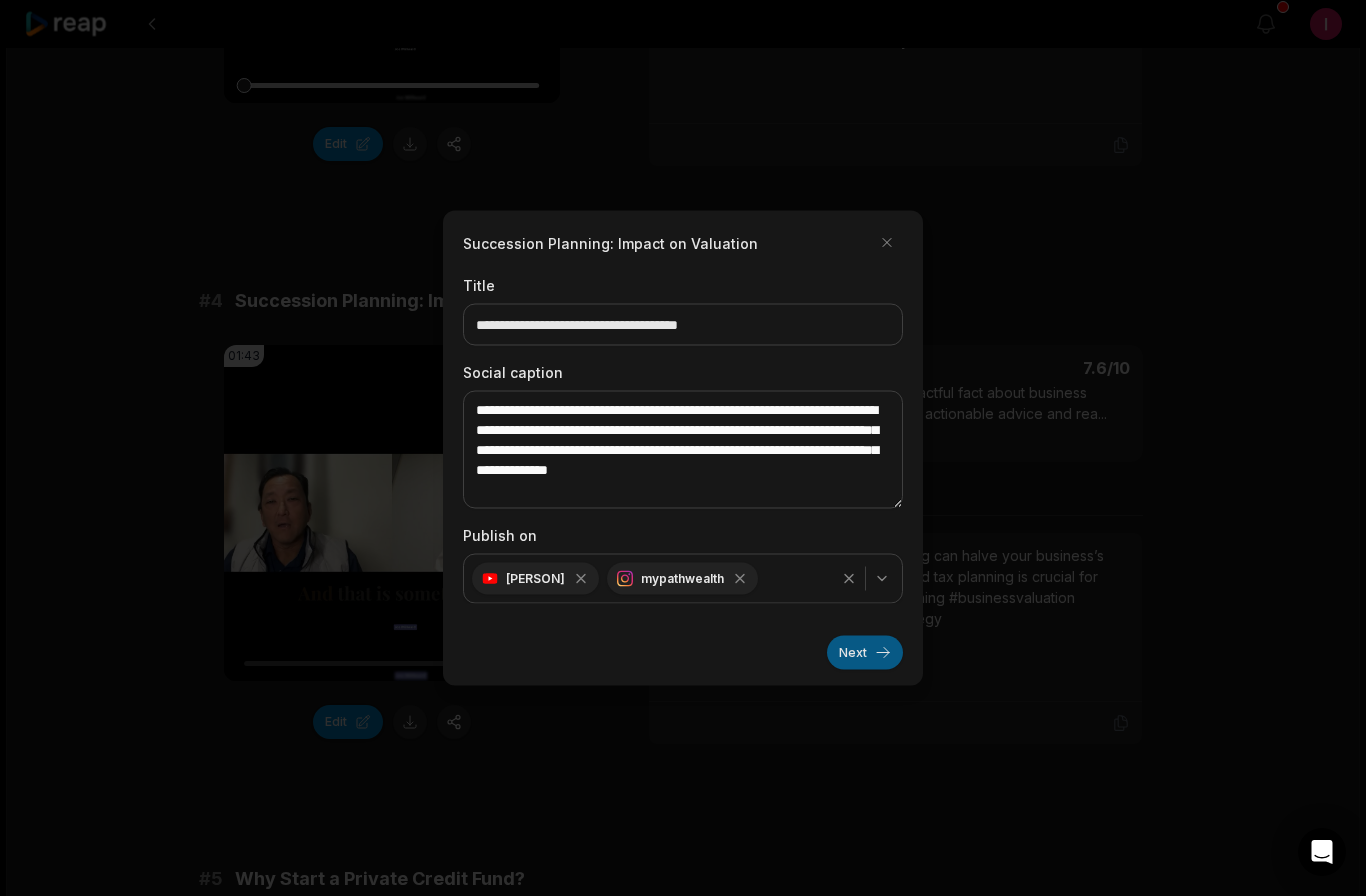 click on "Next" at bounding box center (865, 653) 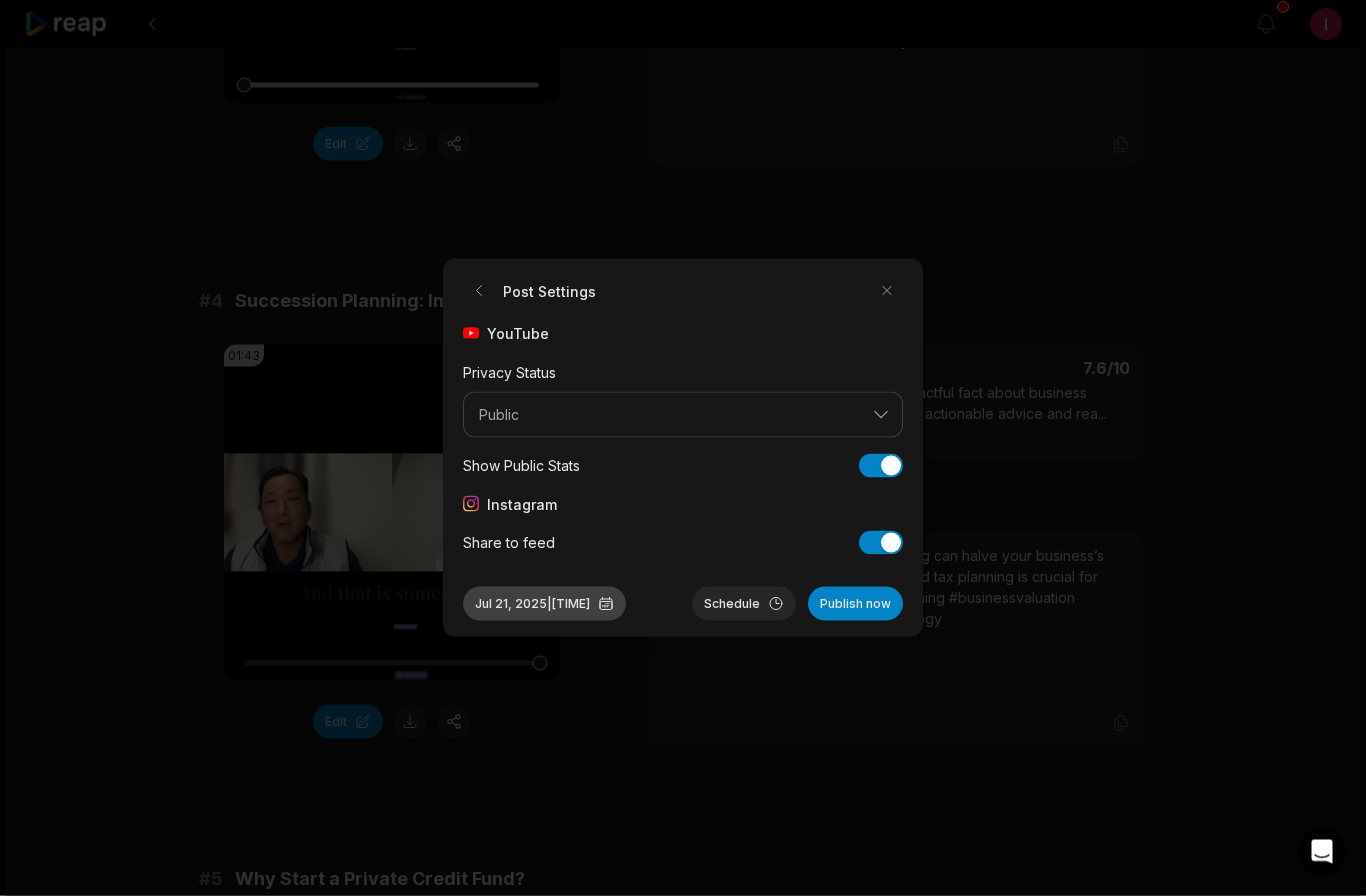 click on "Jul 21, 2025  |  1:58 AM" at bounding box center (544, 604) 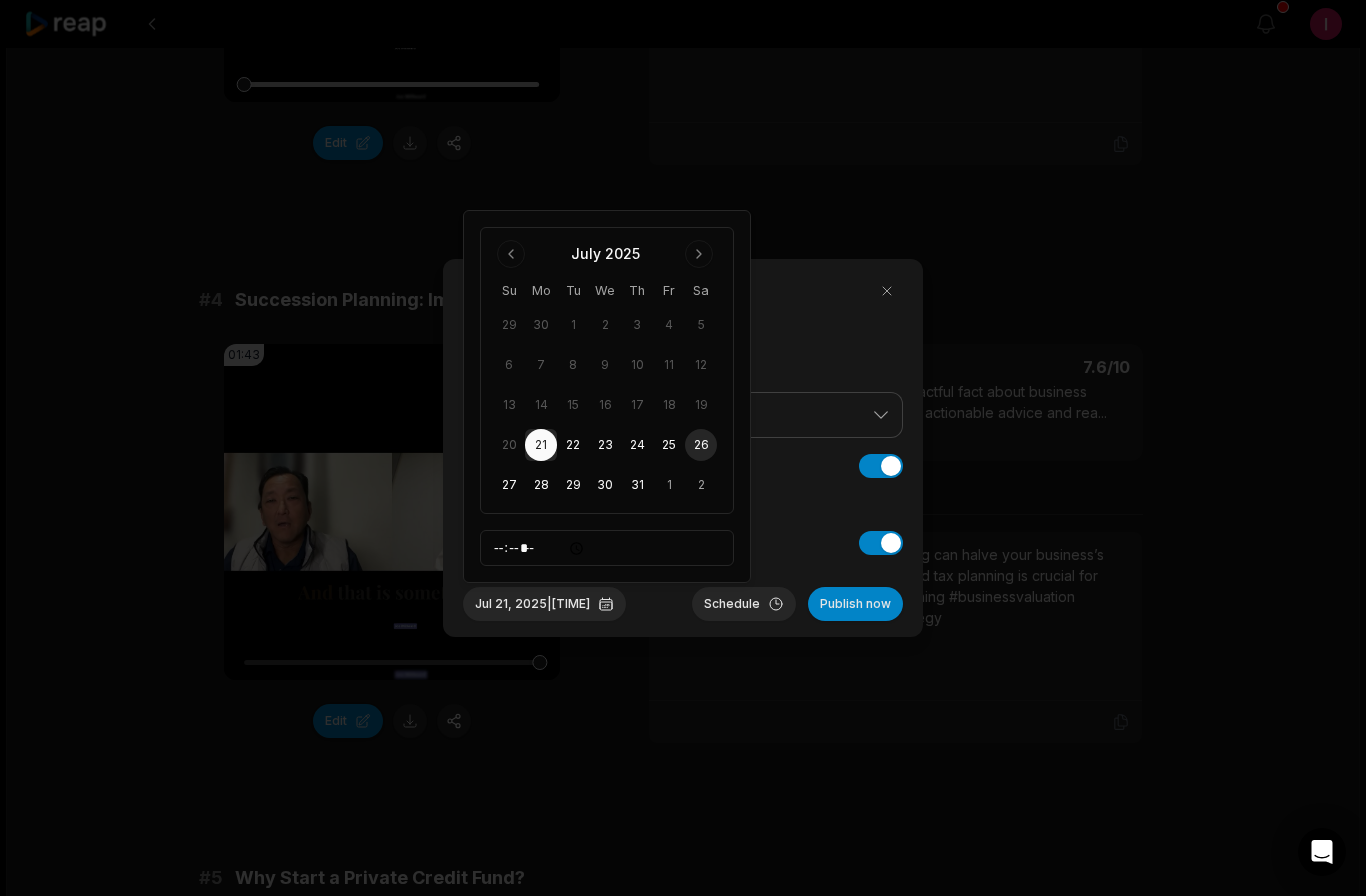 click on "26" at bounding box center [701, 445] 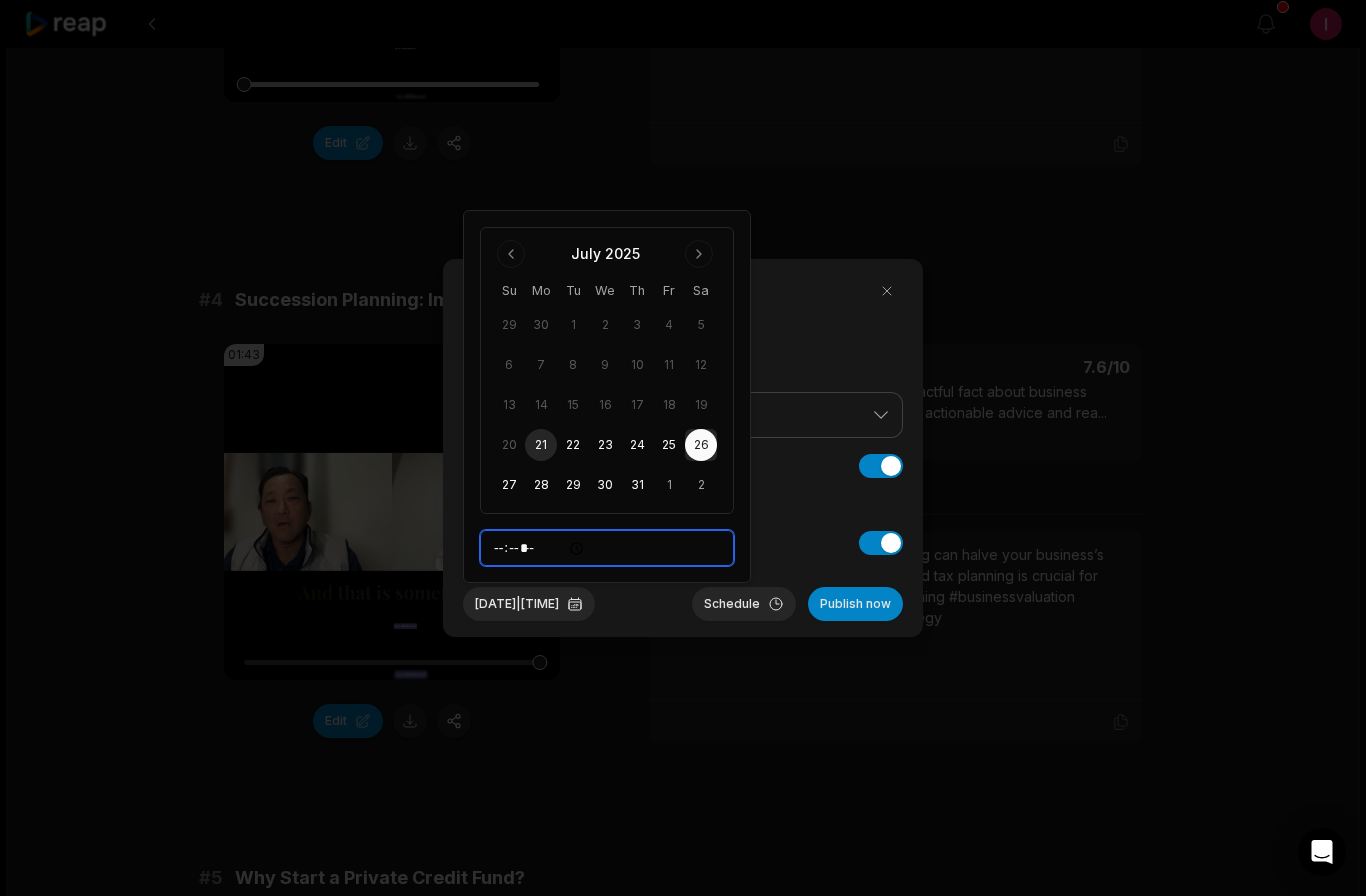 click on "*****" at bounding box center [607, 548] 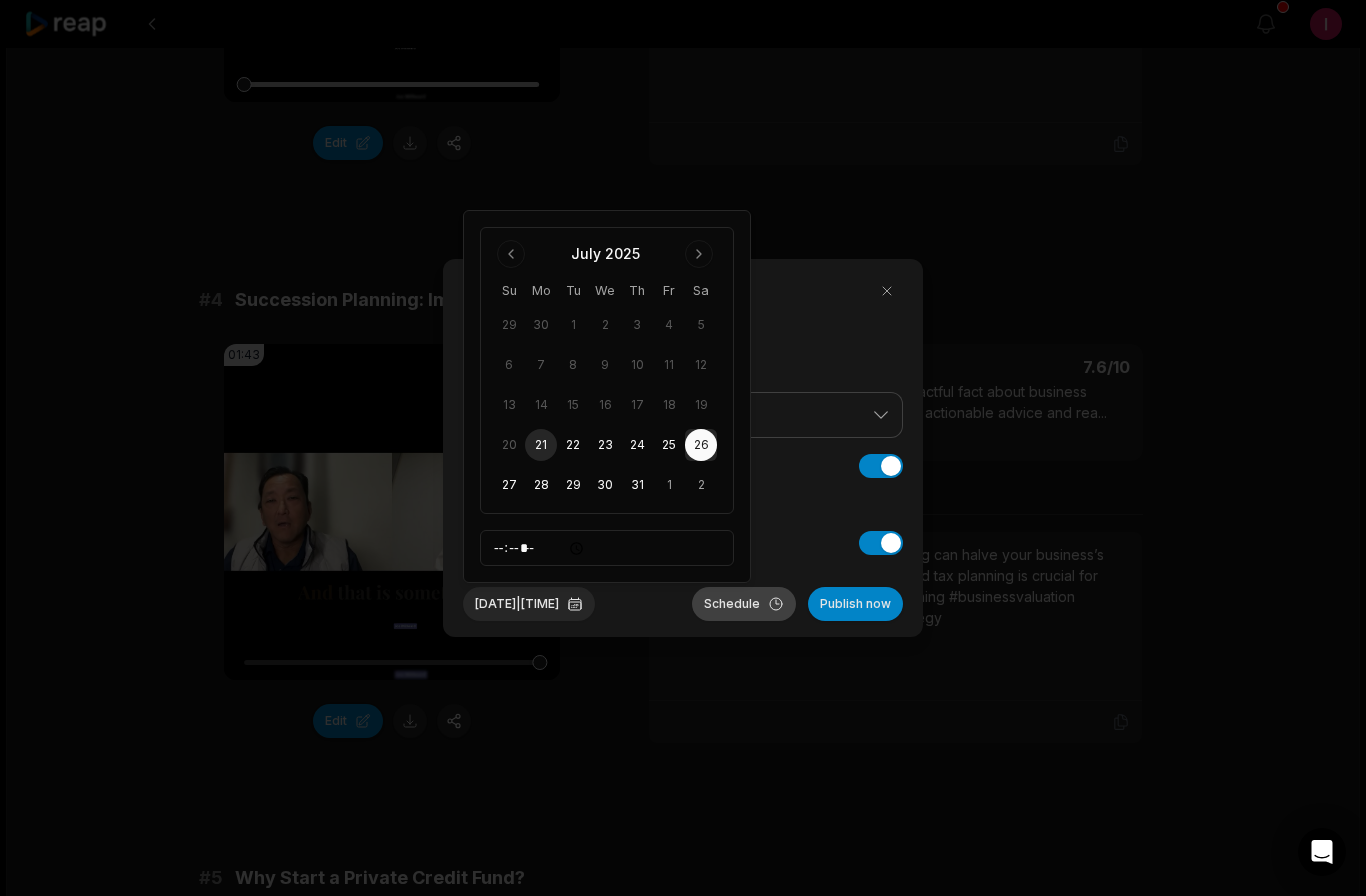 click on "Schedule" at bounding box center (744, 604) 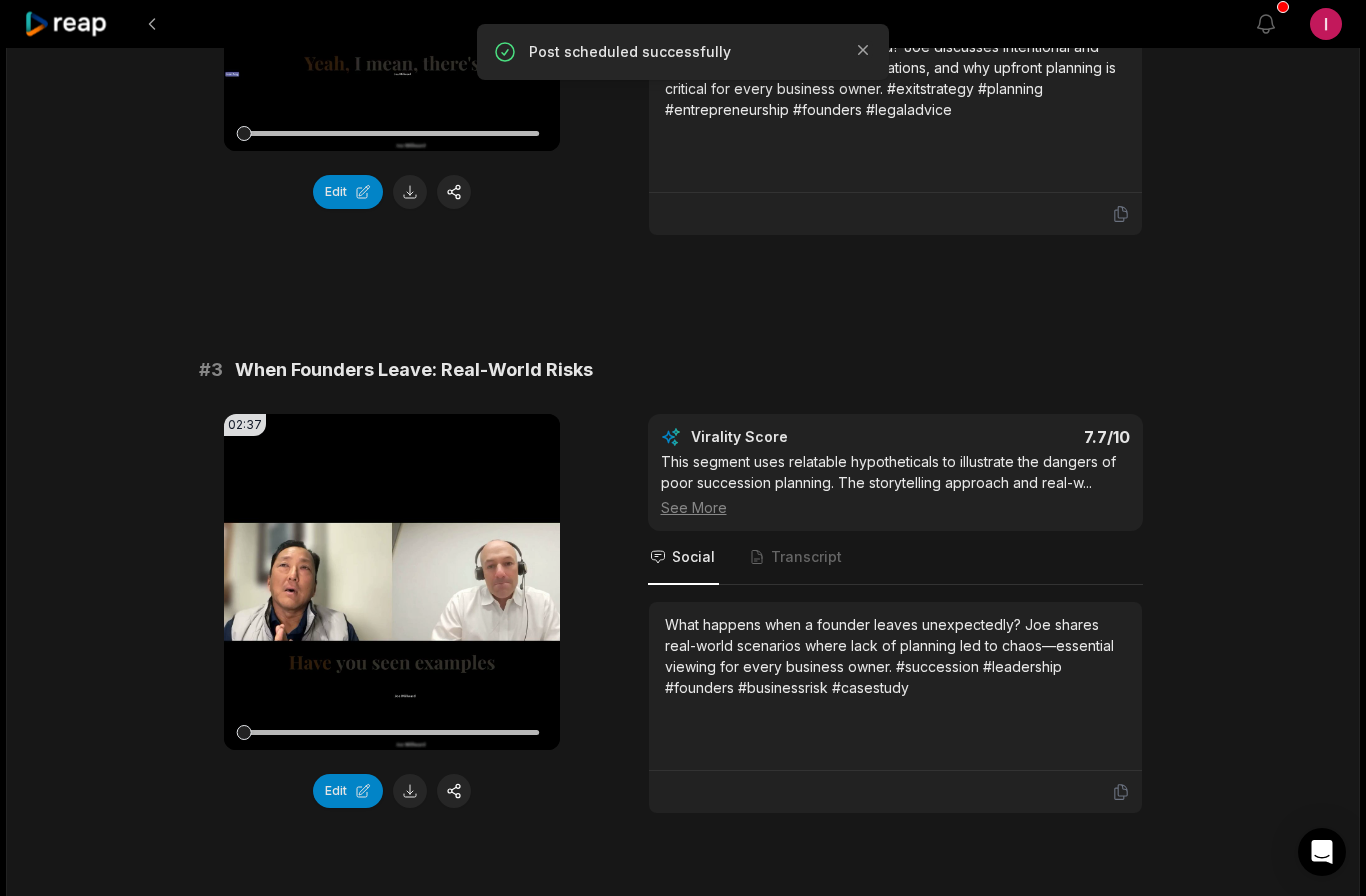 scroll, scrollTop: 1052, scrollLeft: 0, axis: vertical 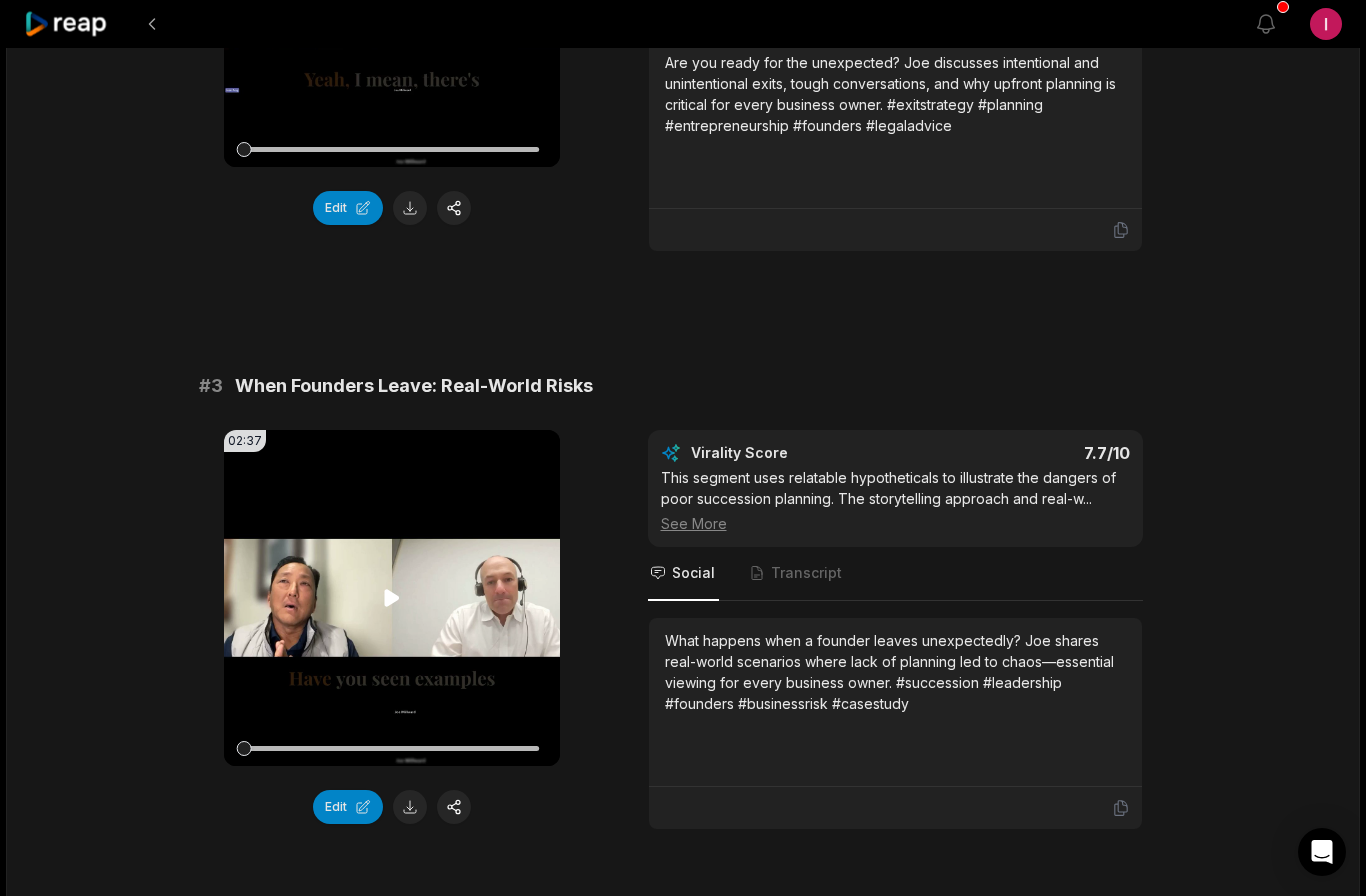 click 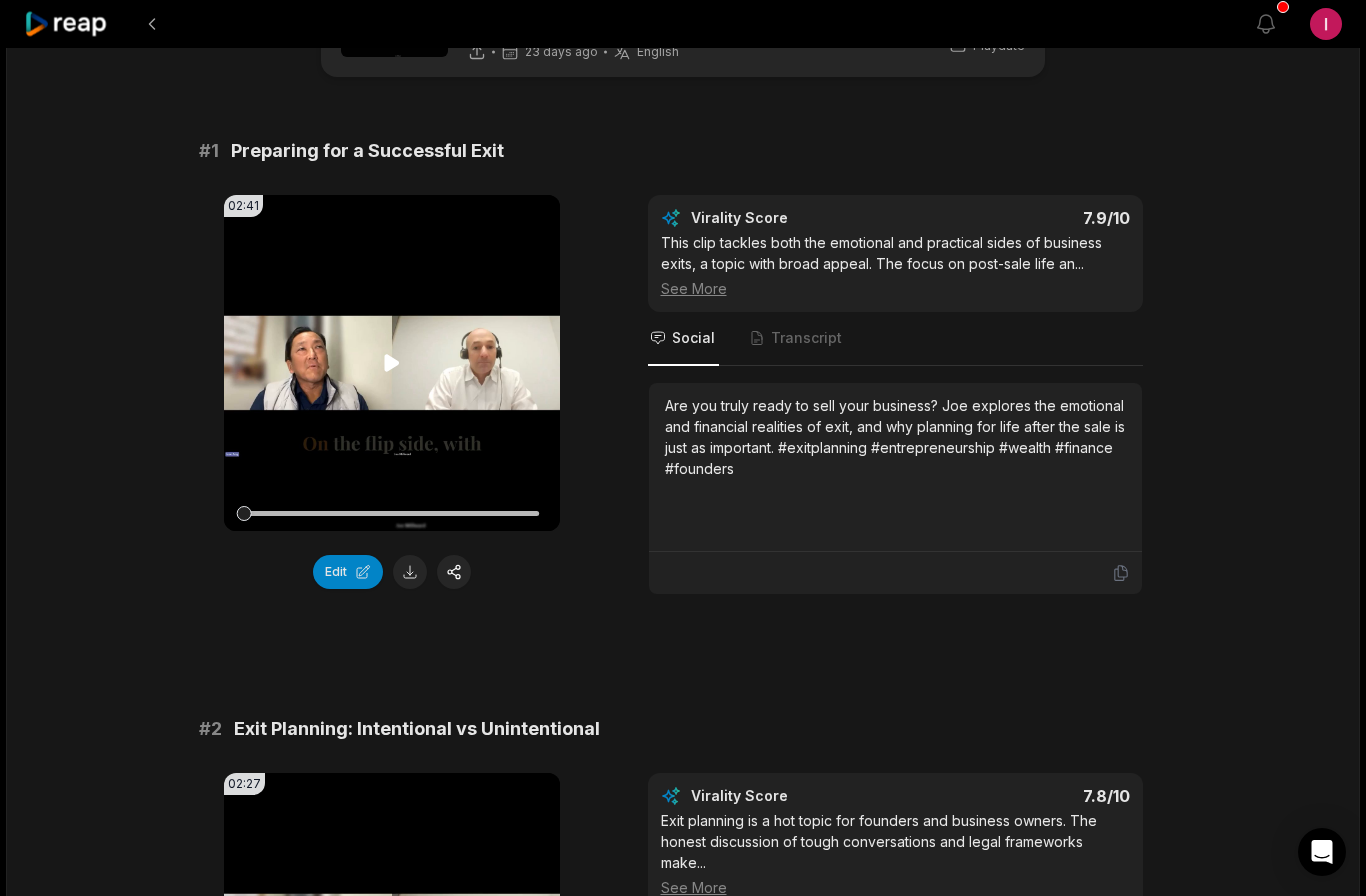 scroll, scrollTop: 110, scrollLeft: 0, axis: vertical 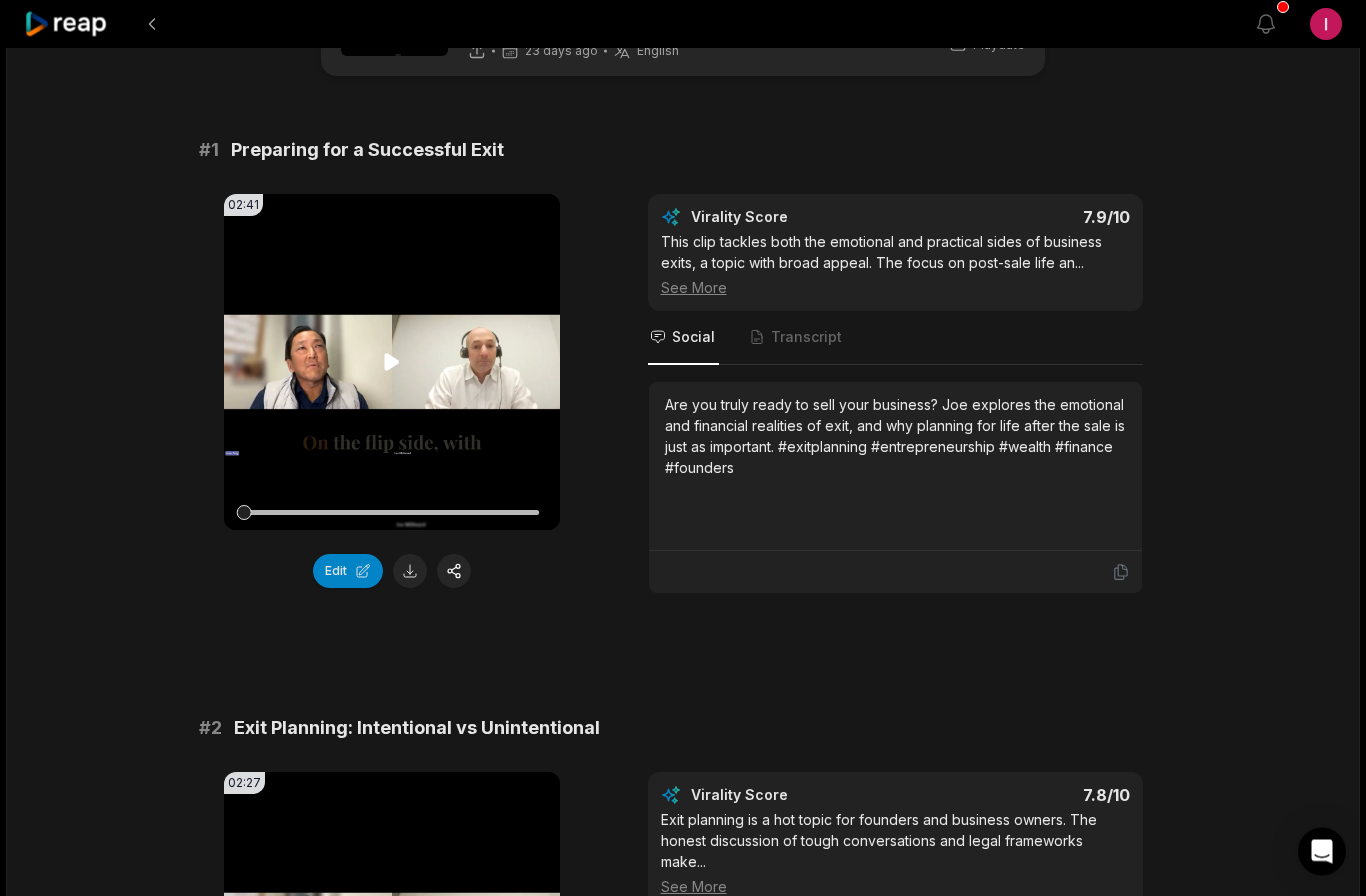 click on "Your browser does not support mp4 format." at bounding box center [392, 363] 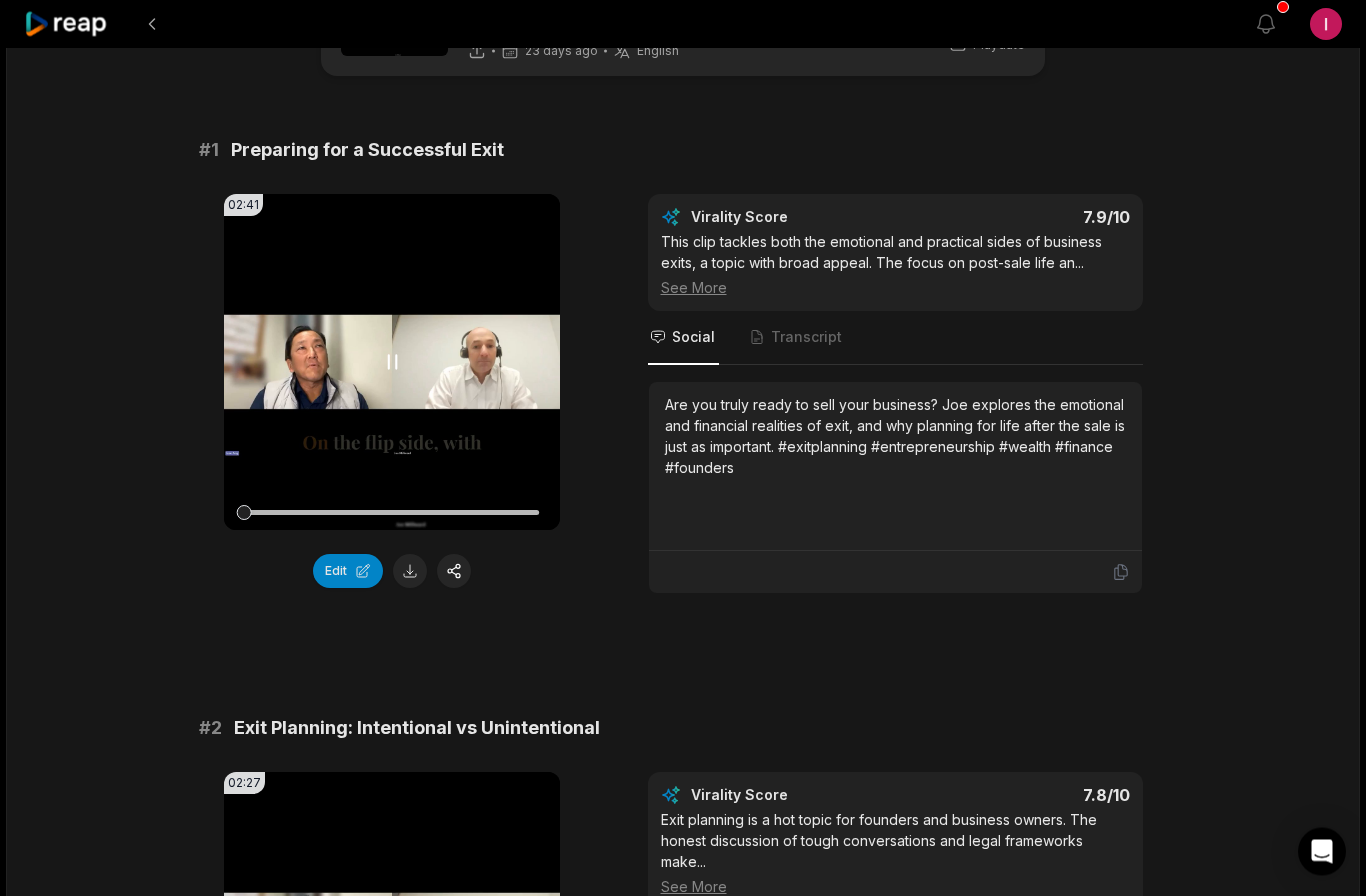 scroll, scrollTop: 111, scrollLeft: 0, axis: vertical 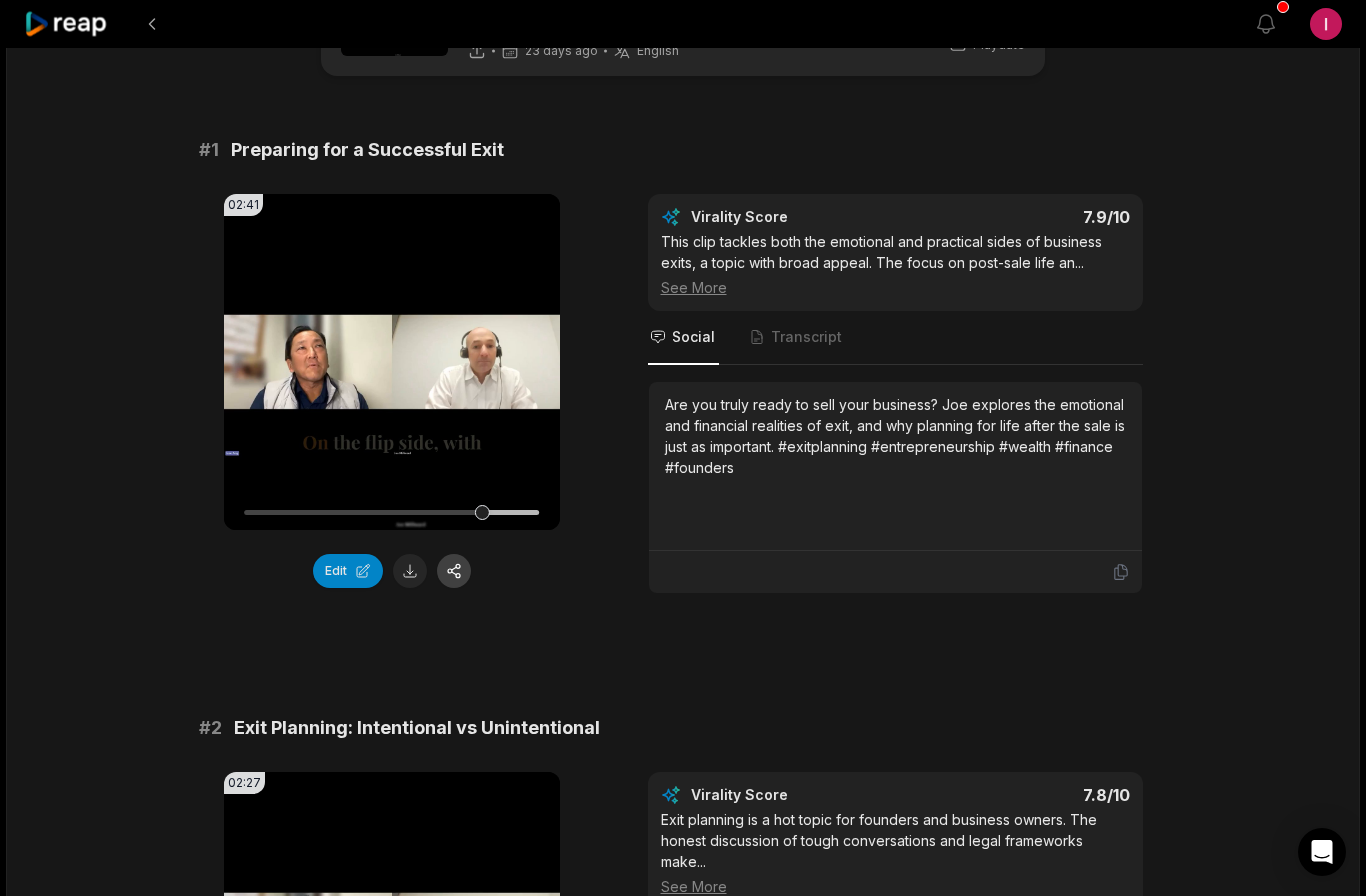 click at bounding box center [454, 571] 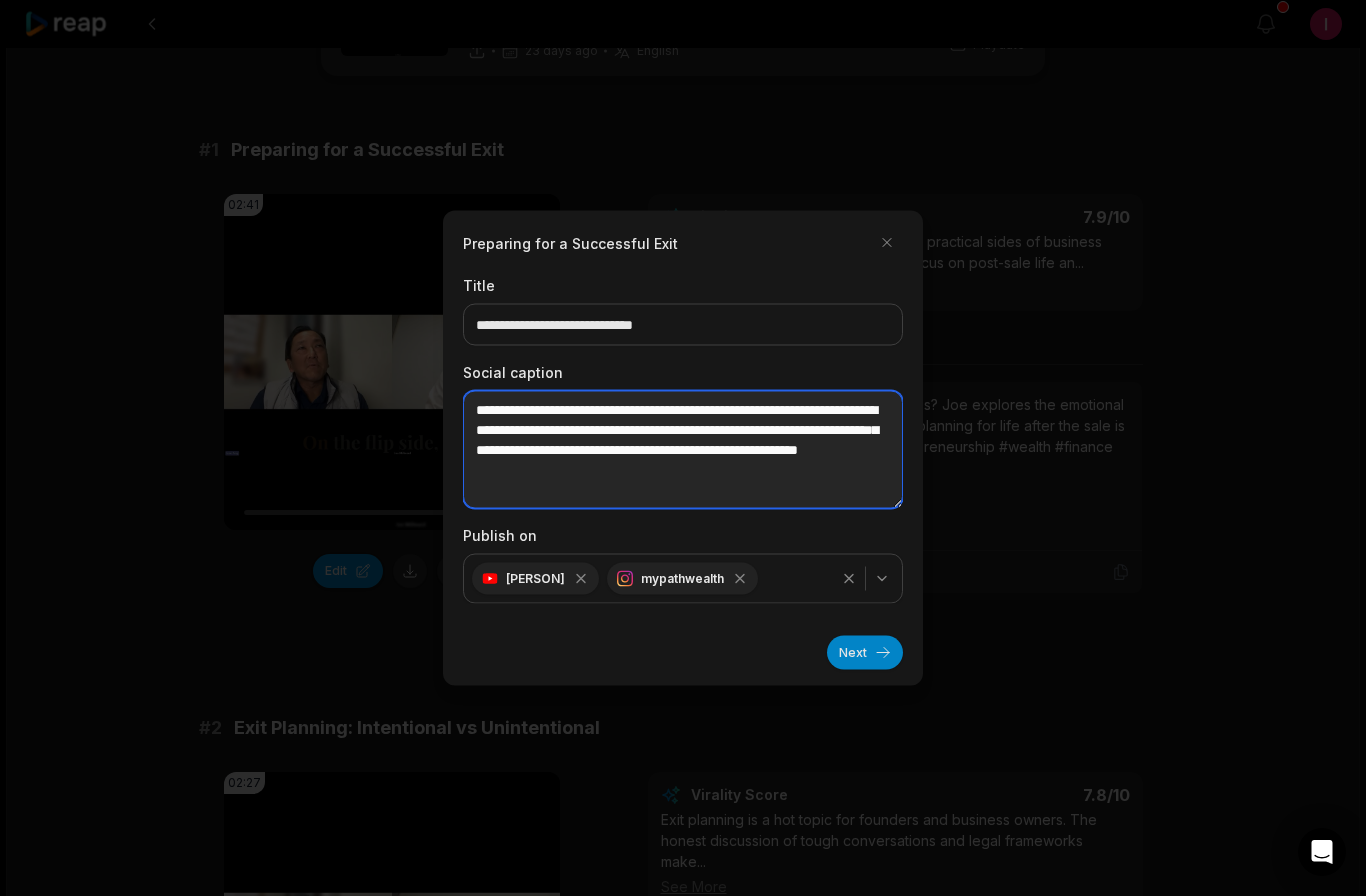 click on "**********" at bounding box center (683, 450) 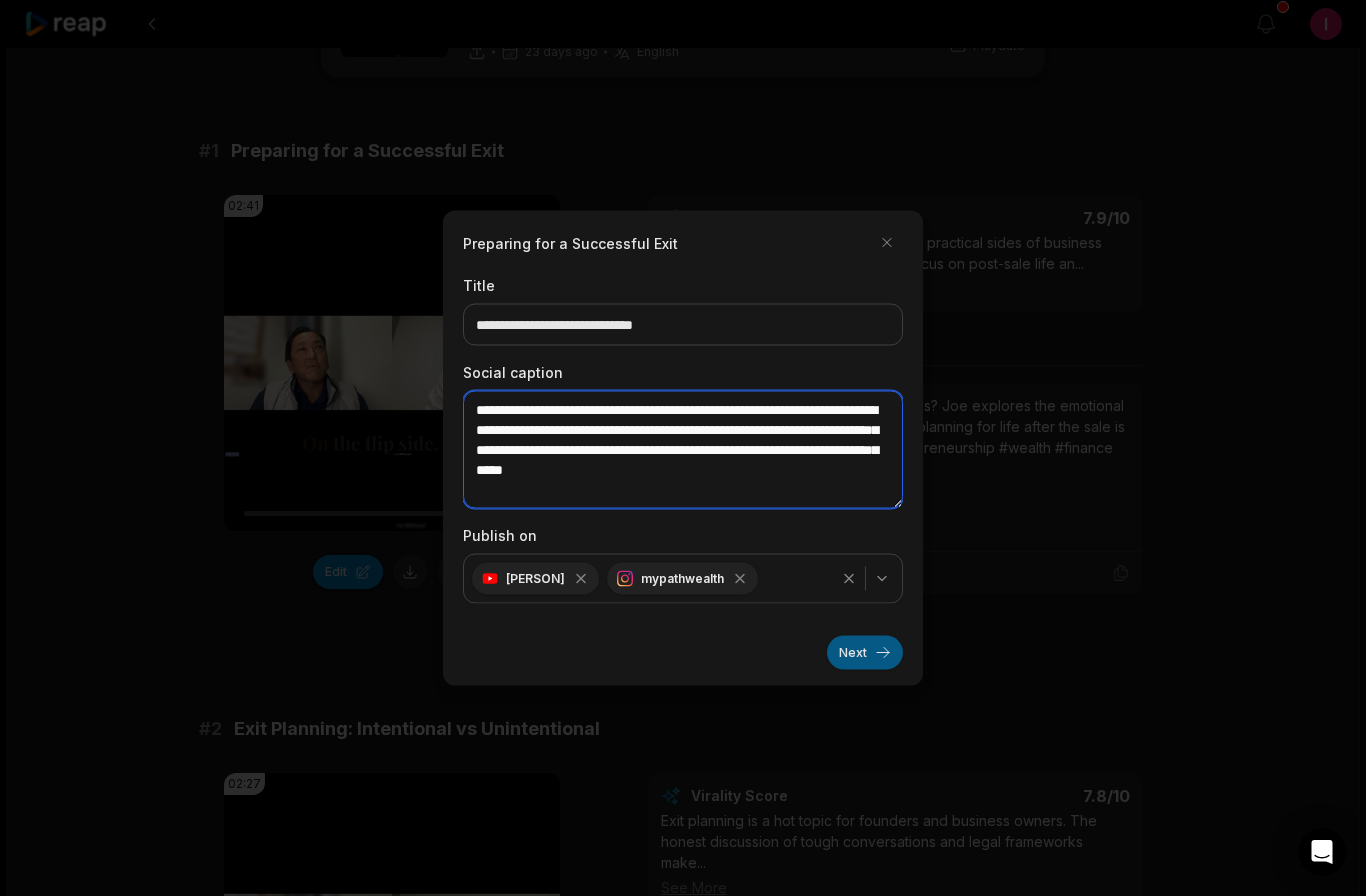 type on "**********" 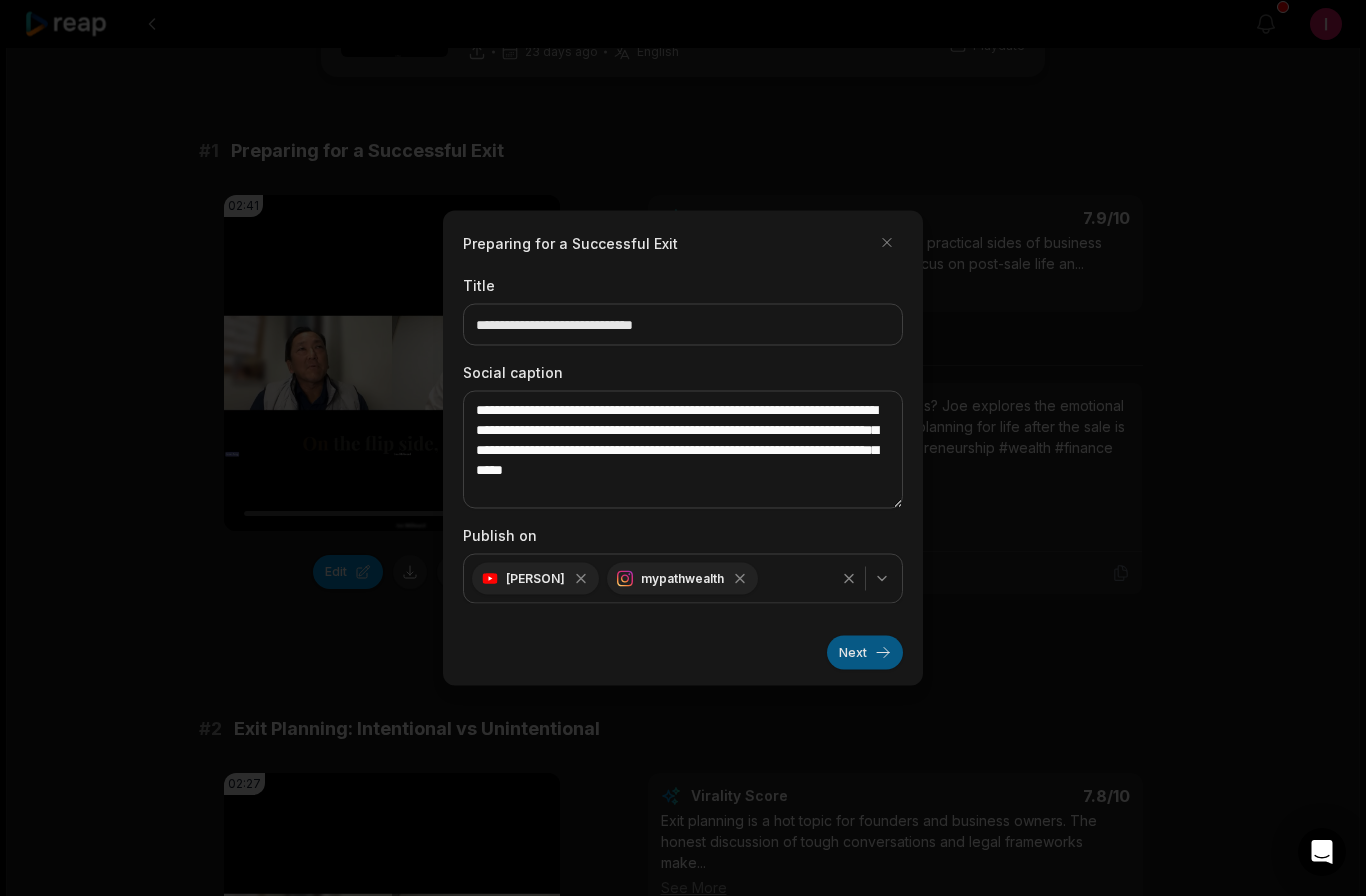 click on "Next" at bounding box center [865, 653] 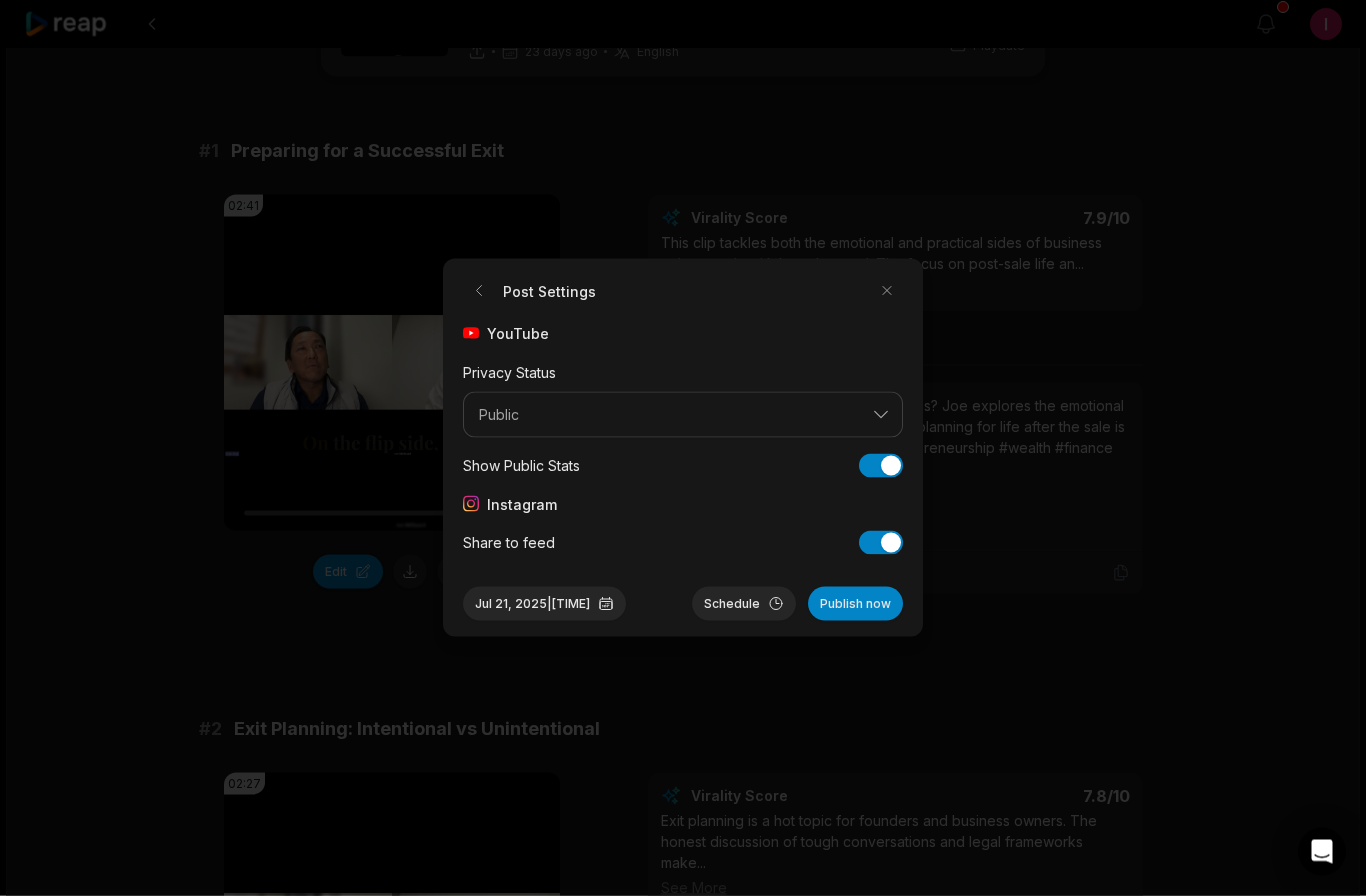 scroll, scrollTop: 111, scrollLeft: 0, axis: vertical 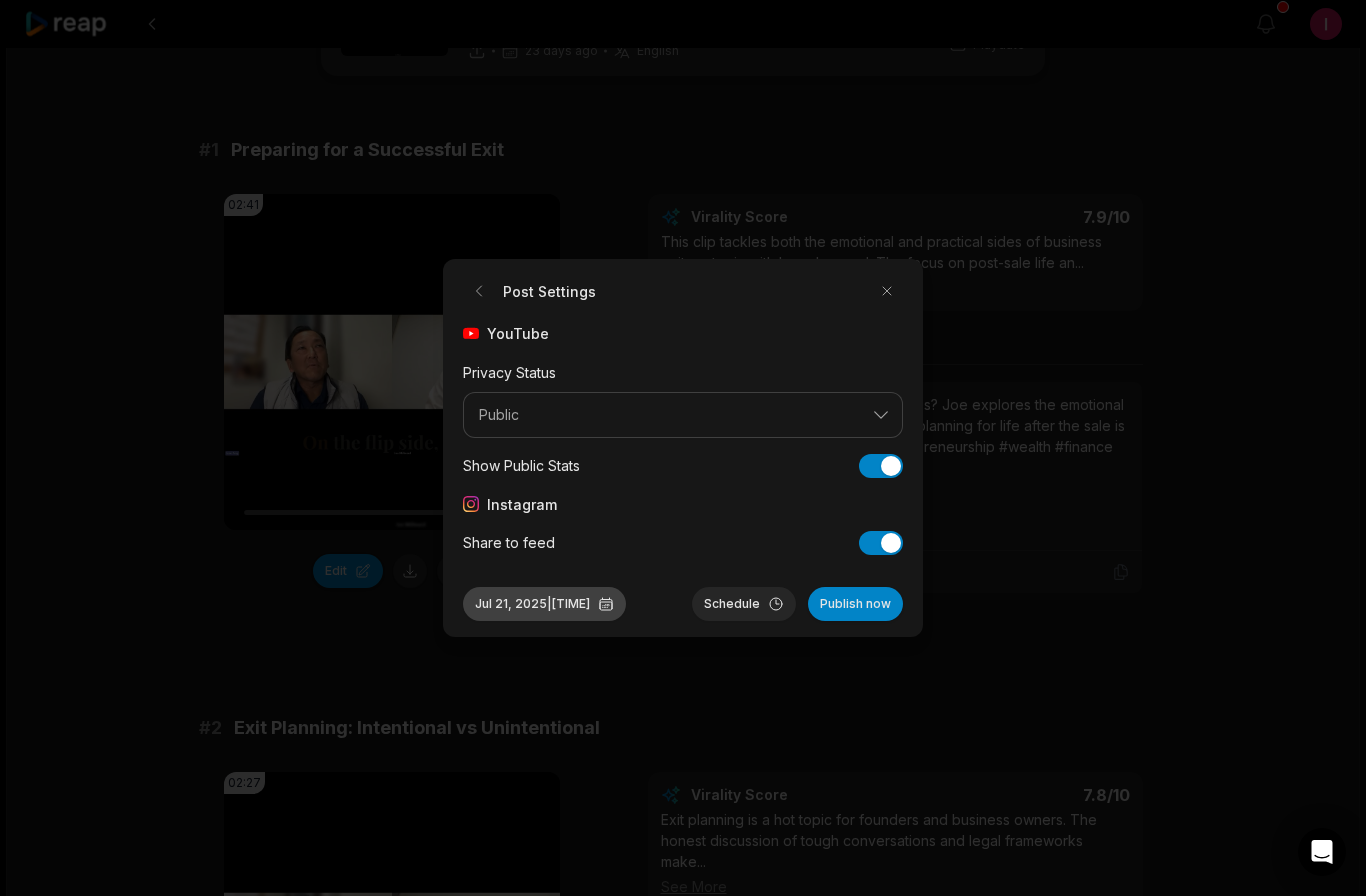 click on "Jul 21, 2025  |  2:05 AM" at bounding box center [544, 604] 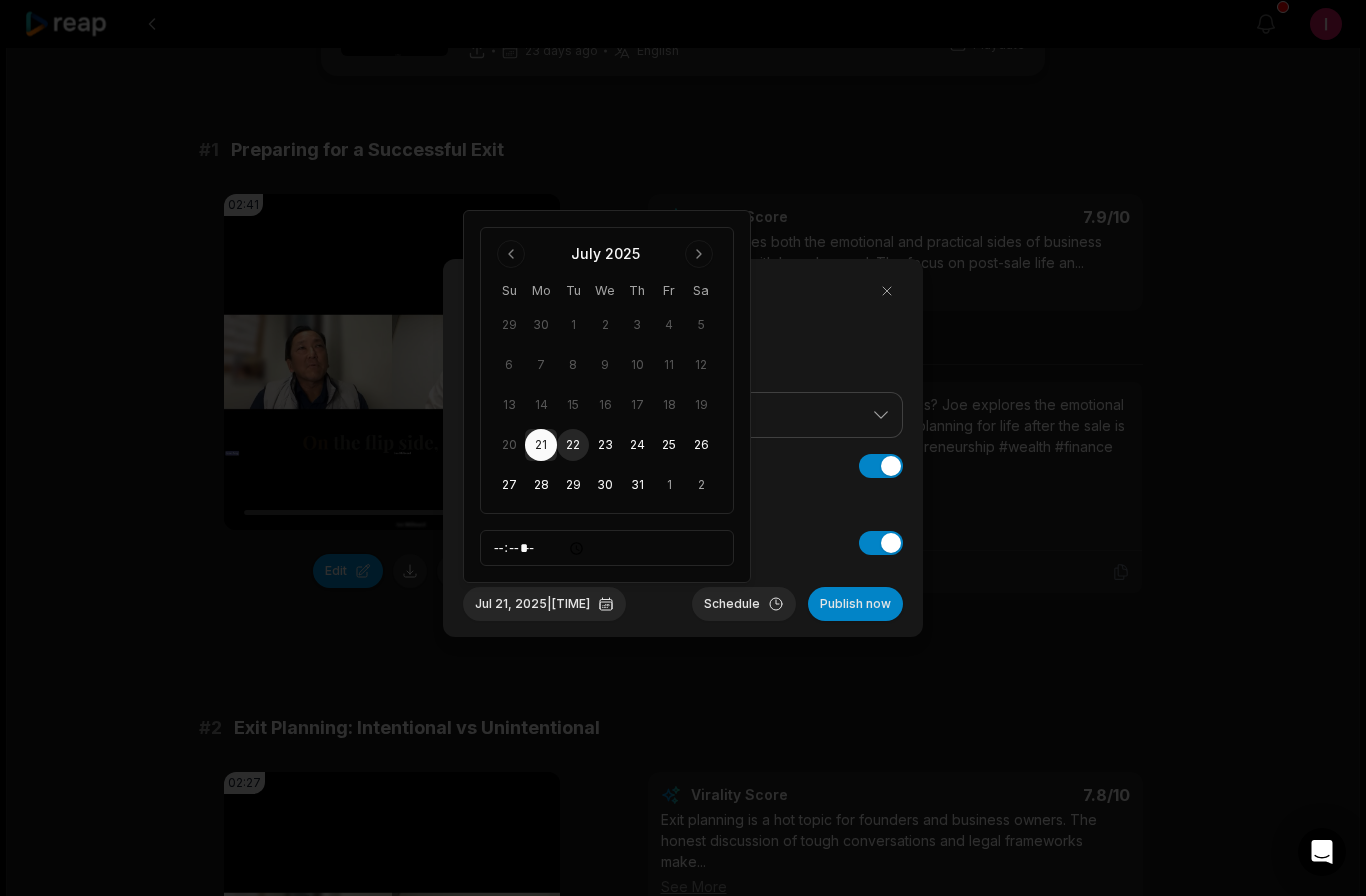click on "22" at bounding box center (573, 445) 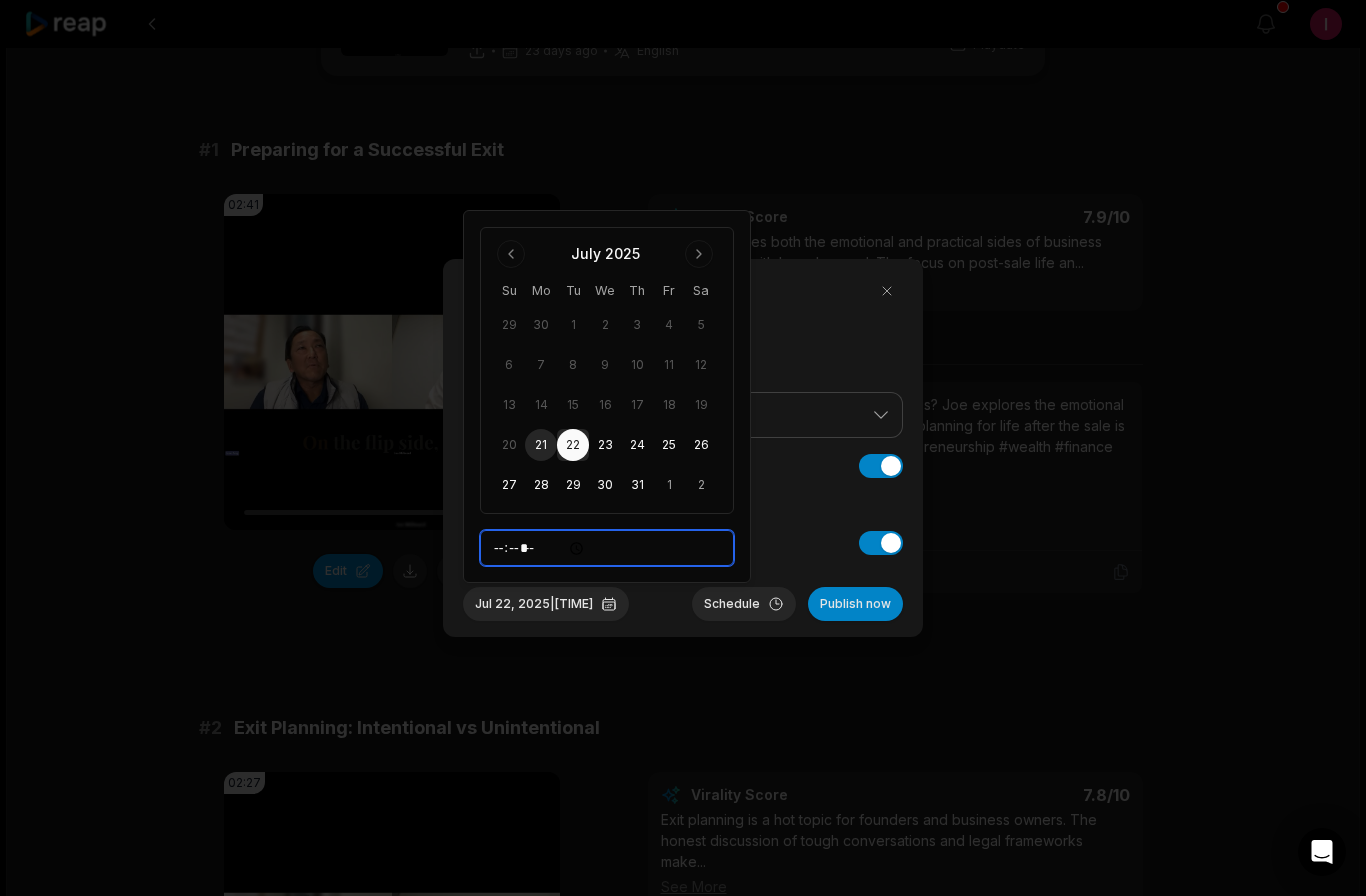 click on "*****" at bounding box center [607, 548] 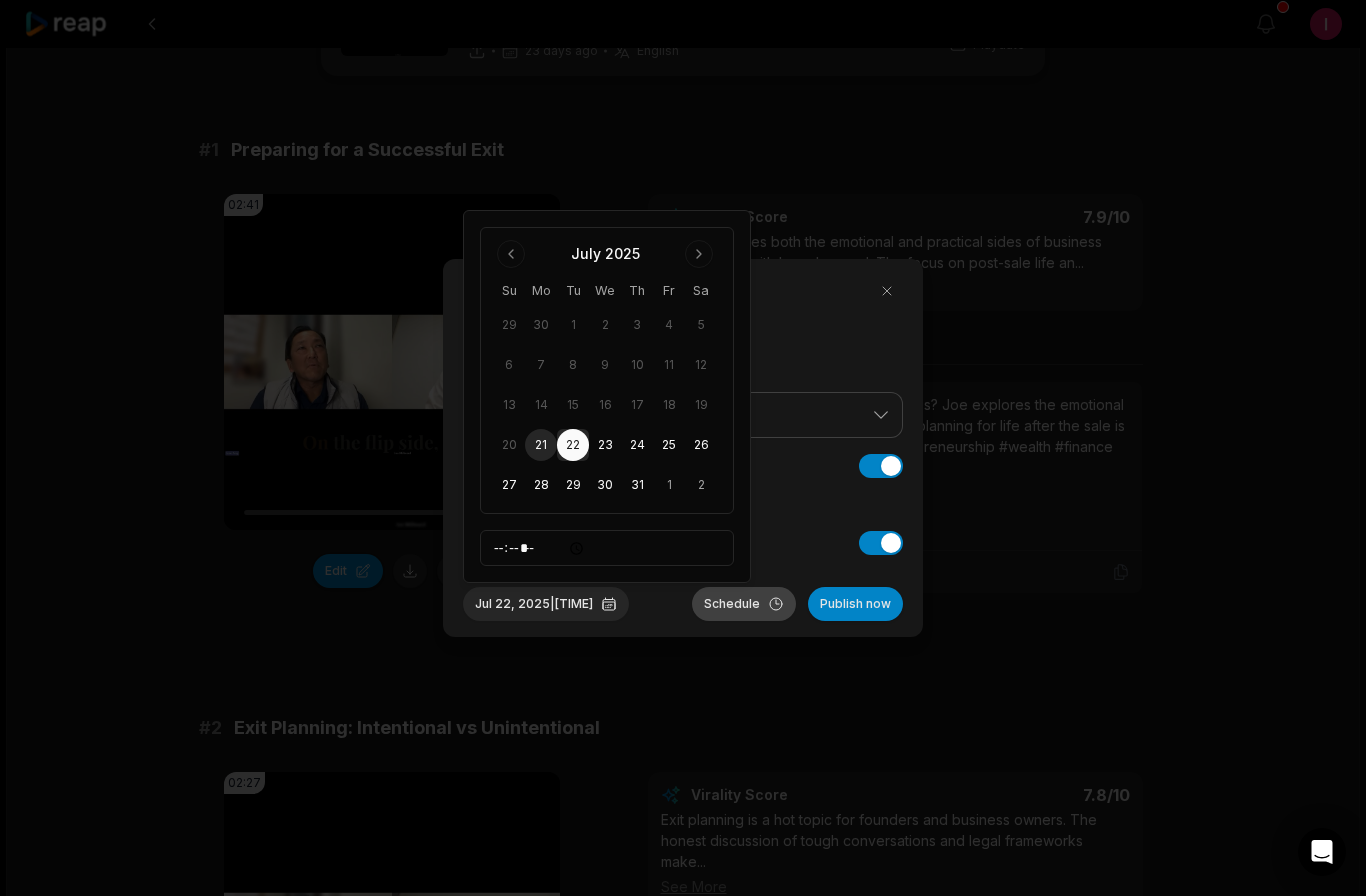 click on "Schedule" at bounding box center [744, 604] 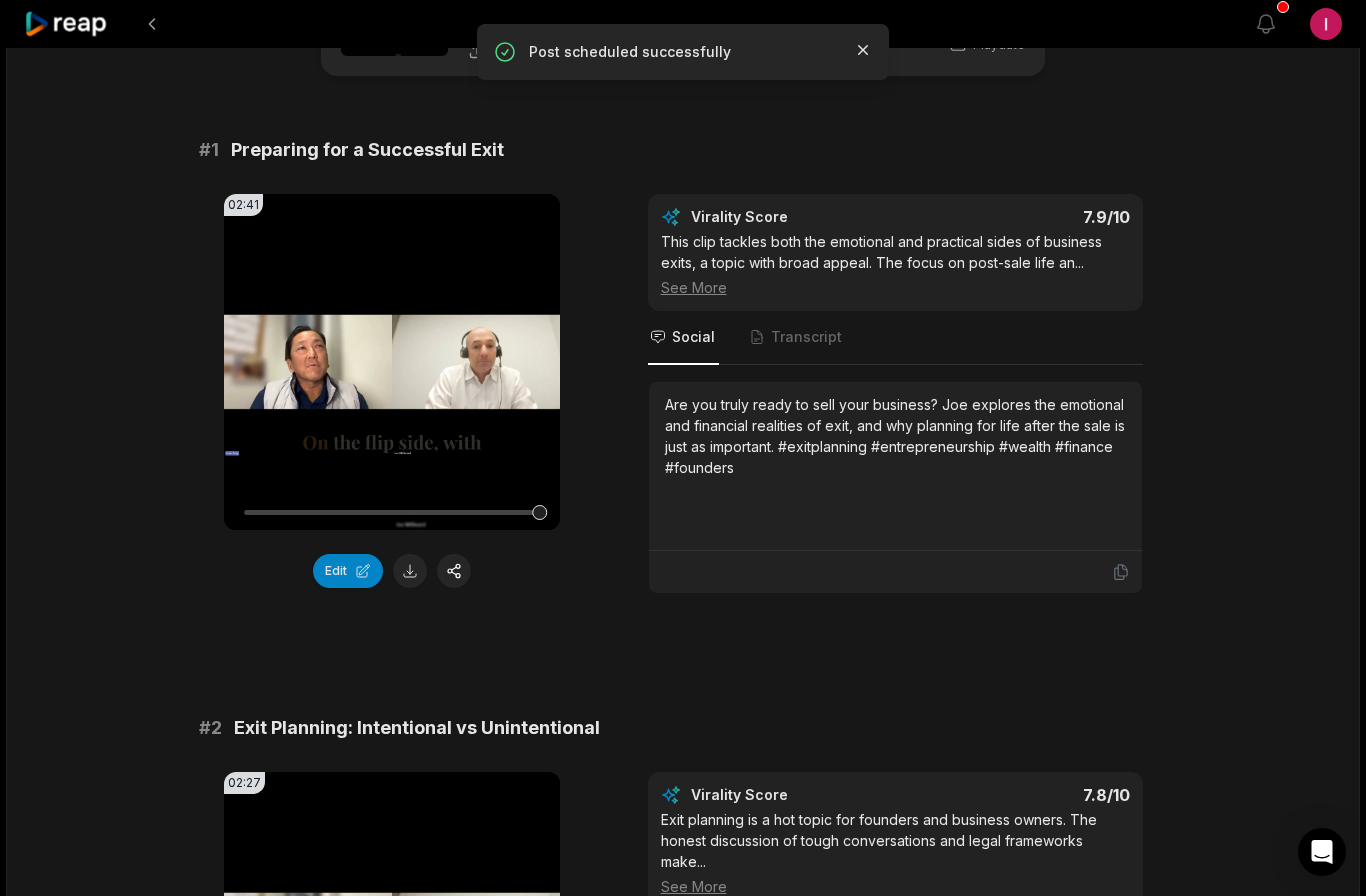 click 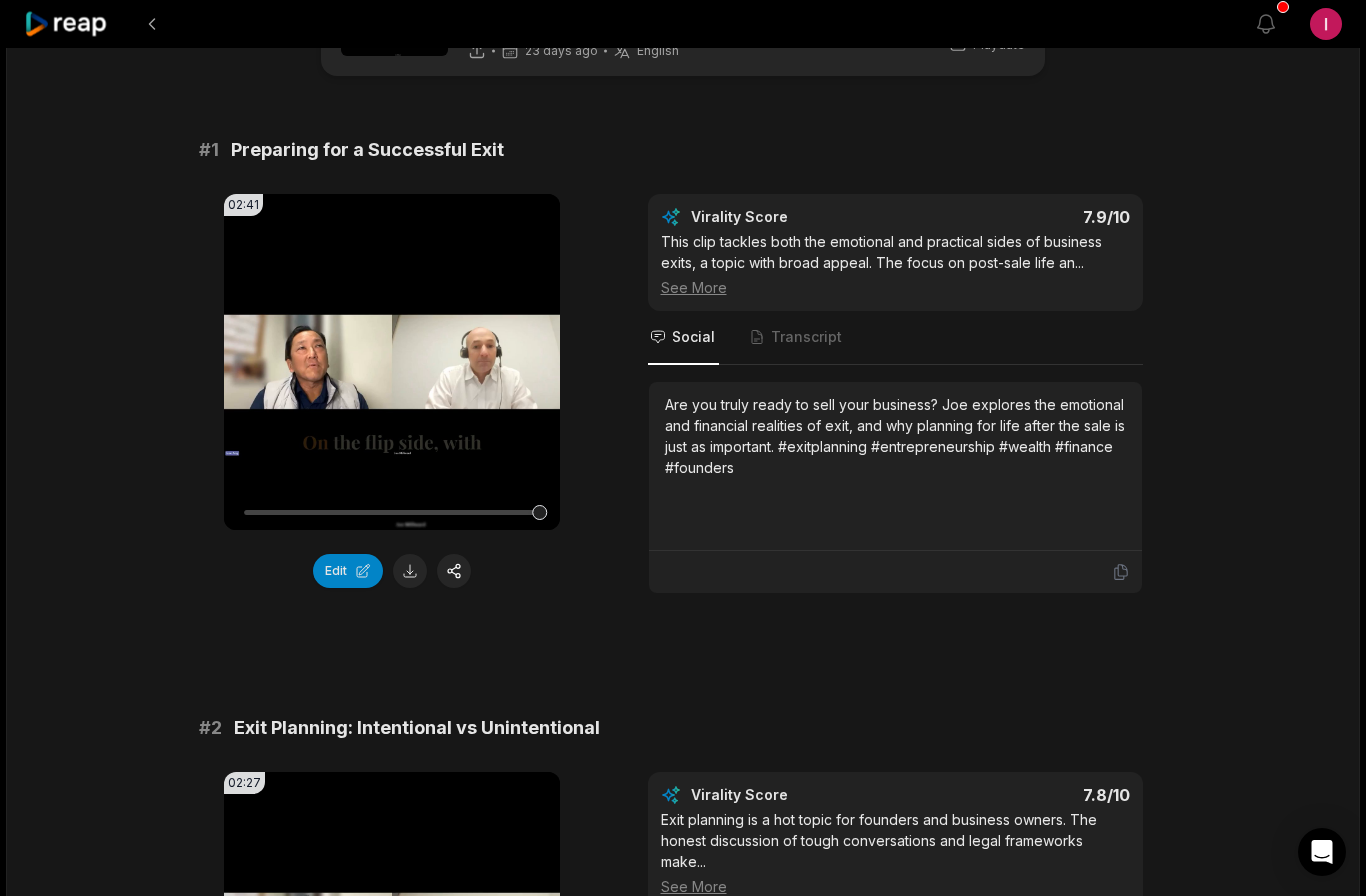 scroll, scrollTop: 0, scrollLeft: 0, axis: both 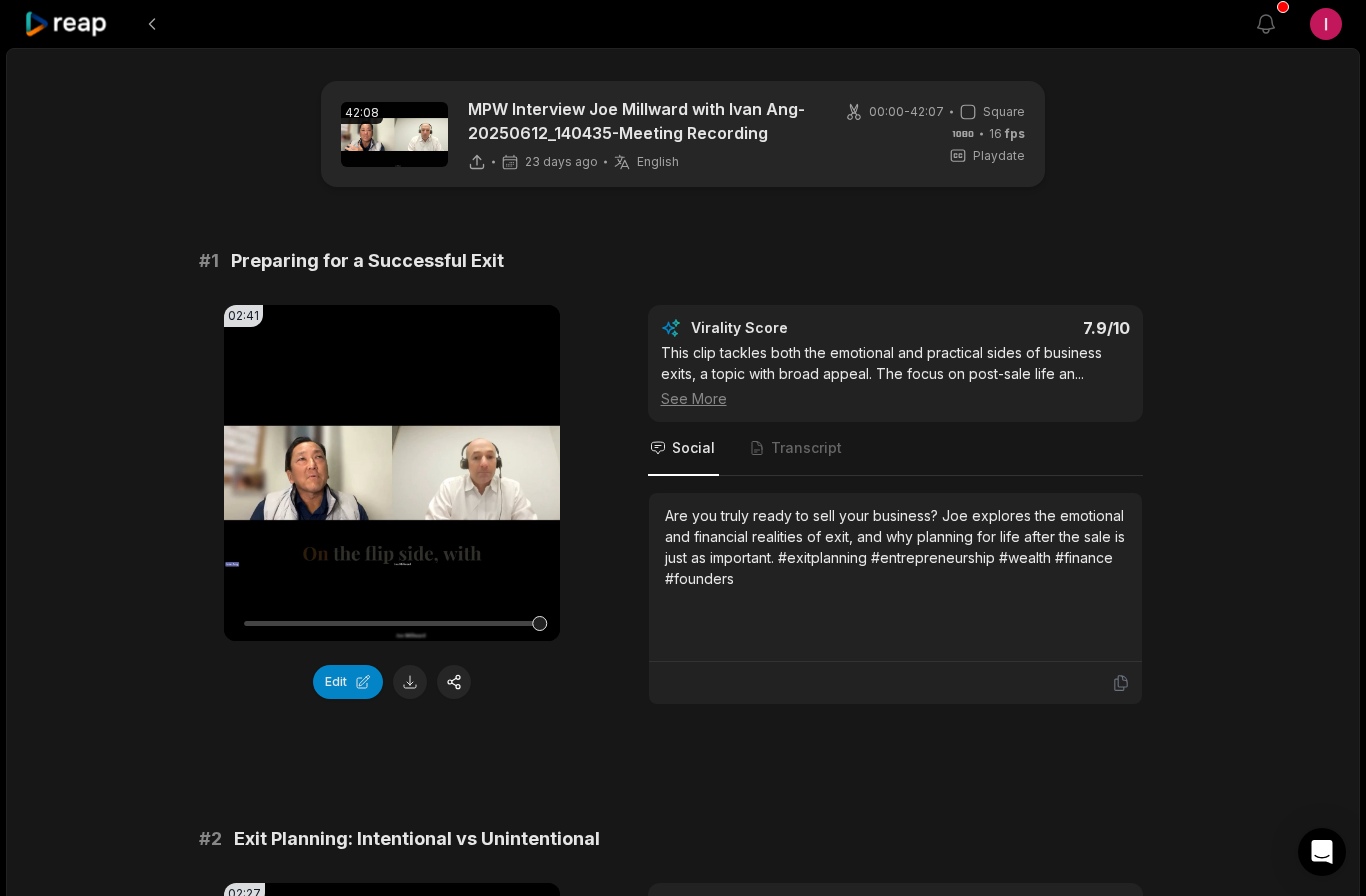 click 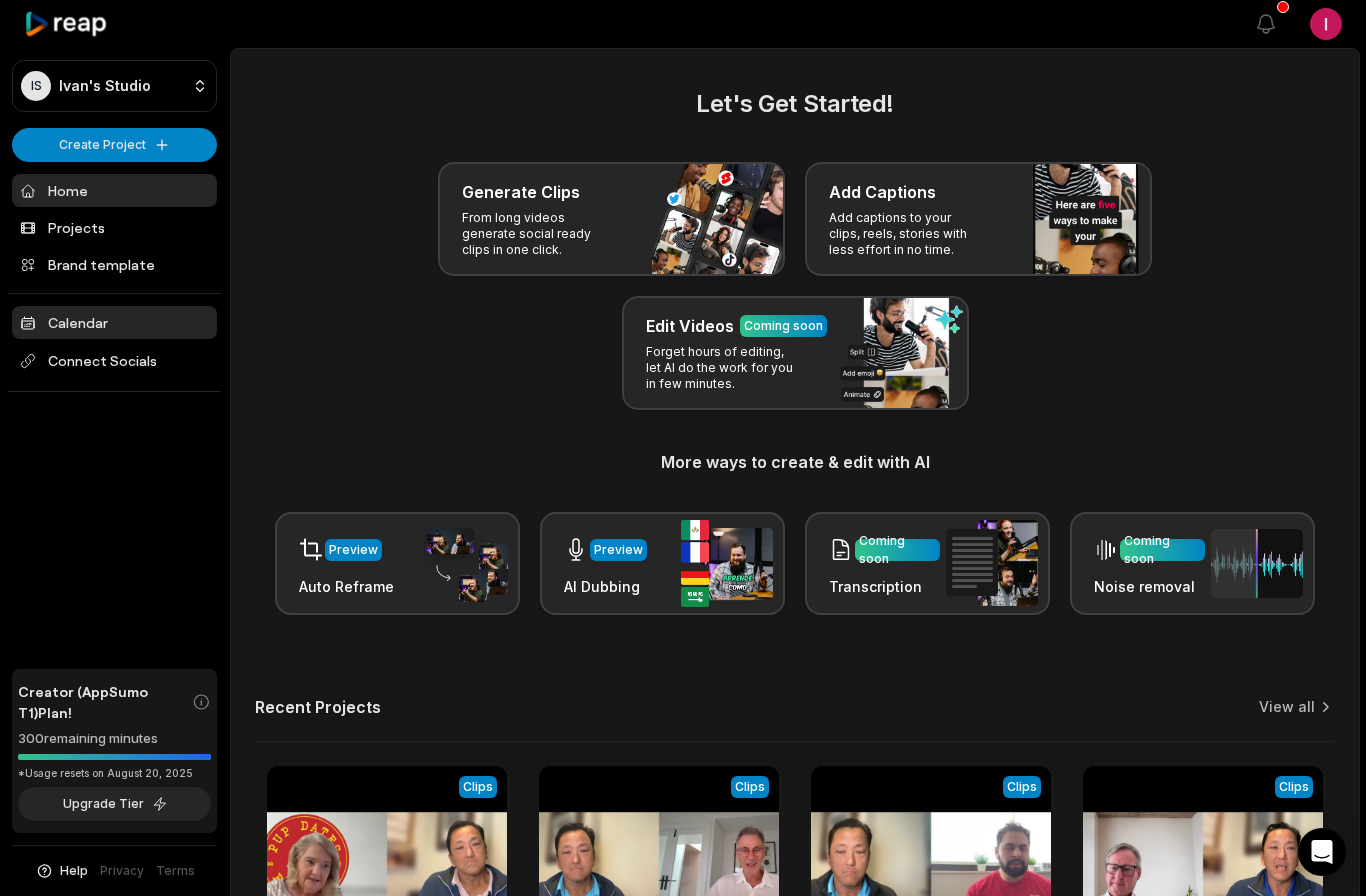 click on "Calendar" at bounding box center [114, 322] 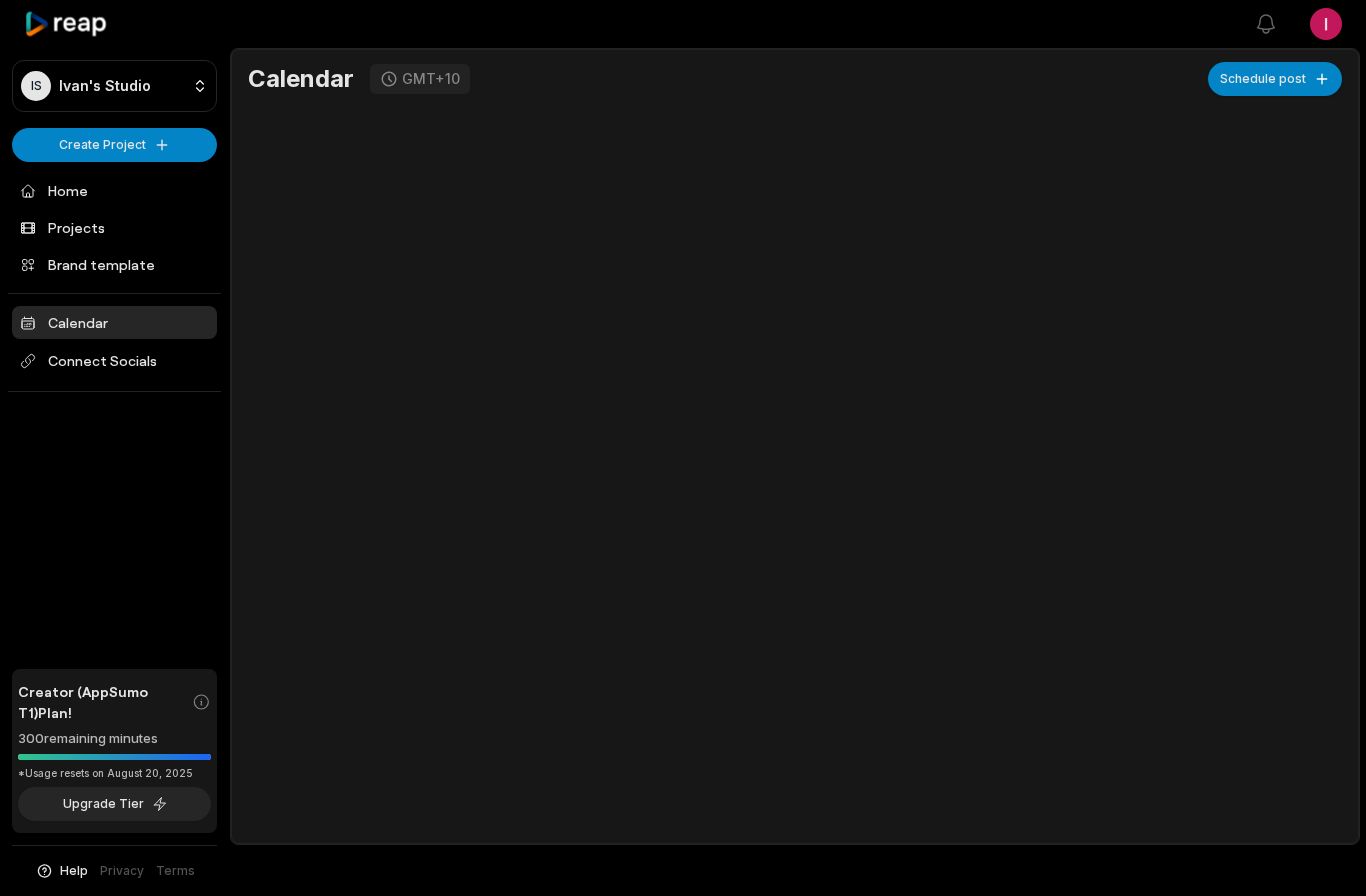 scroll, scrollTop: 0, scrollLeft: 0, axis: both 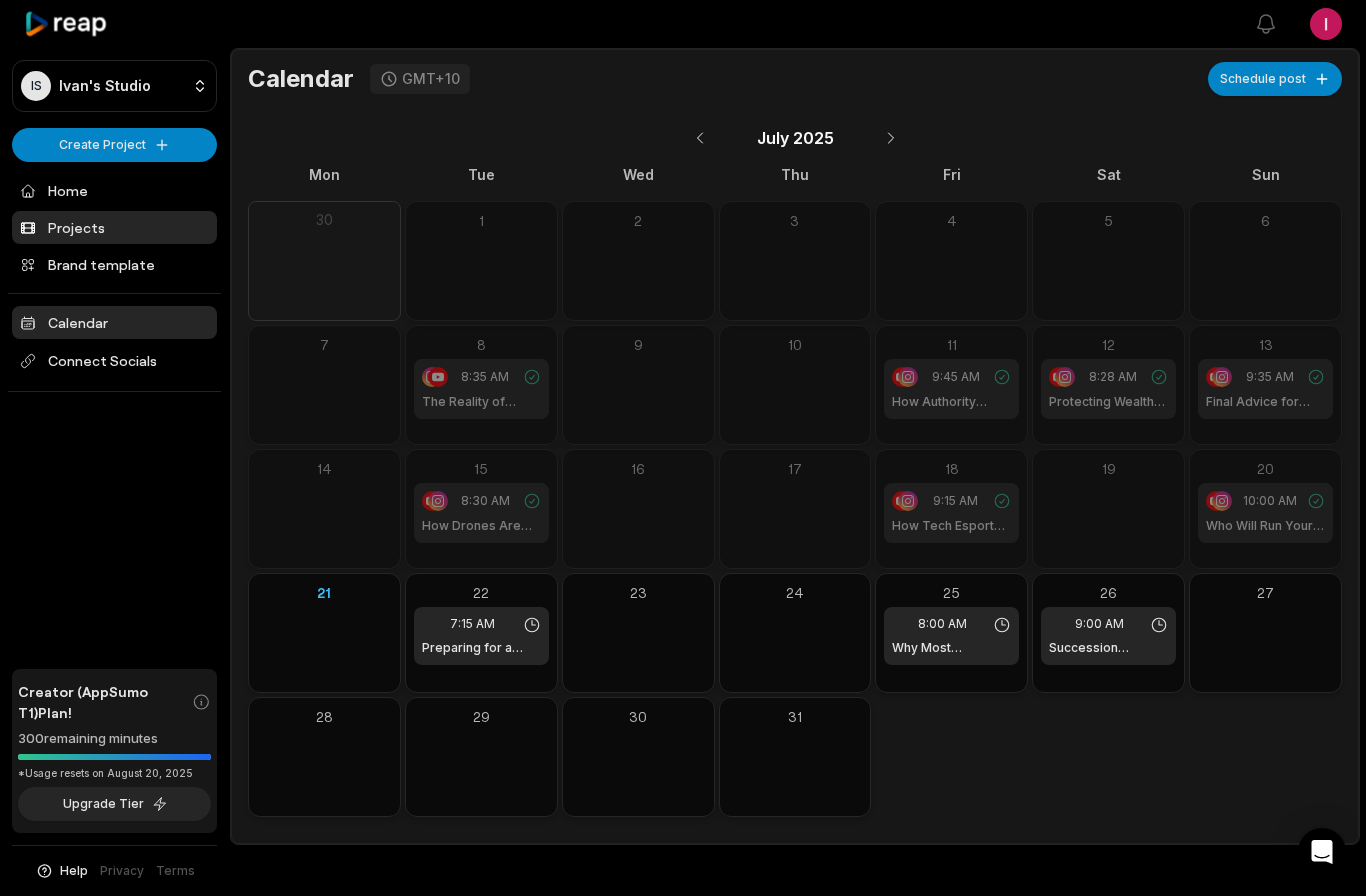 click on "Projects" at bounding box center (114, 227) 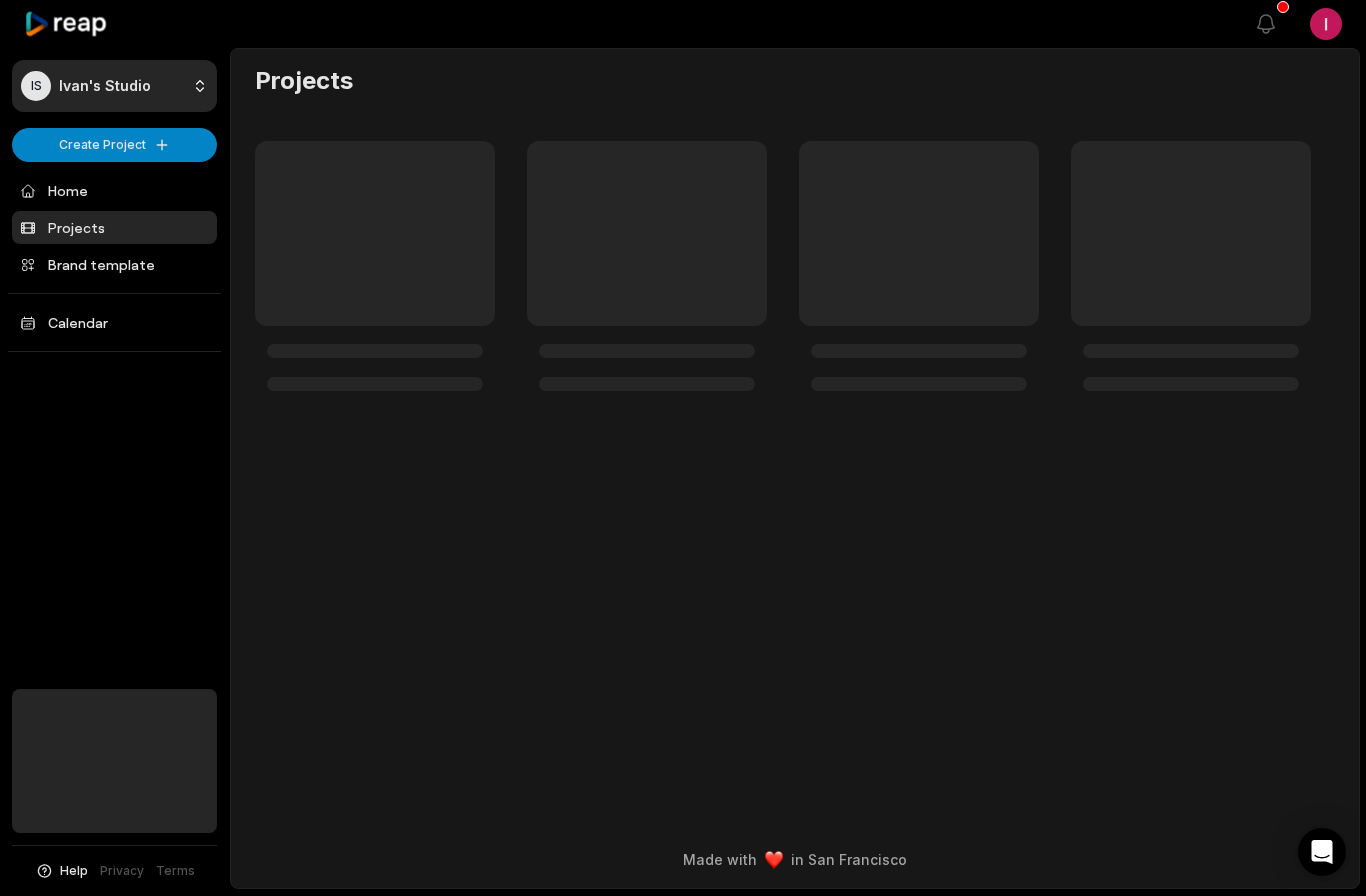 scroll, scrollTop: 0, scrollLeft: 0, axis: both 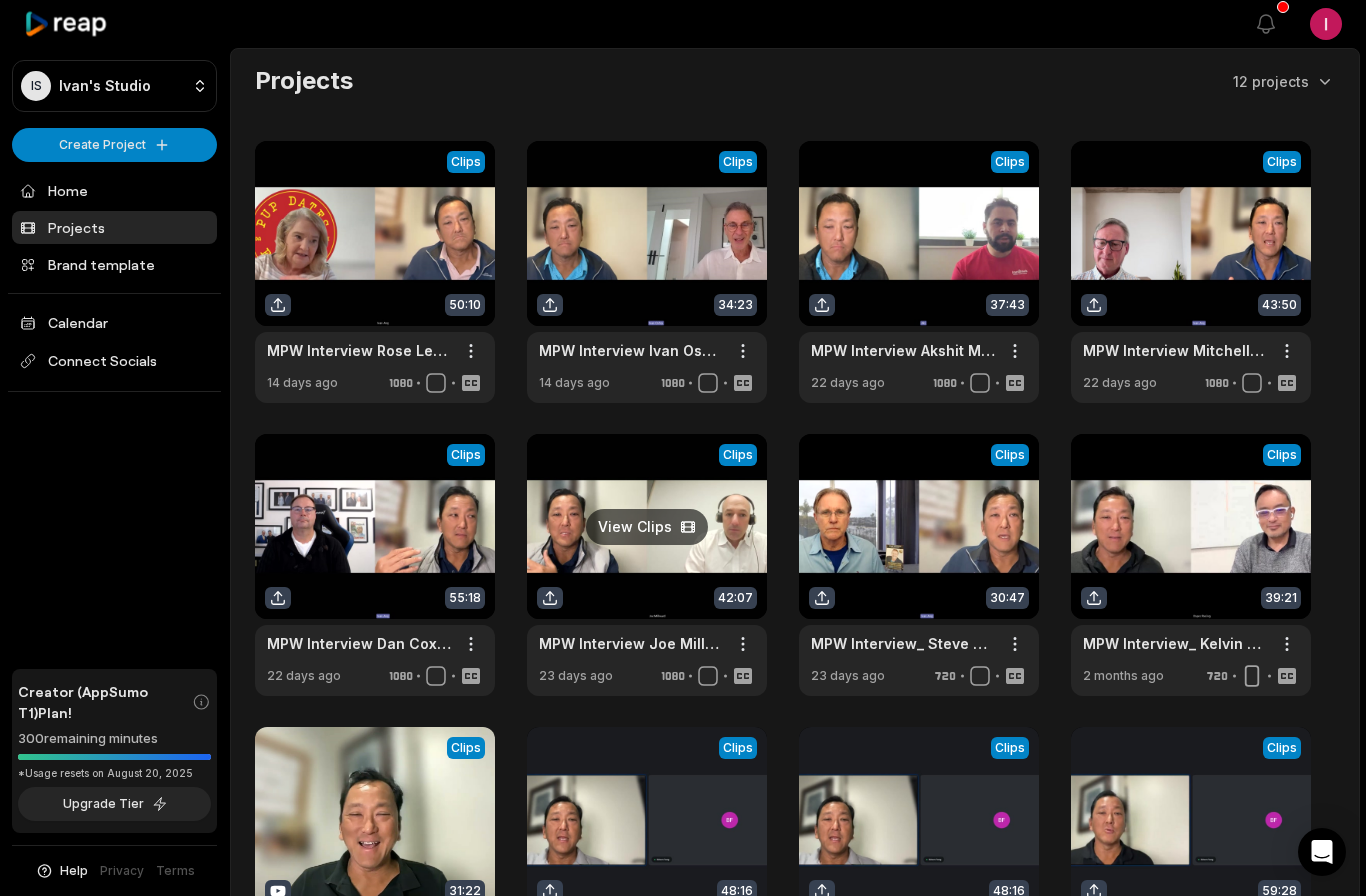 click at bounding box center (647, 565) 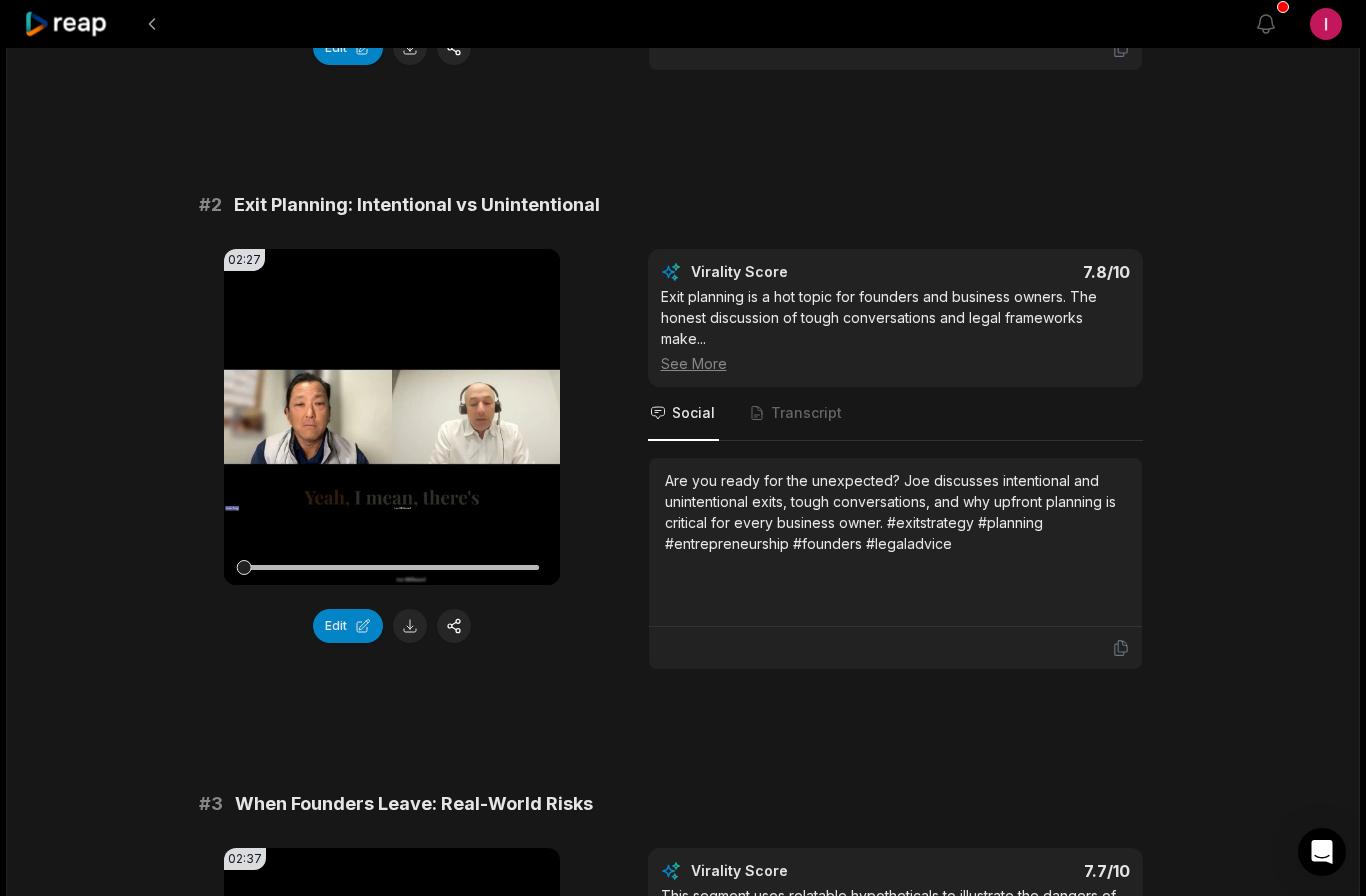 scroll, scrollTop: 635, scrollLeft: 0, axis: vertical 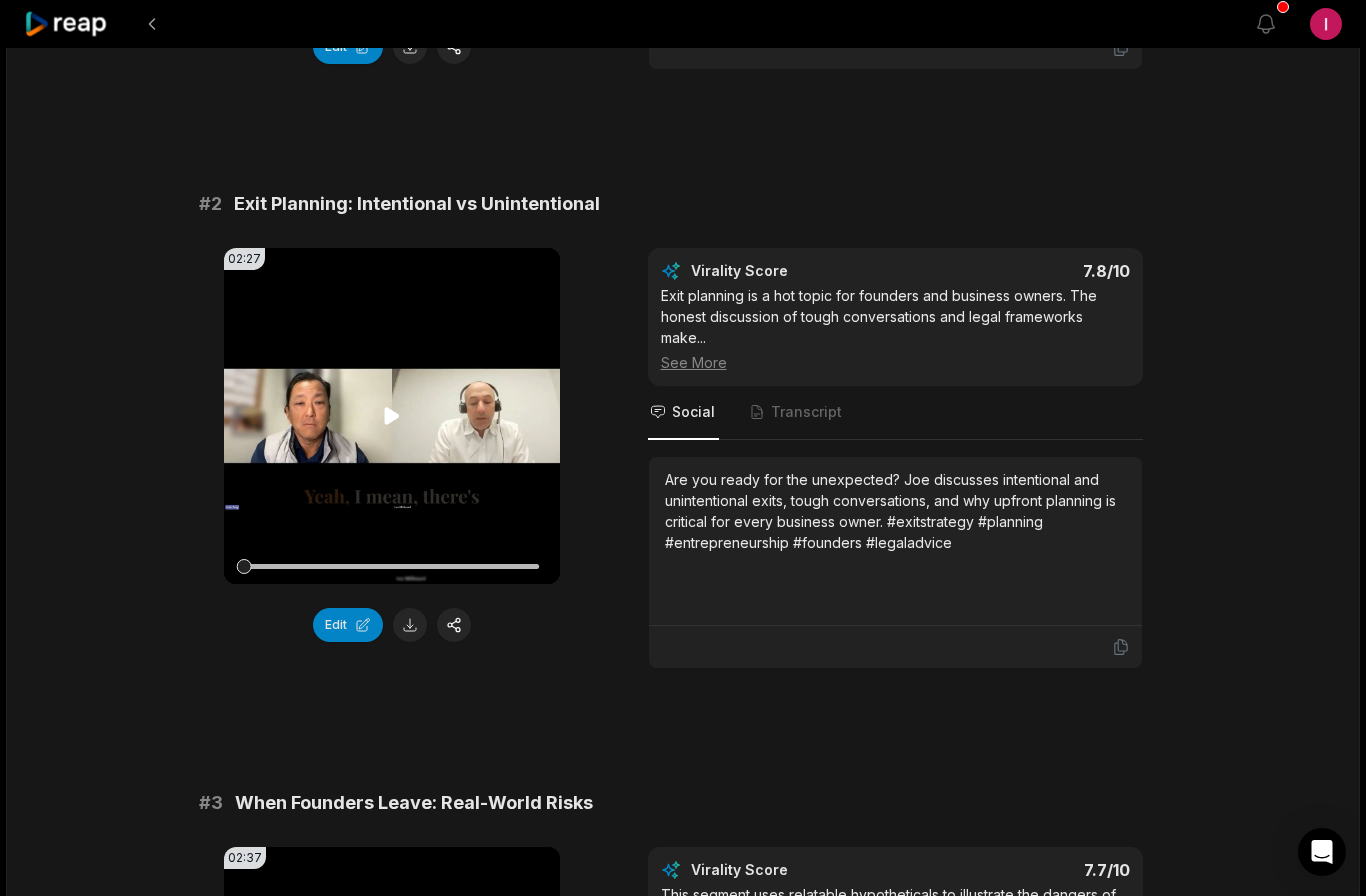 click on "Your browser does not support mp4 format." at bounding box center [392, 416] 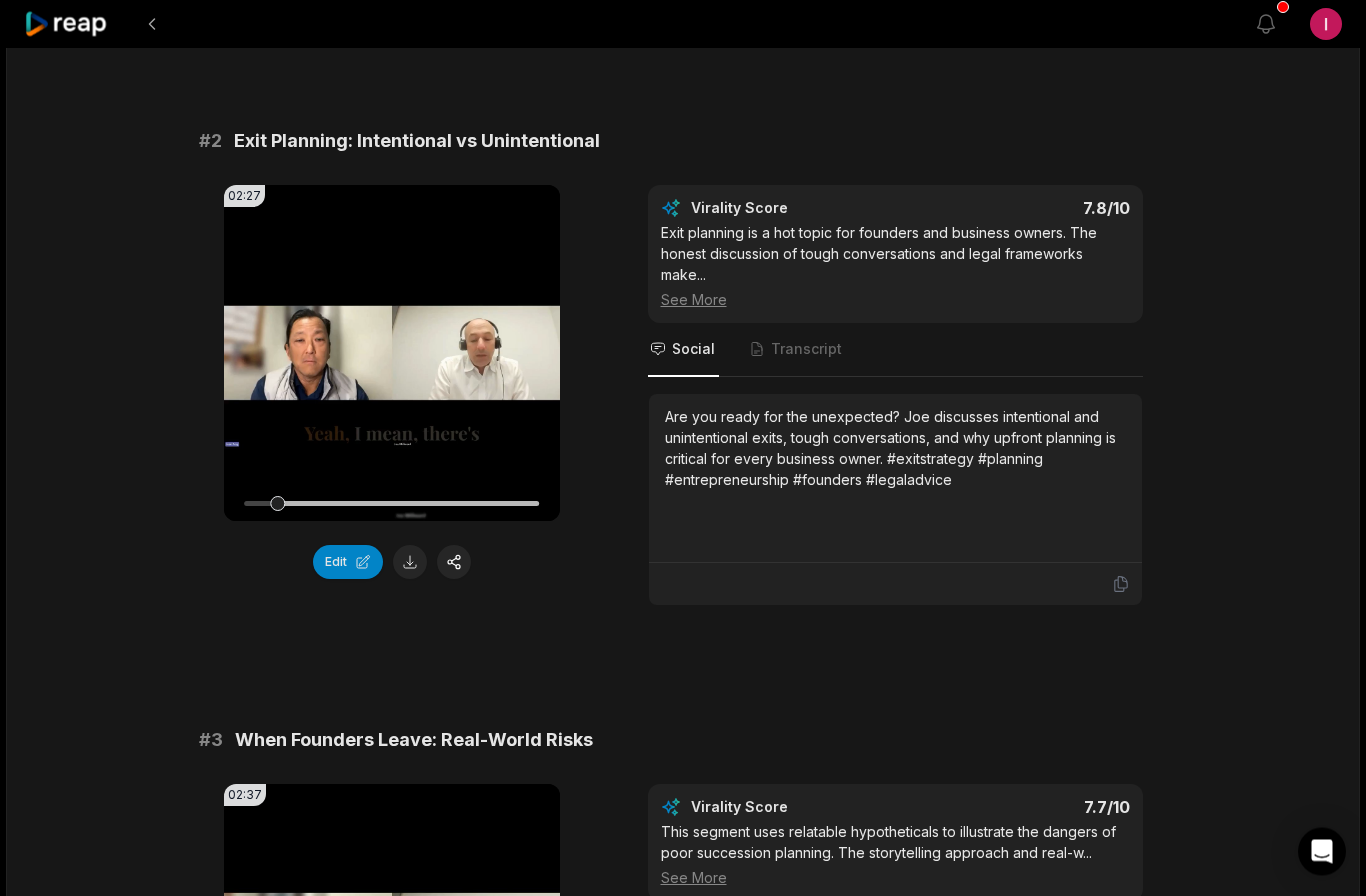 scroll, scrollTop: 692, scrollLeft: 0, axis: vertical 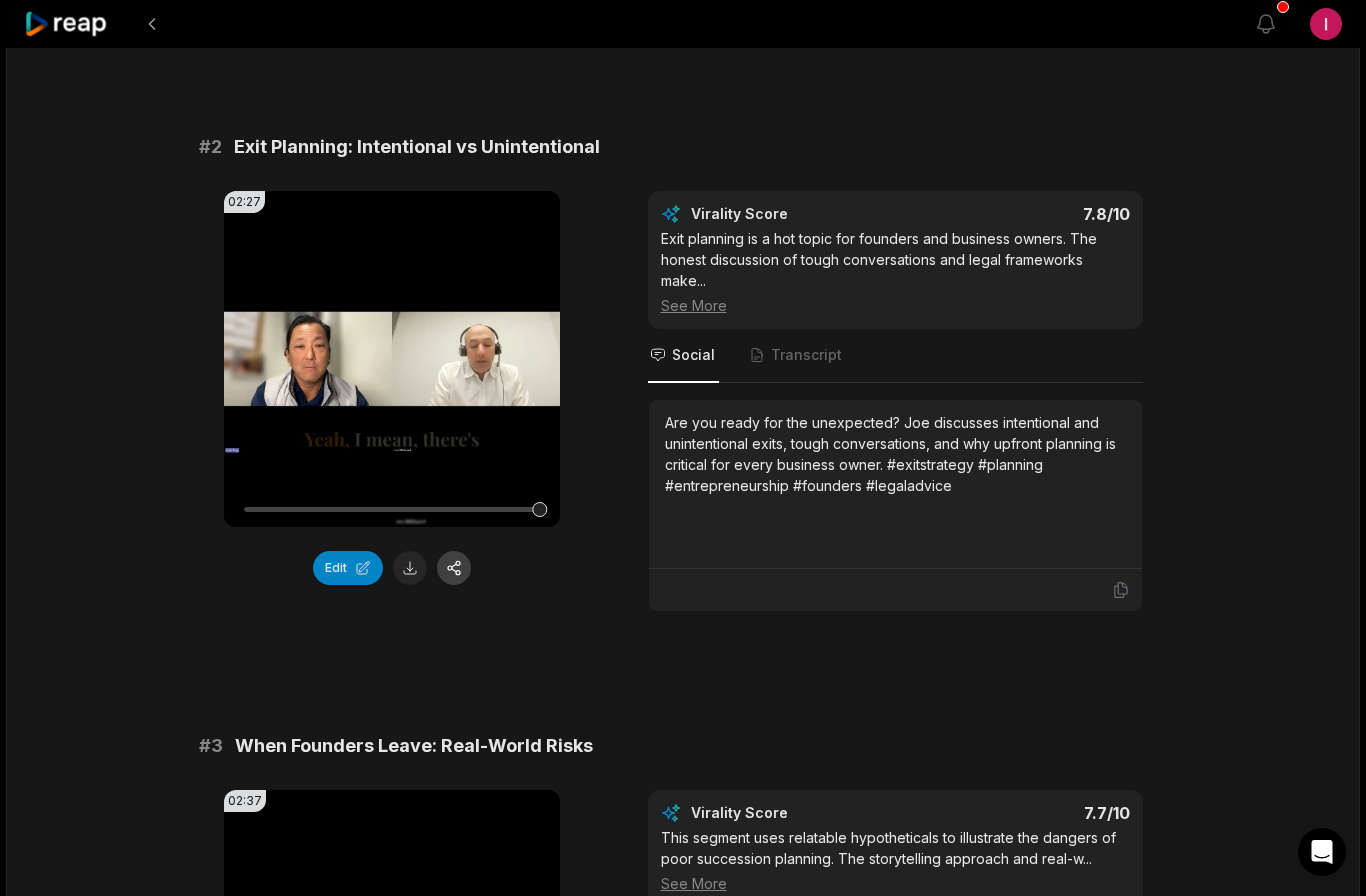 click at bounding box center (454, 568) 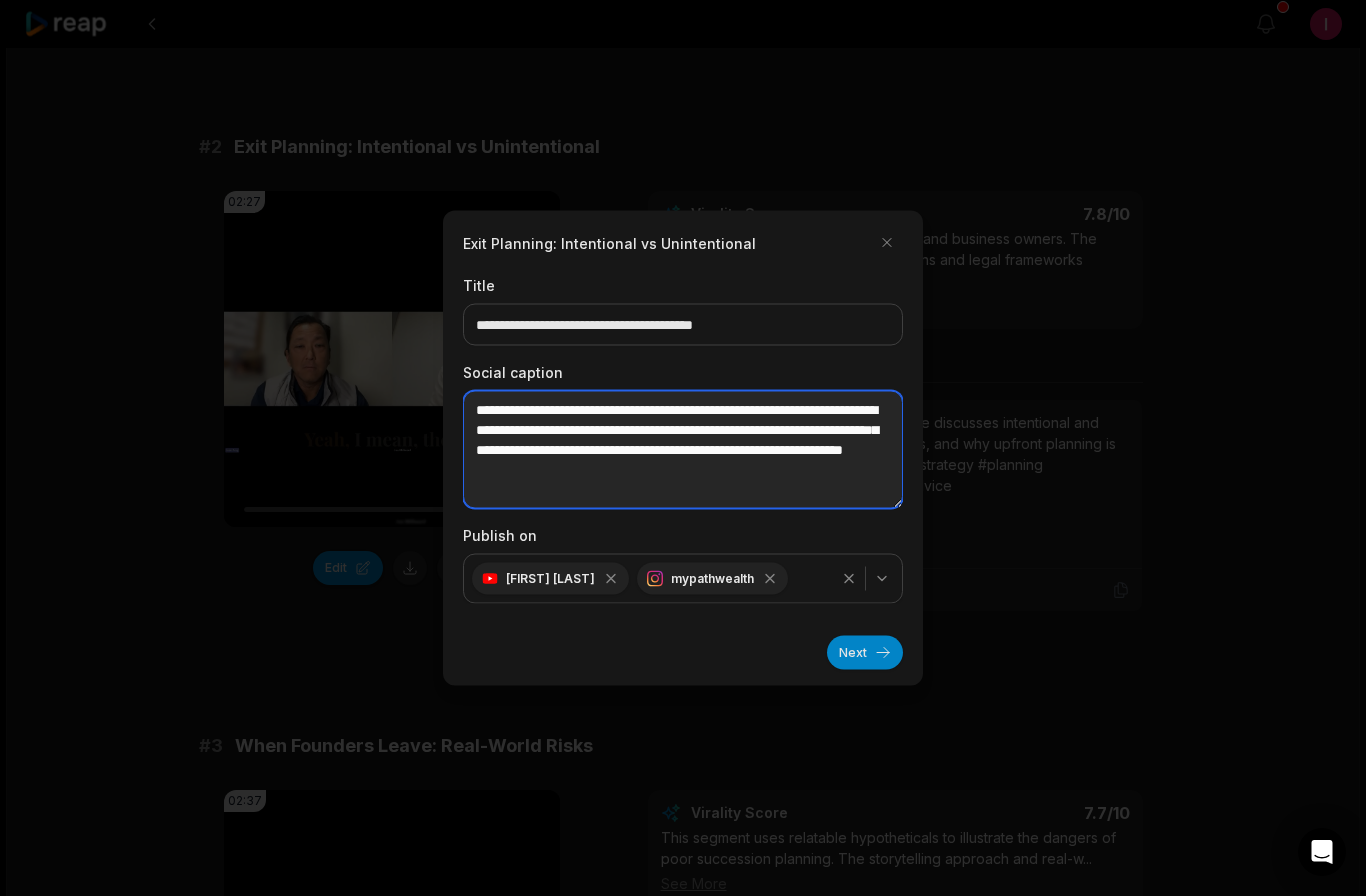click on "**********" at bounding box center (683, 450) 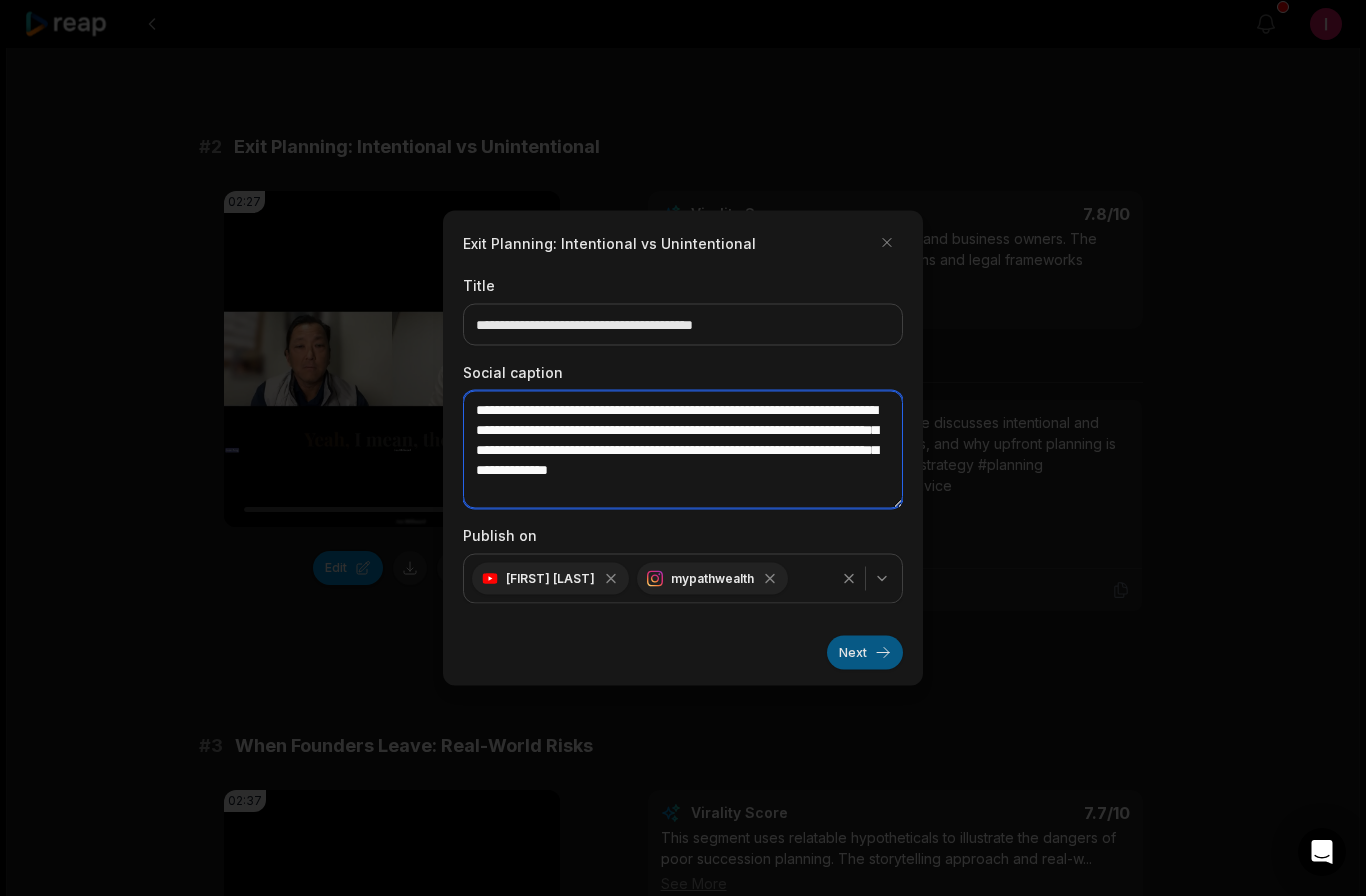 type on "**********" 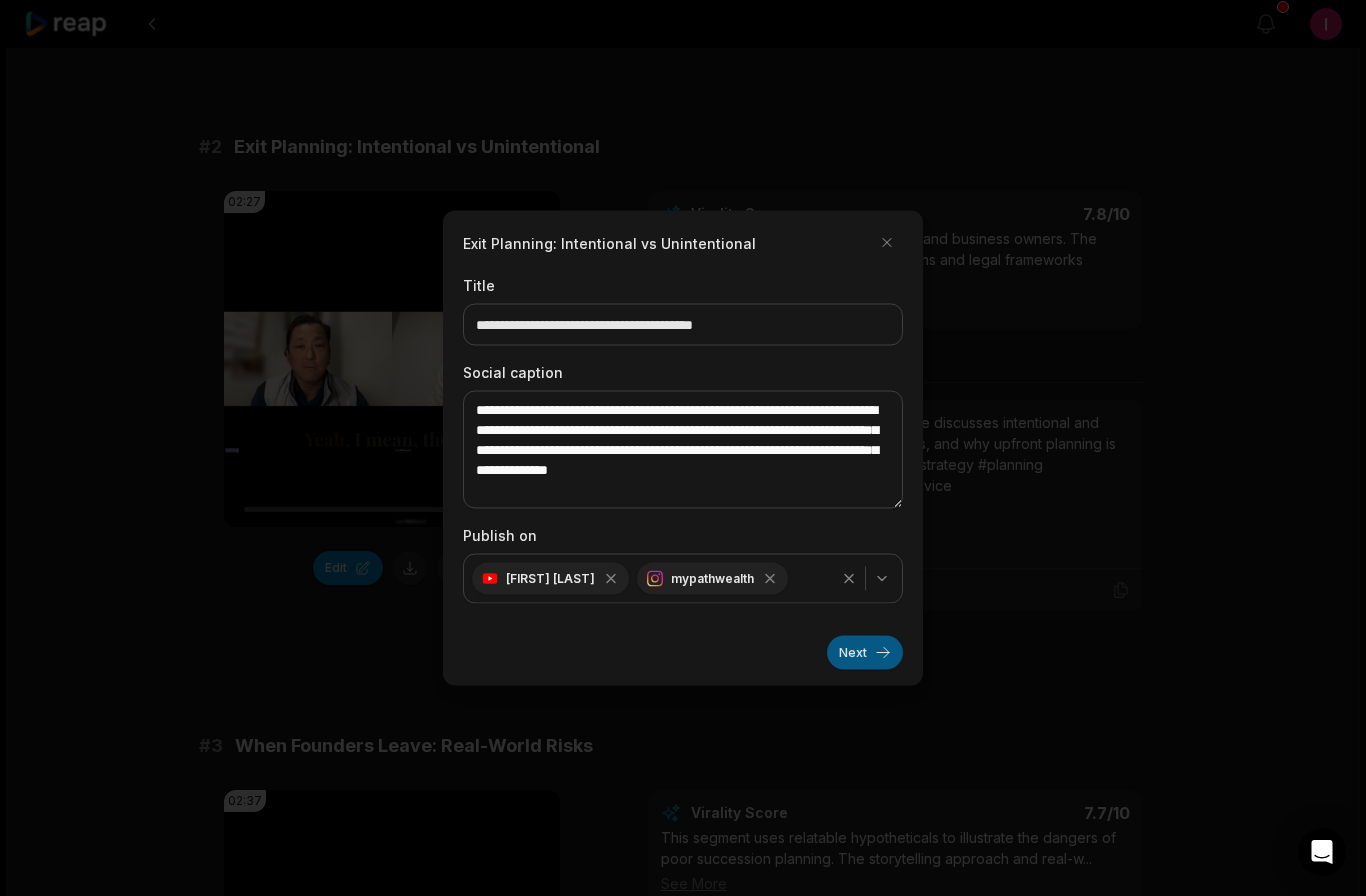 click on "Next" at bounding box center [865, 653] 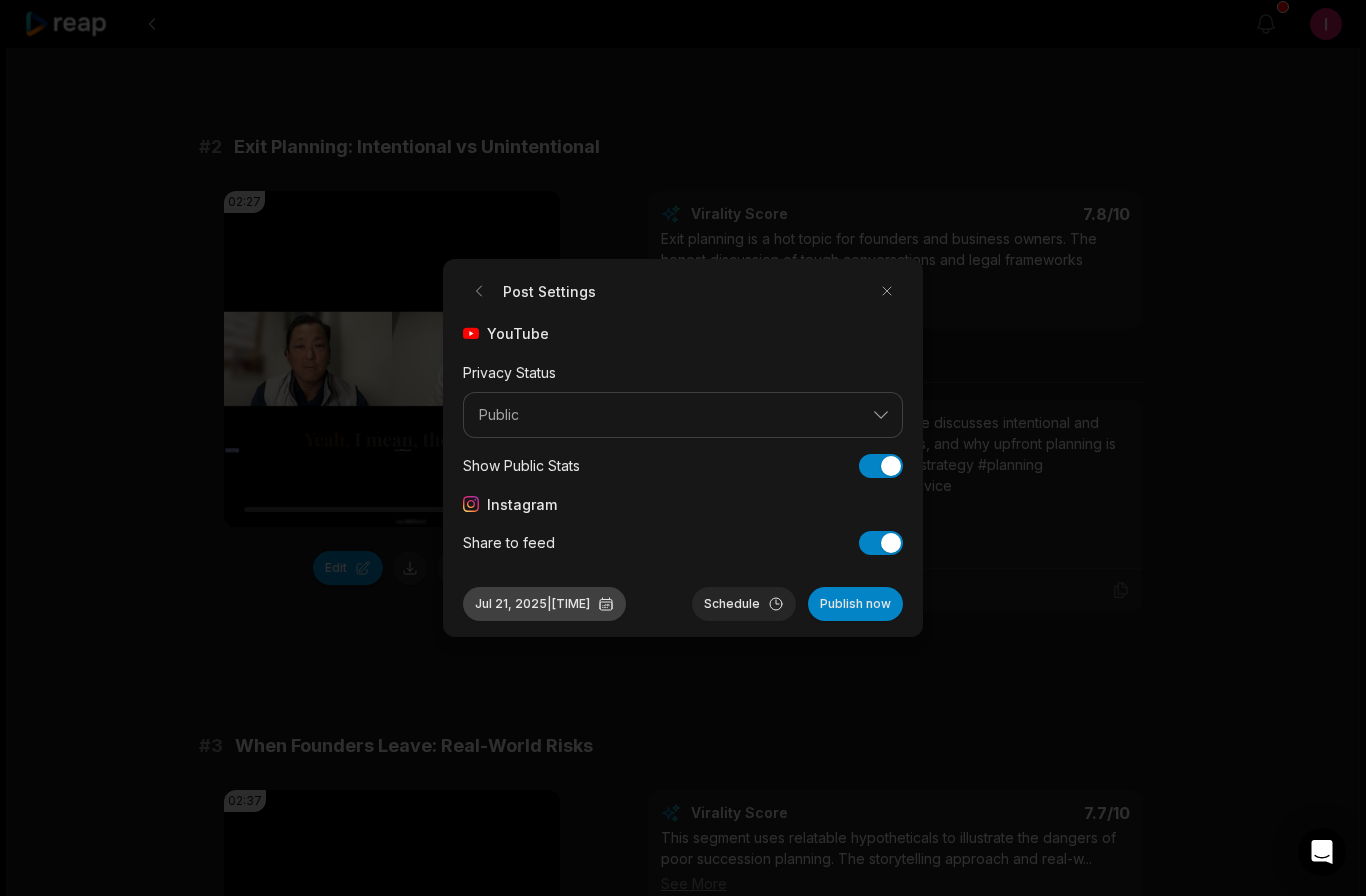 click on "[MONTH] [DAY], [YEAR]  |  [TIME]" at bounding box center (544, 604) 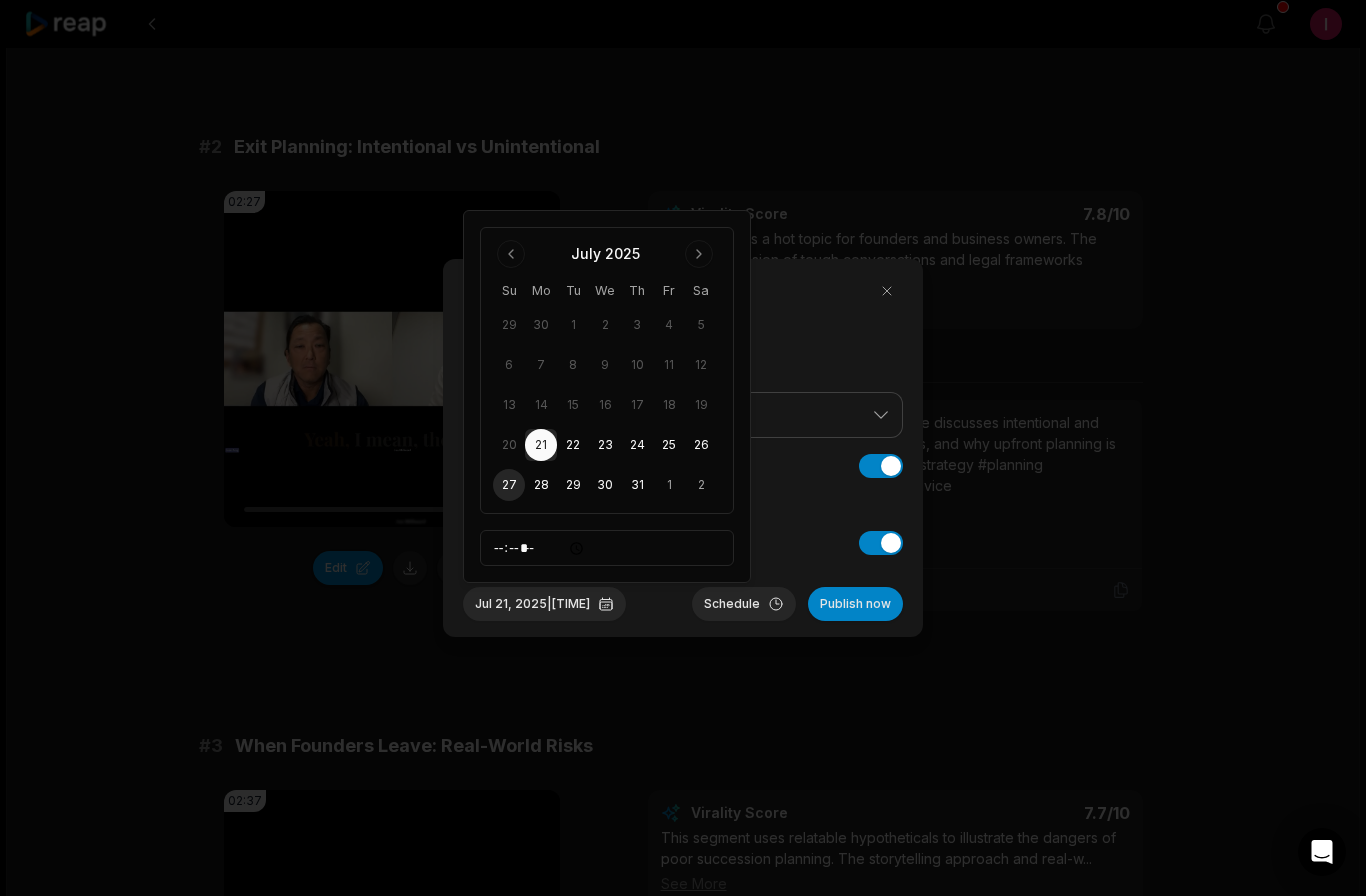 click on "27" at bounding box center (509, 485) 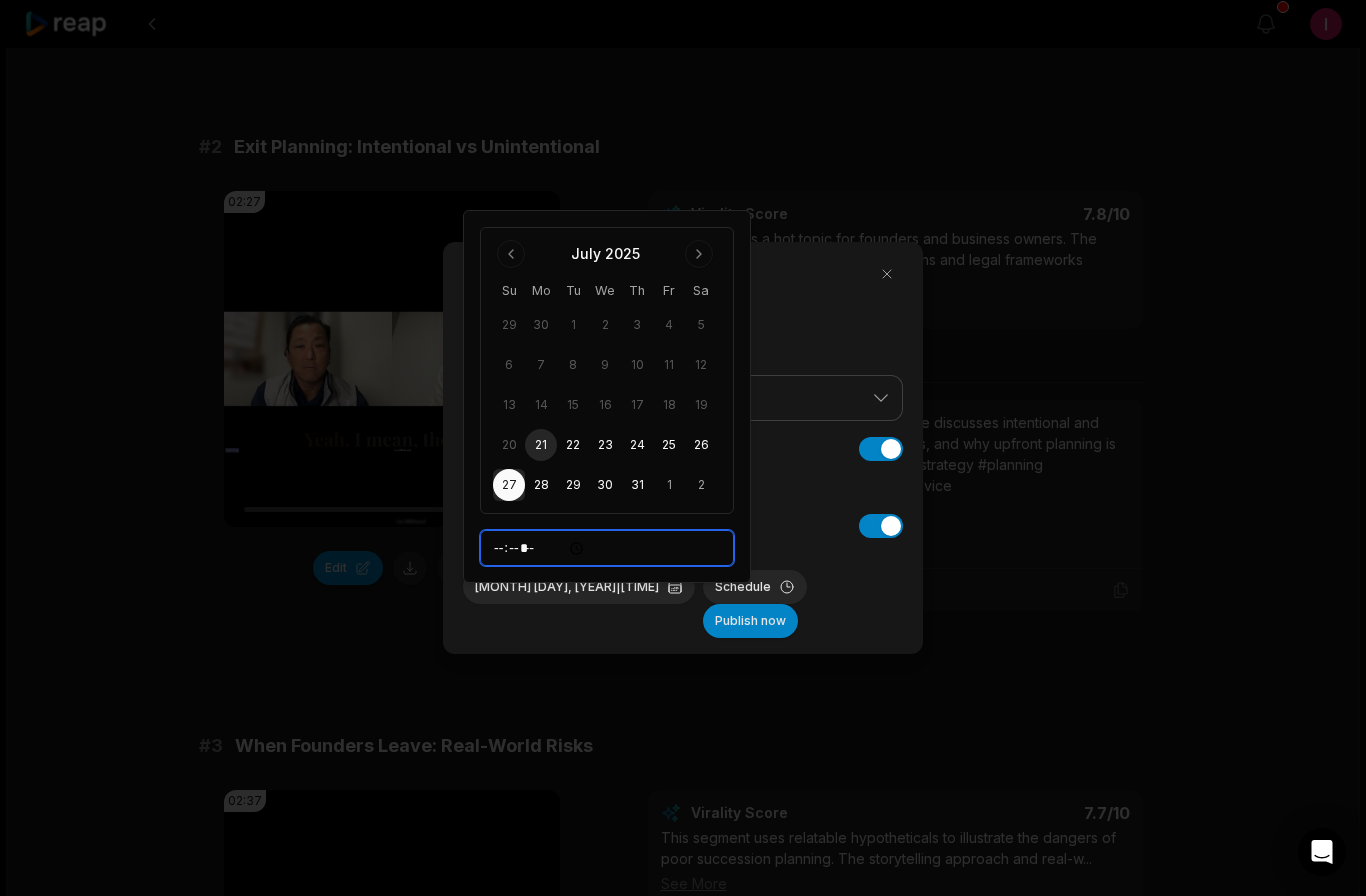 click on "*****" at bounding box center (607, 548) 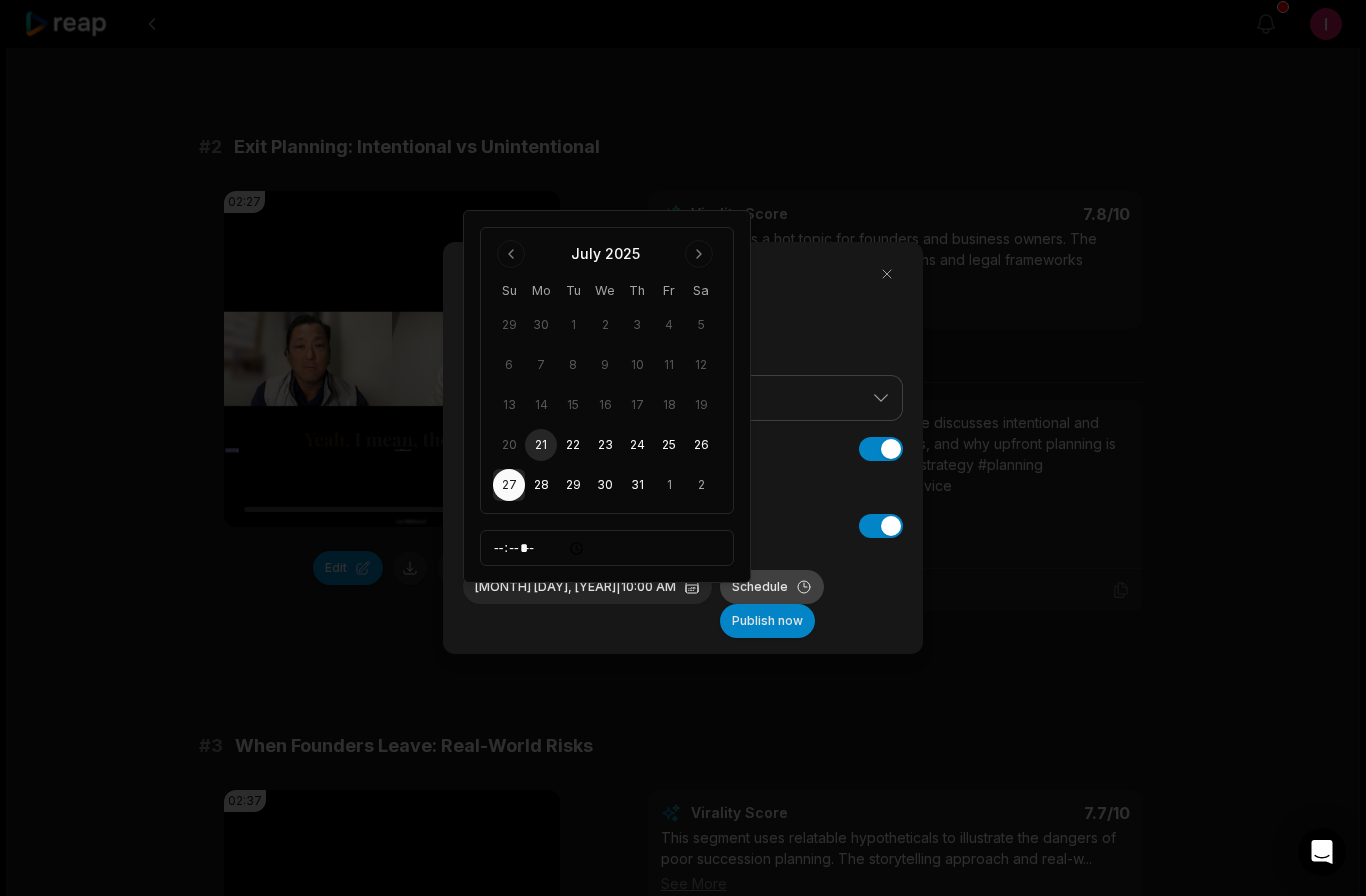 click on "Schedule" at bounding box center (772, 587) 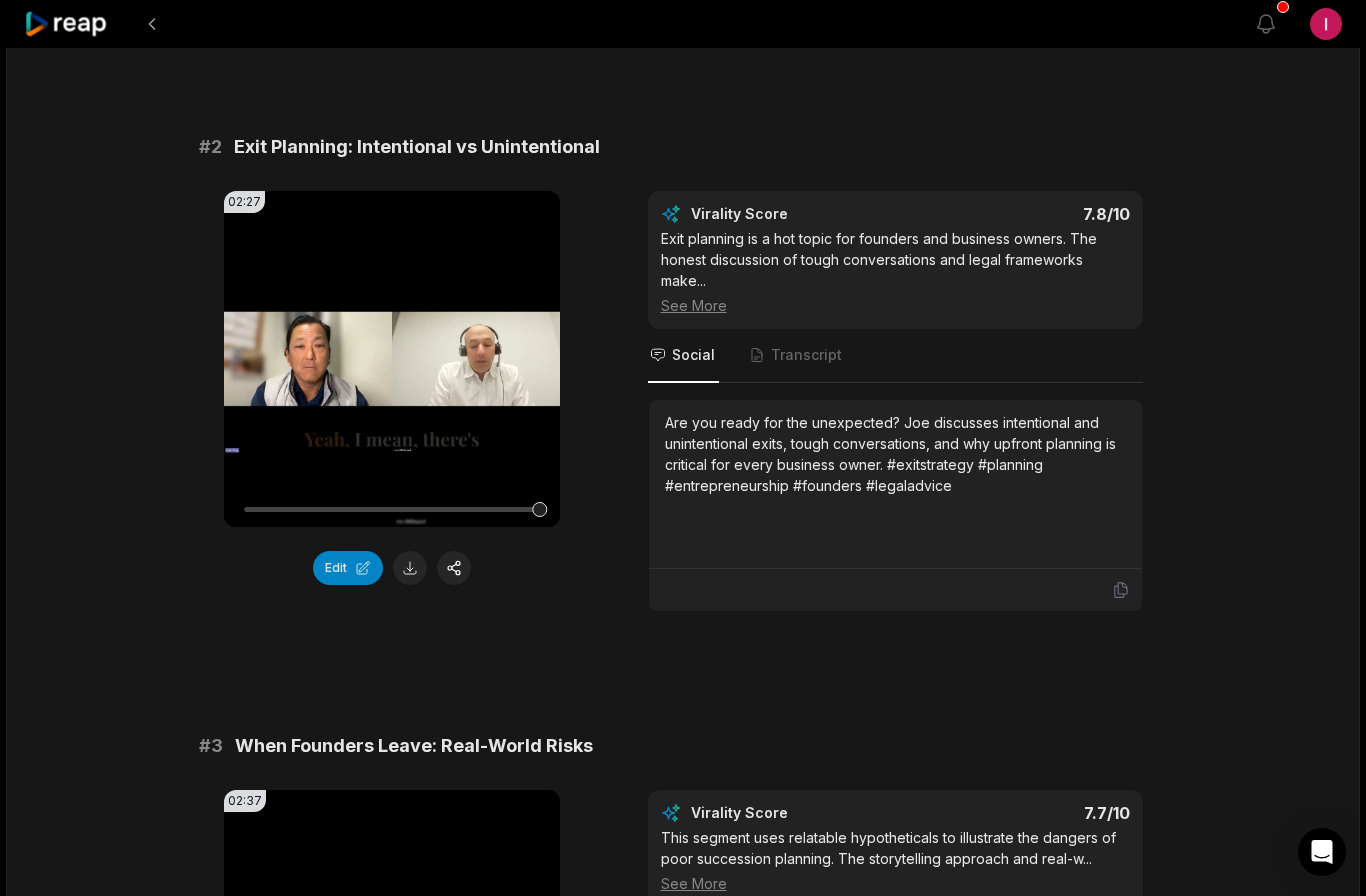 click at bounding box center (410, 568) 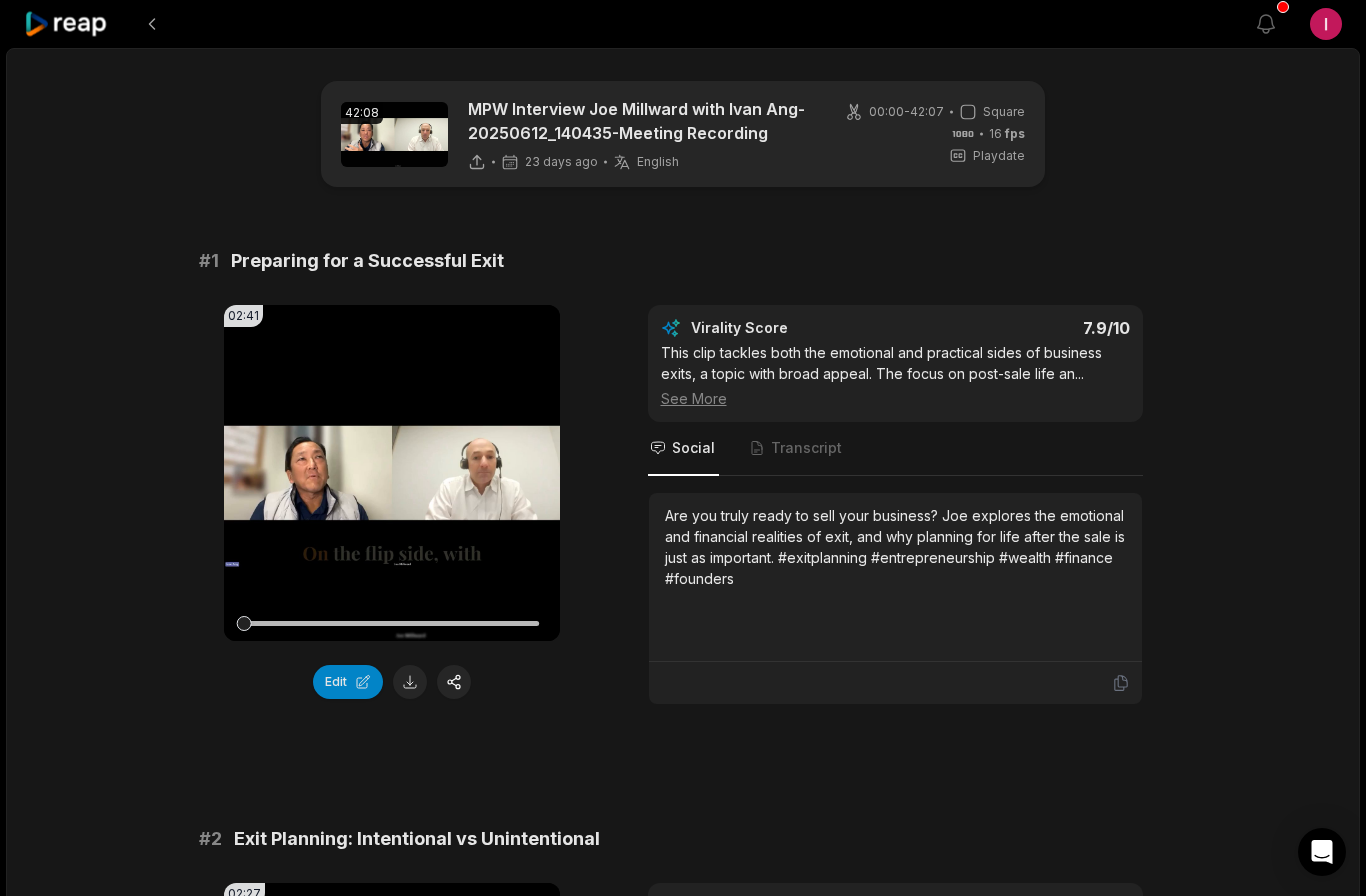 scroll, scrollTop: 117, scrollLeft: 0, axis: vertical 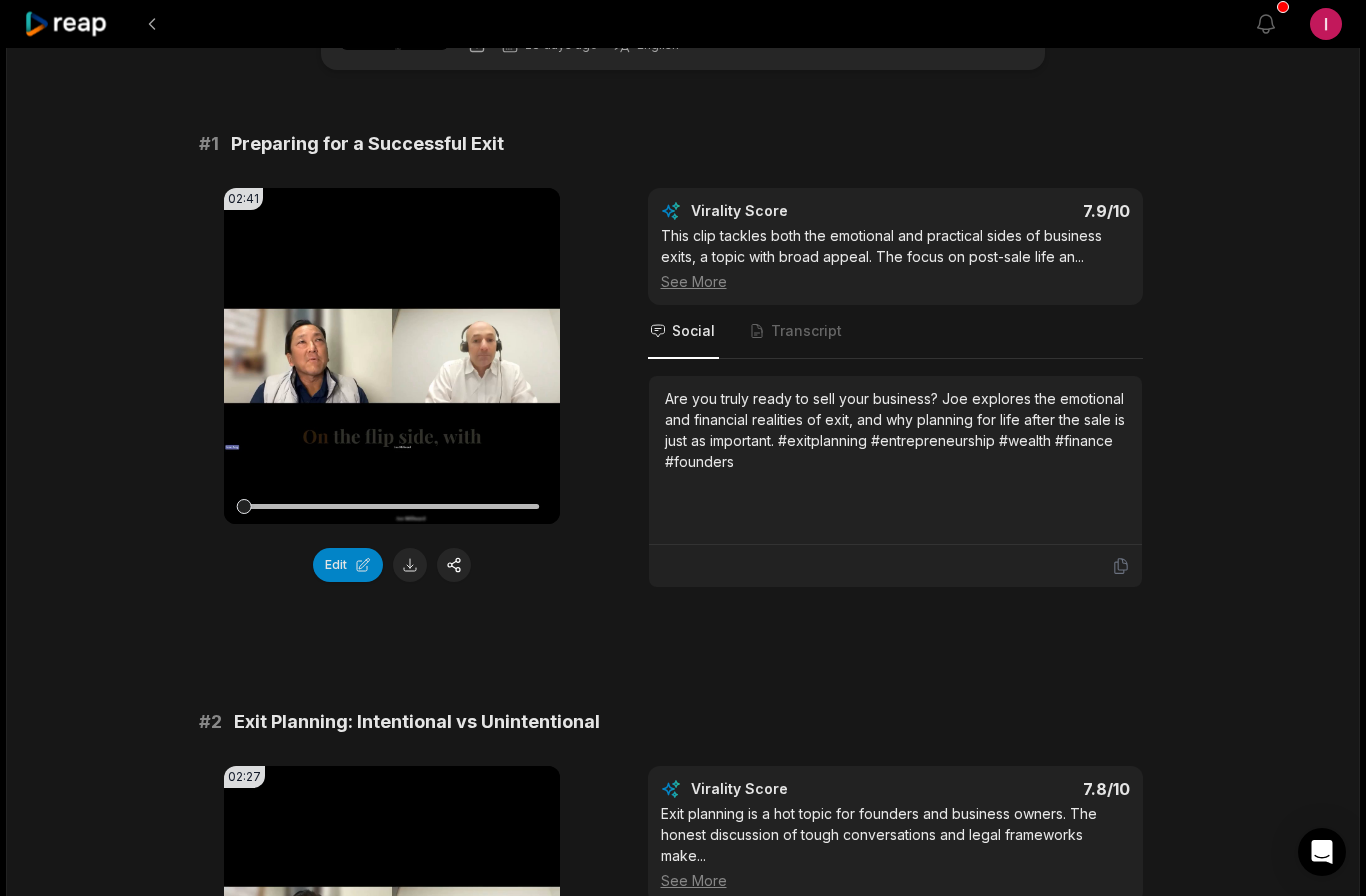 click at bounding box center [410, 565] 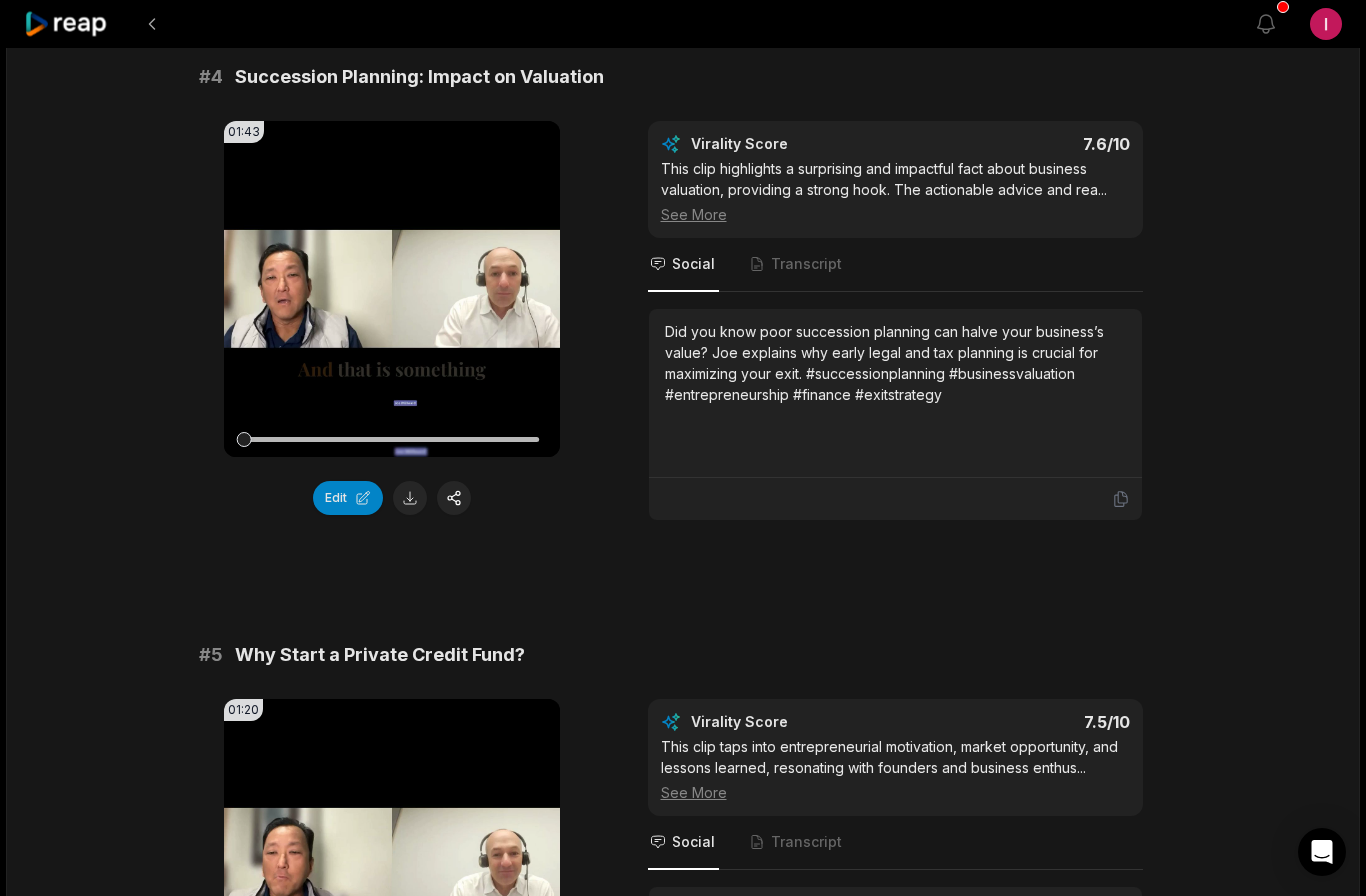 scroll, scrollTop: 1948, scrollLeft: 0, axis: vertical 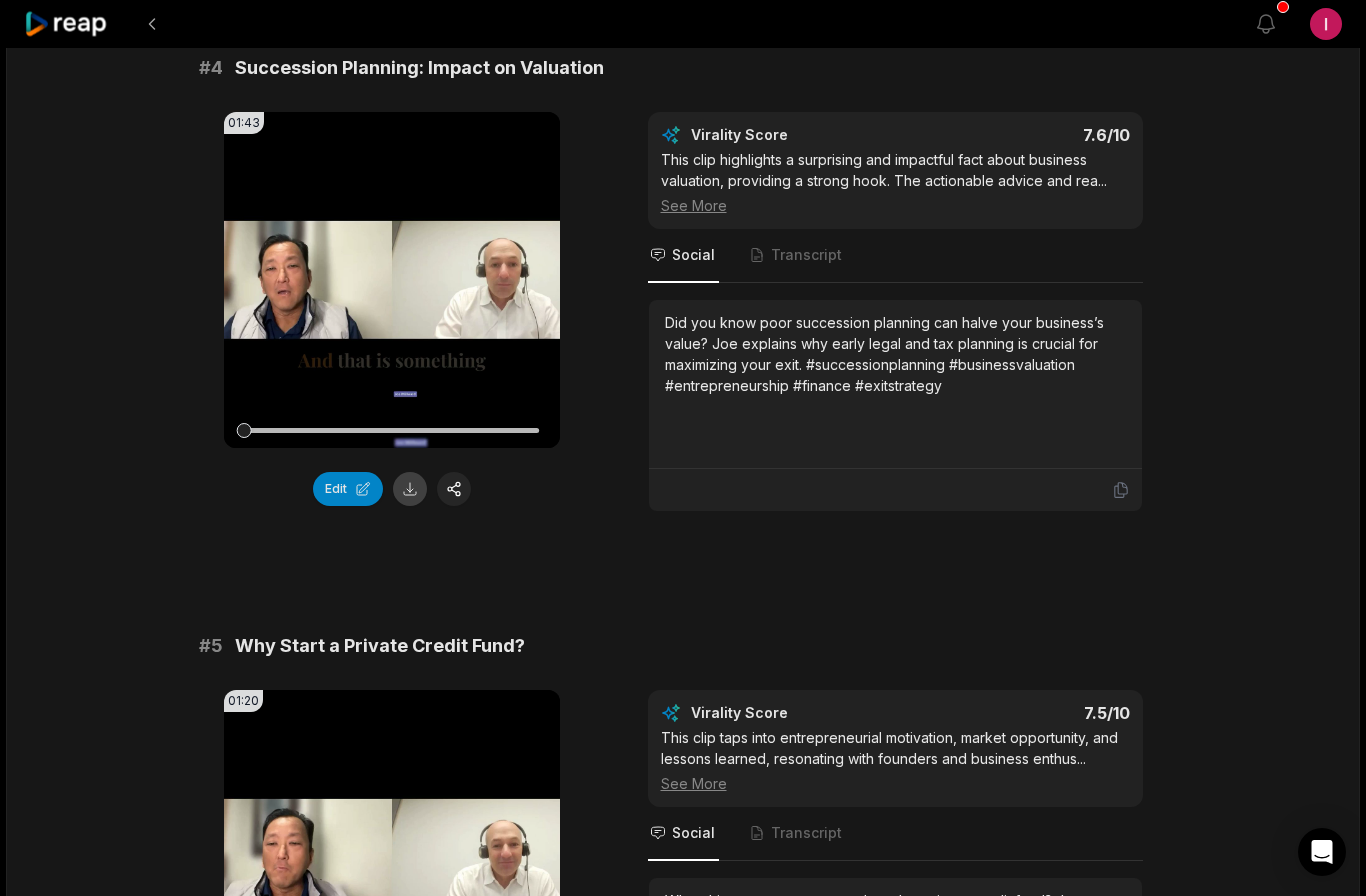 click at bounding box center [410, 489] 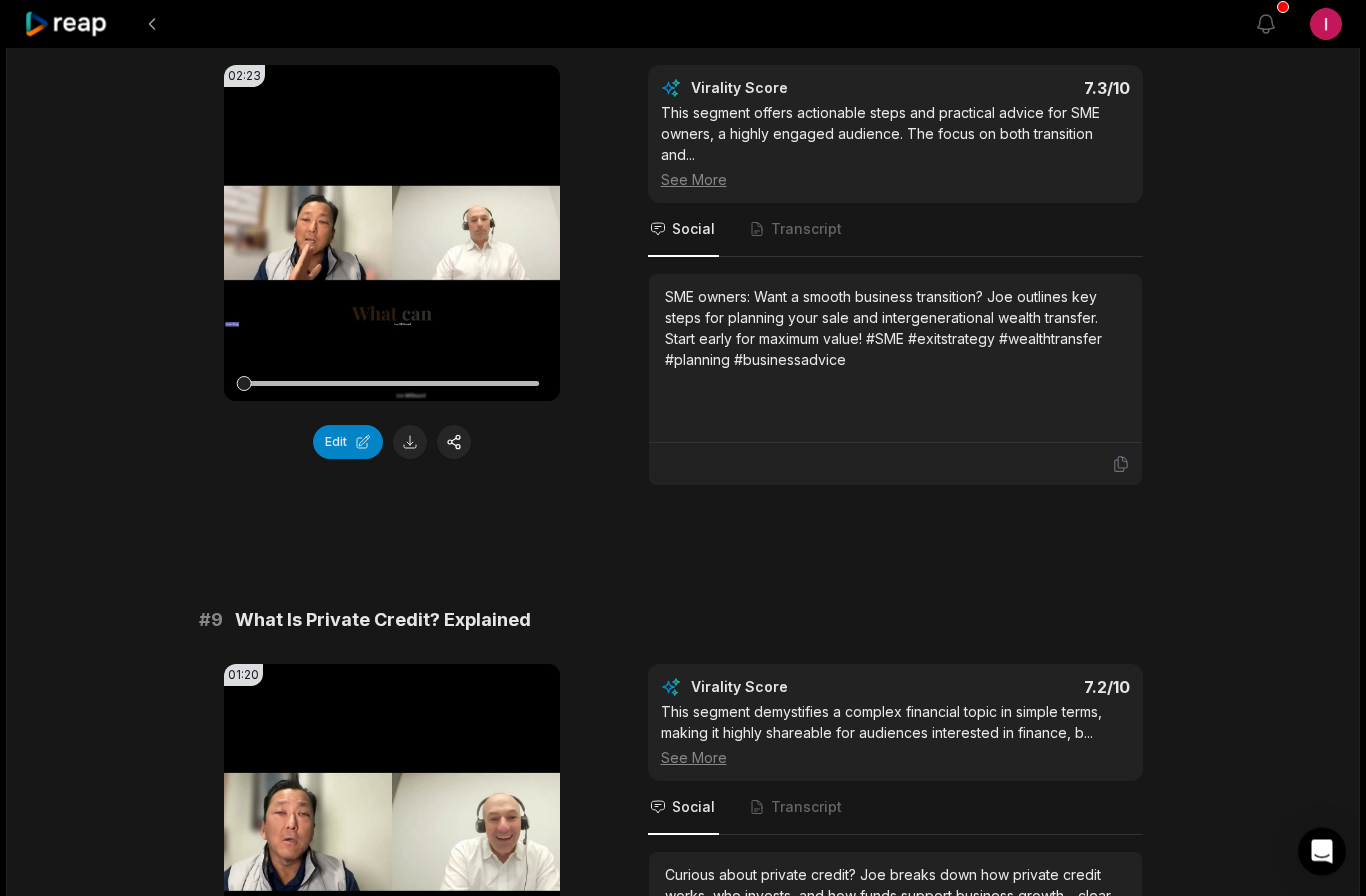 scroll, scrollTop: 4307, scrollLeft: 0, axis: vertical 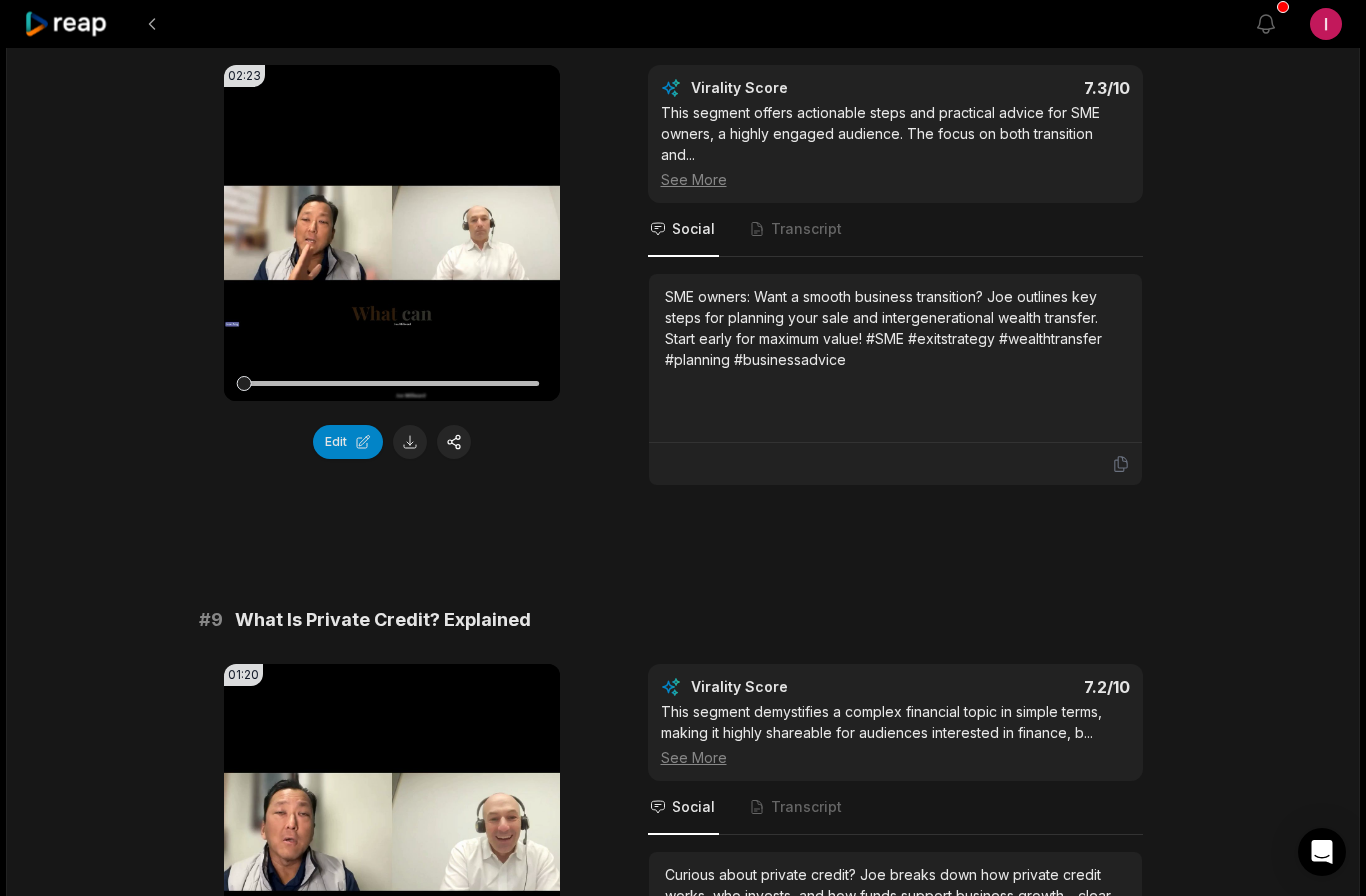 click at bounding box center [410, 442] 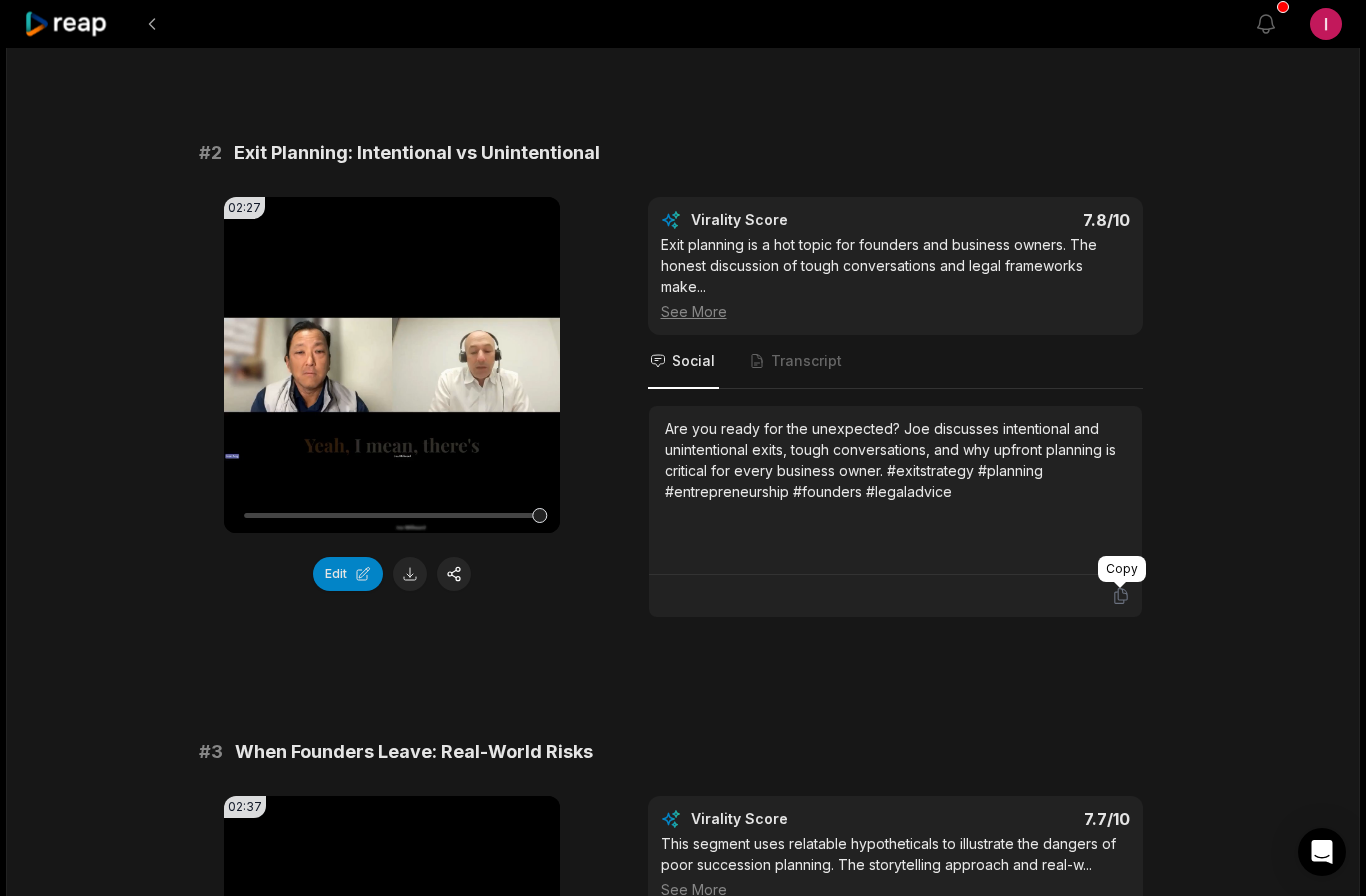 scroll, scrollTop: 768, scrollLeft: 0, axis: vertical 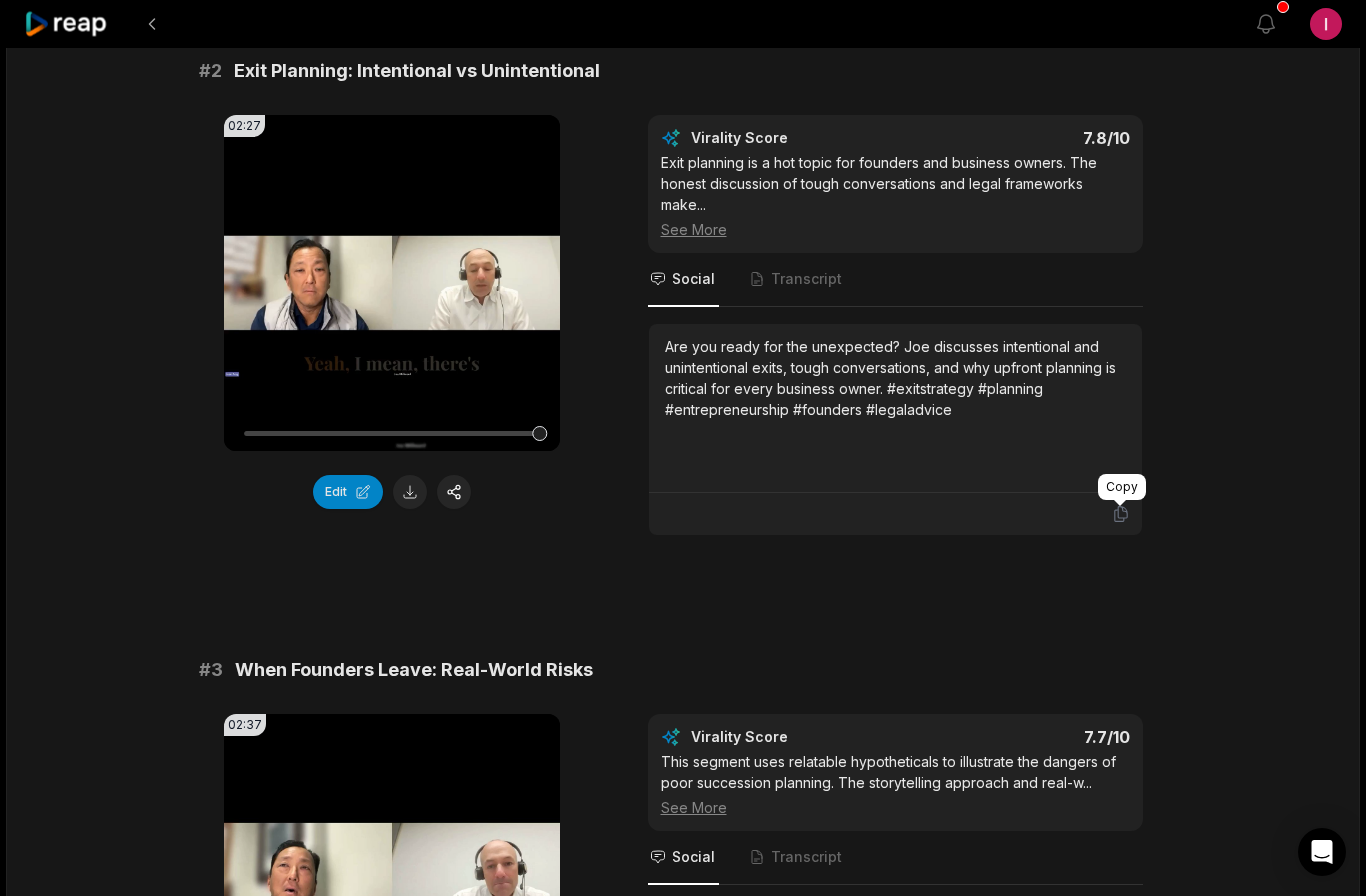 click 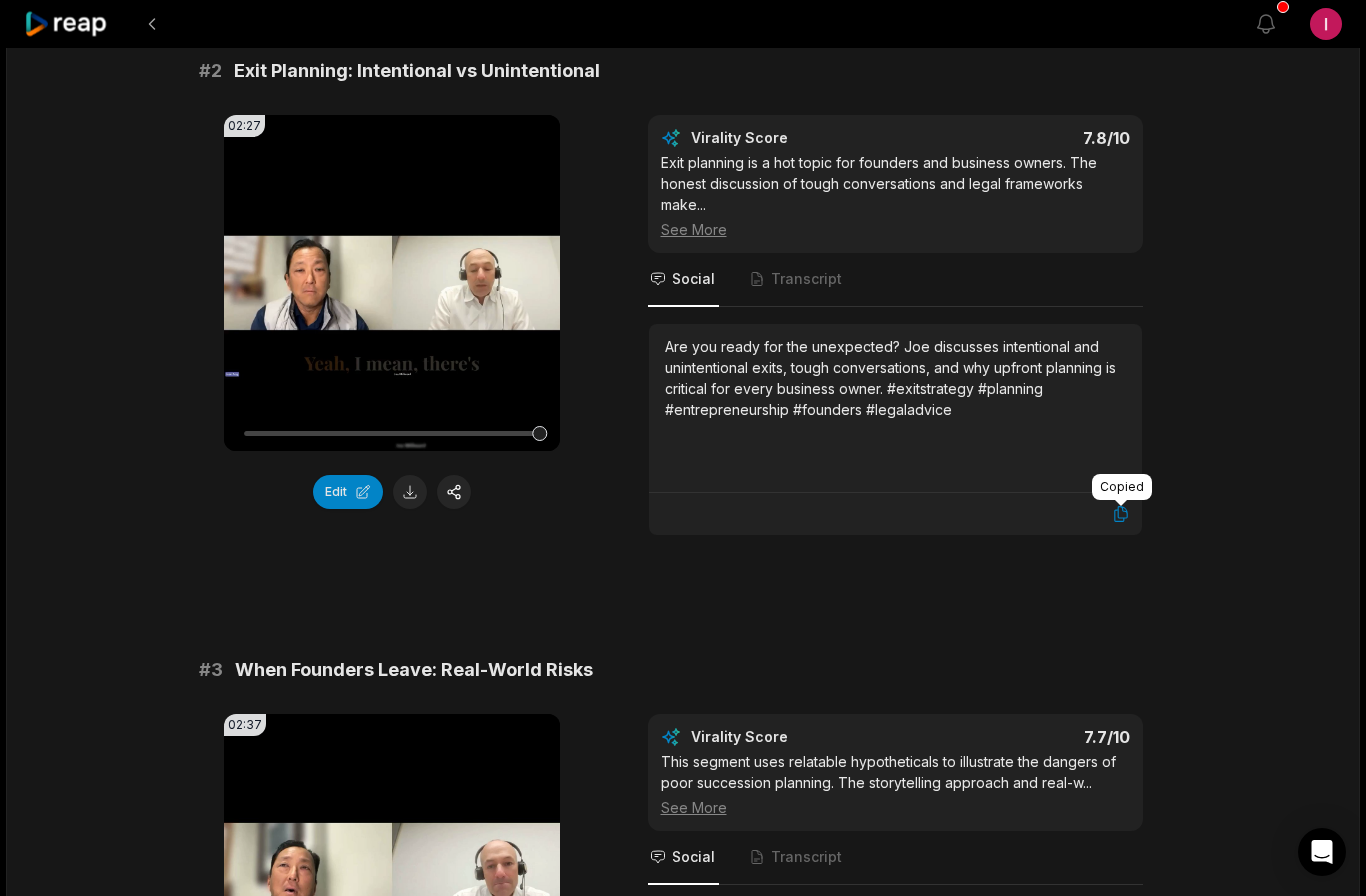click 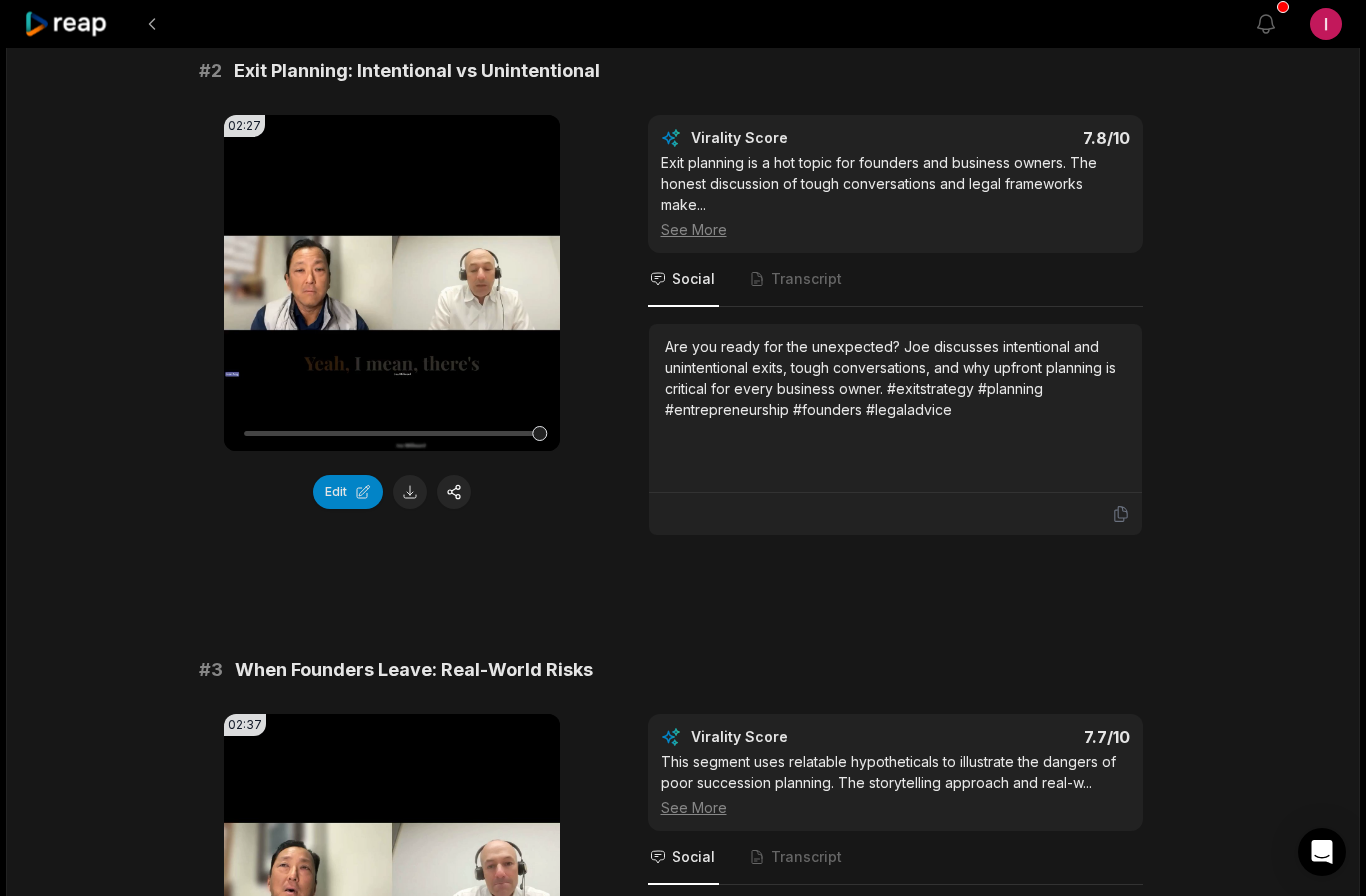 click 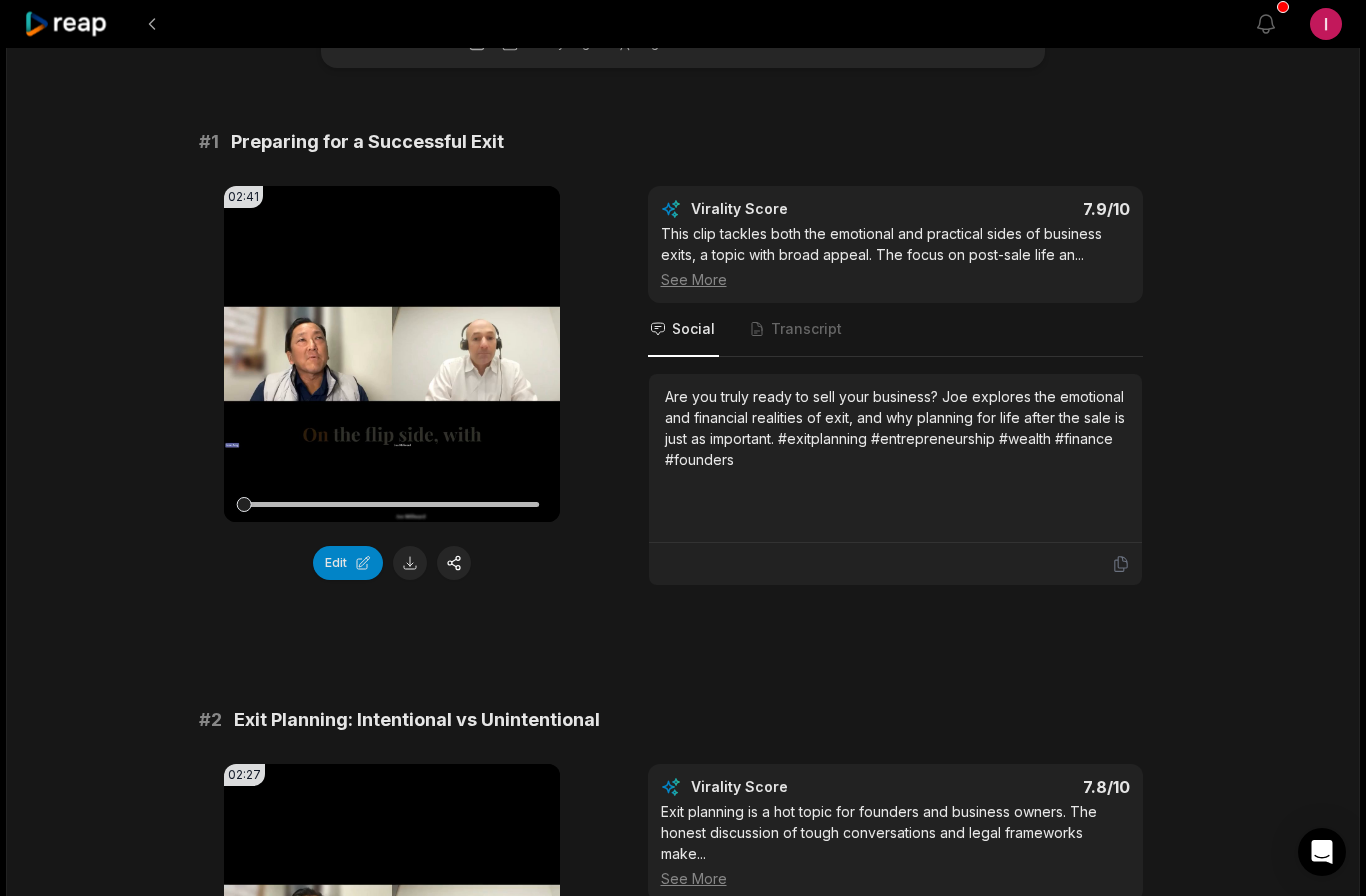 scroll, scrollTop: 117, scrollLeft: 0, axis: vertical 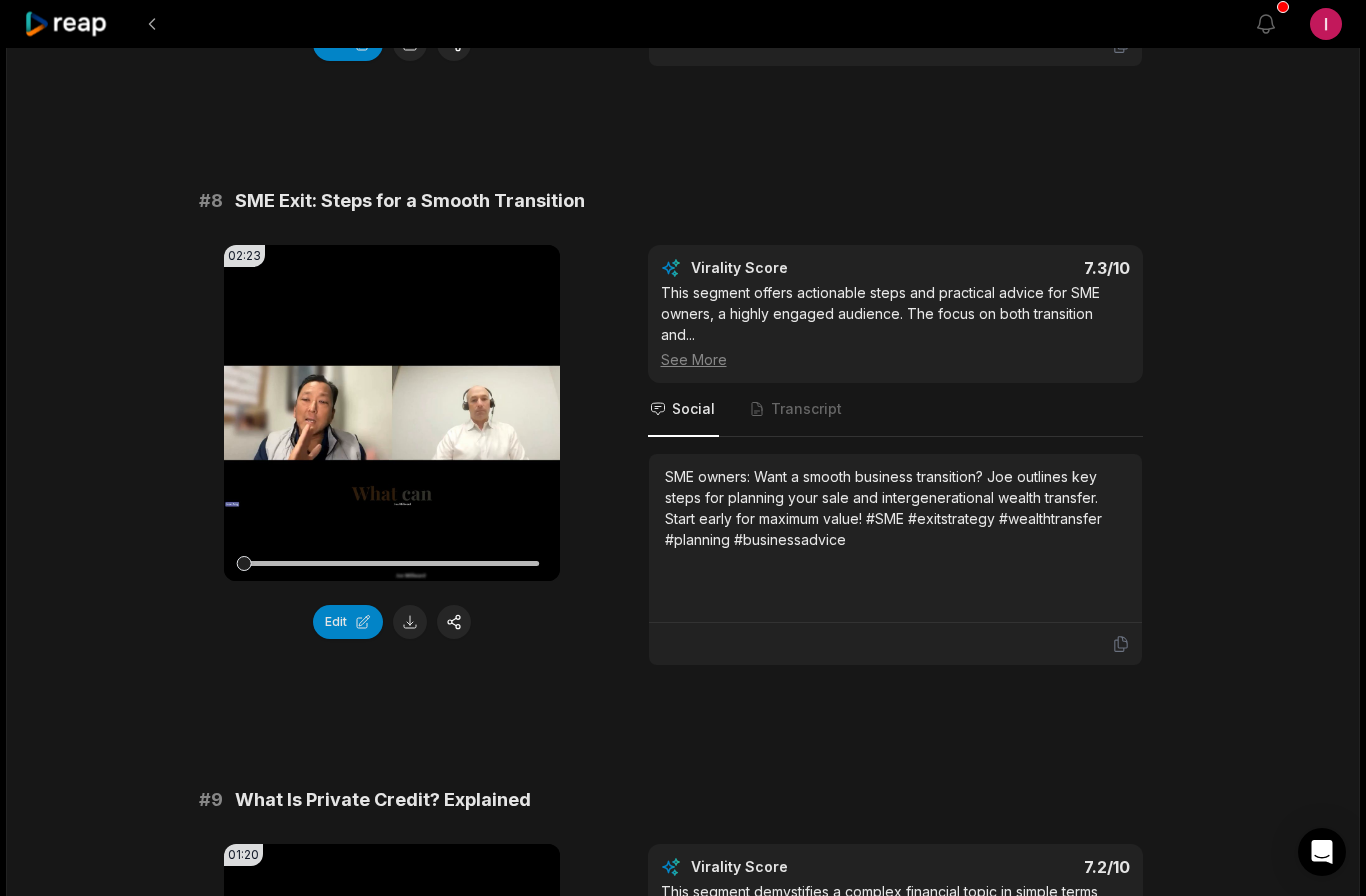 click 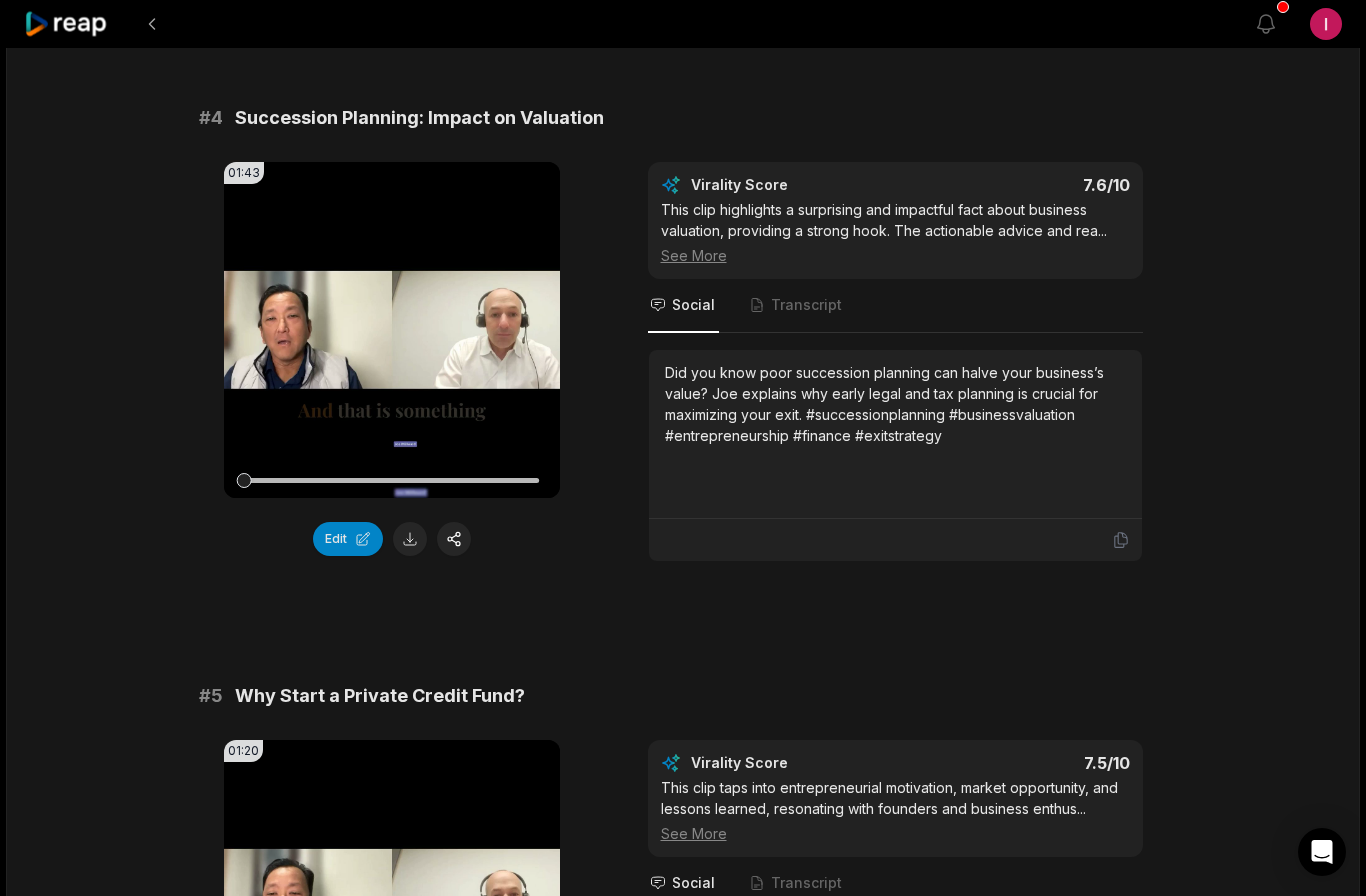 scroll, scrollTop: 1918, scrollLeft: 0, axis: vertical 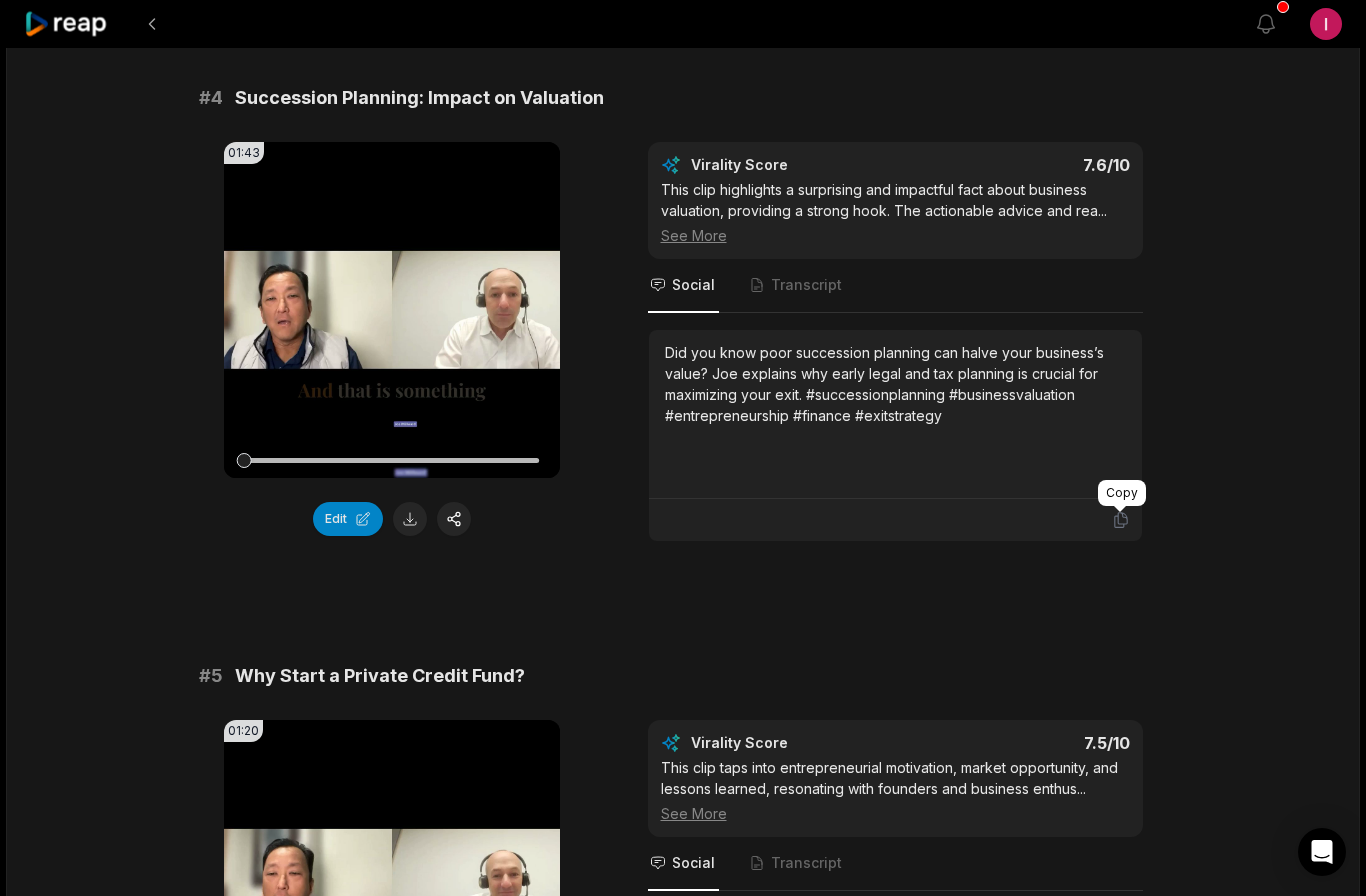 click 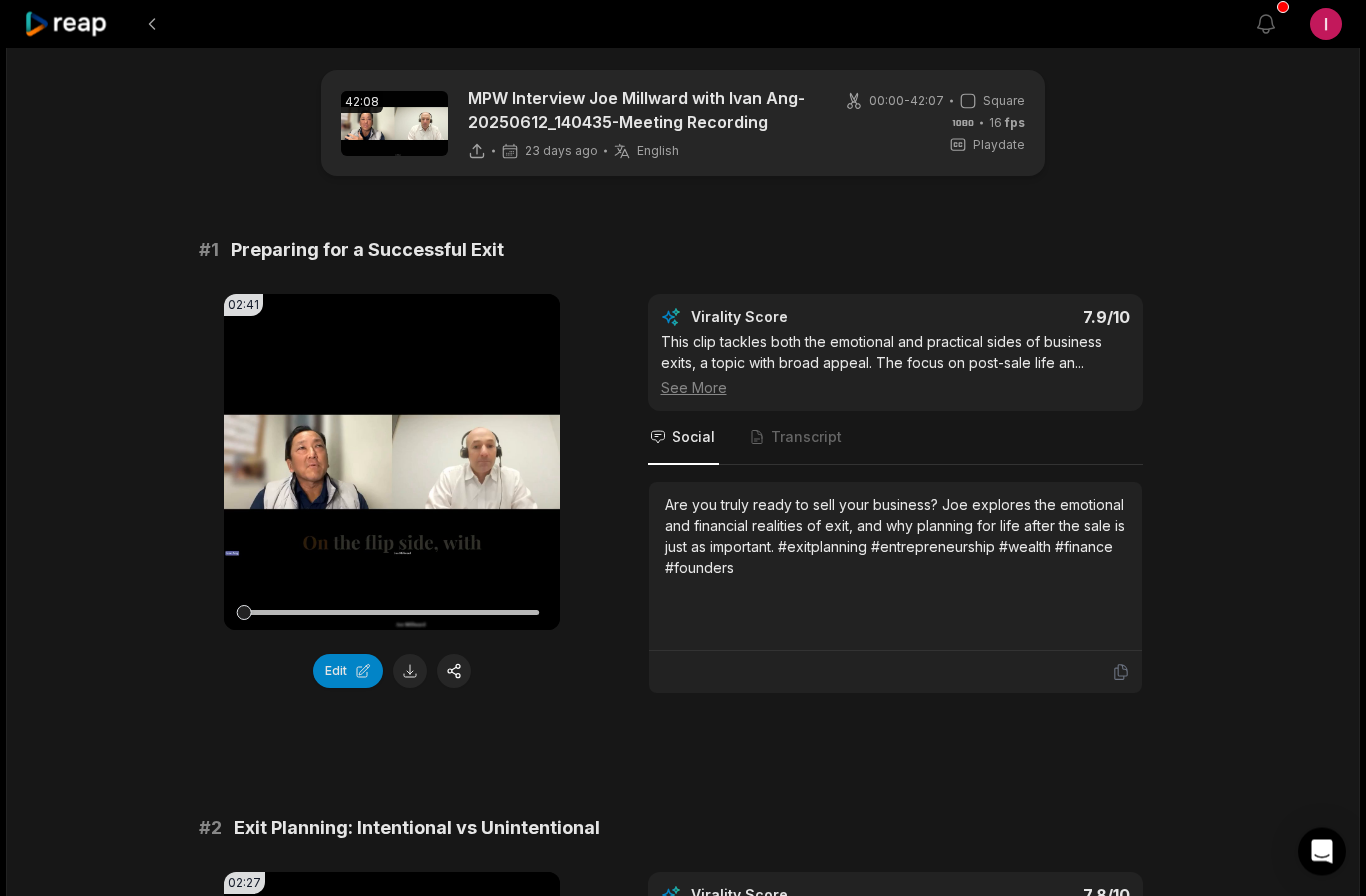 scroll, scrollTop: 0, scrollLeft: 0, axis: both 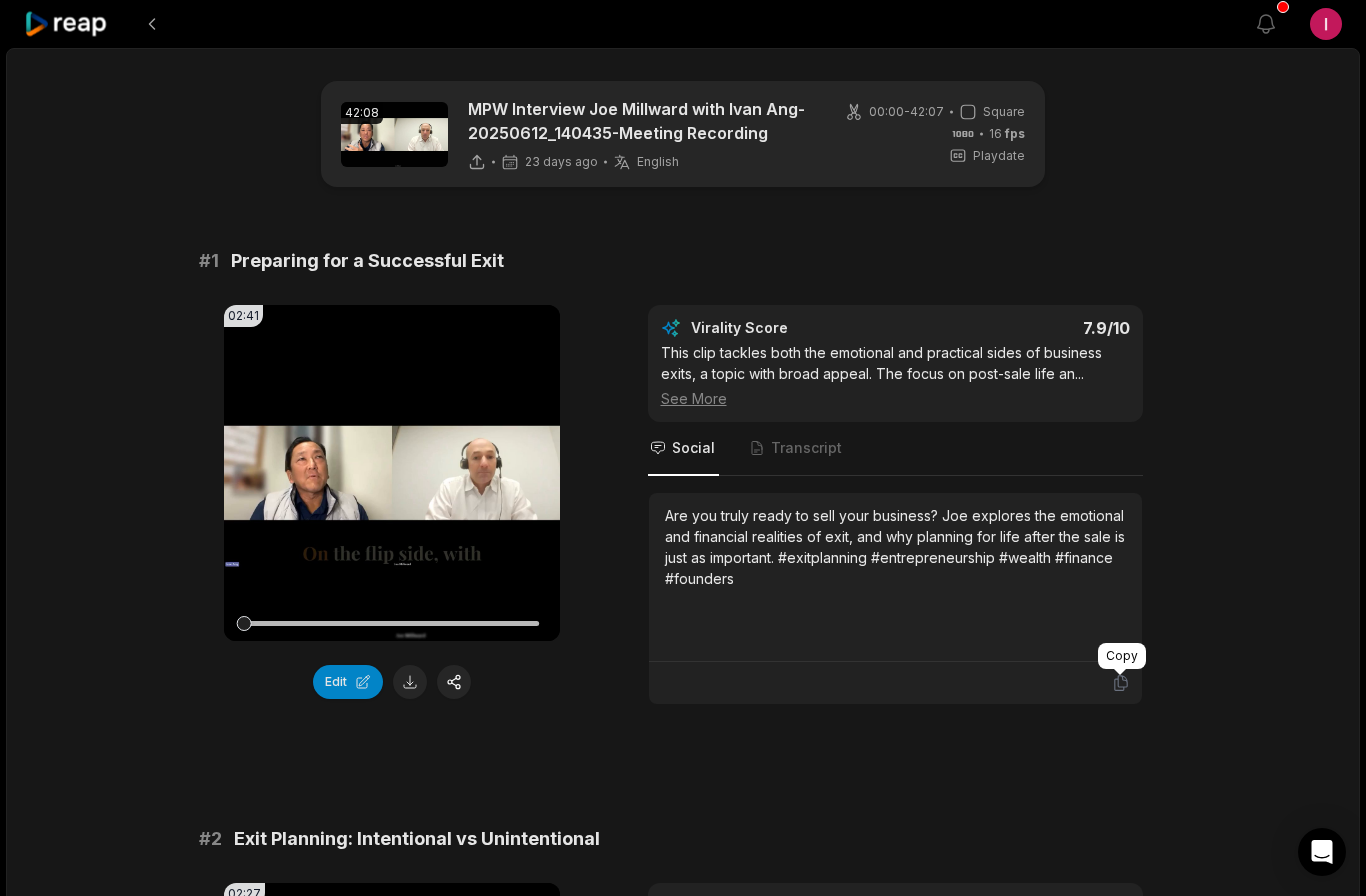 click 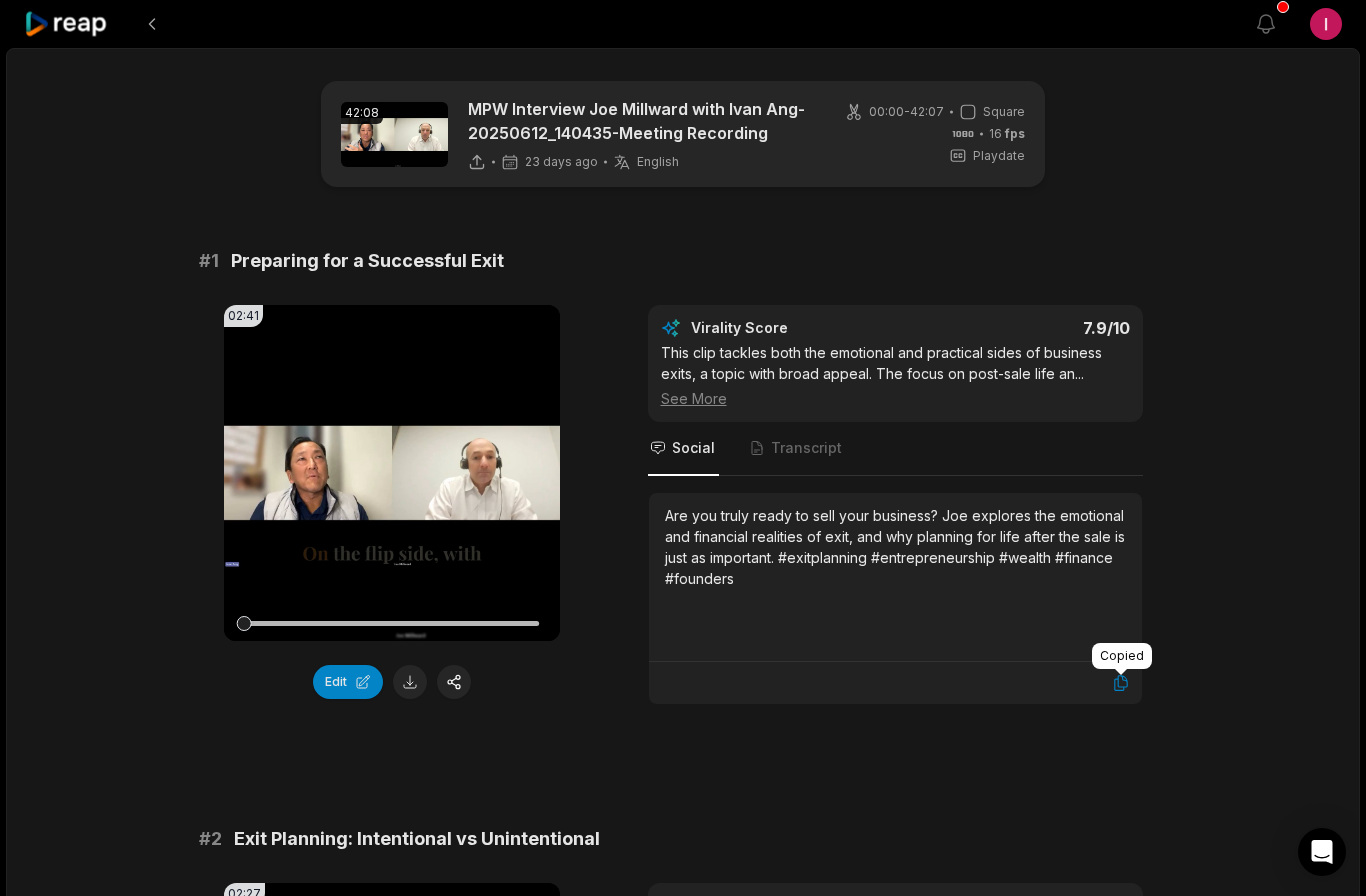 click 